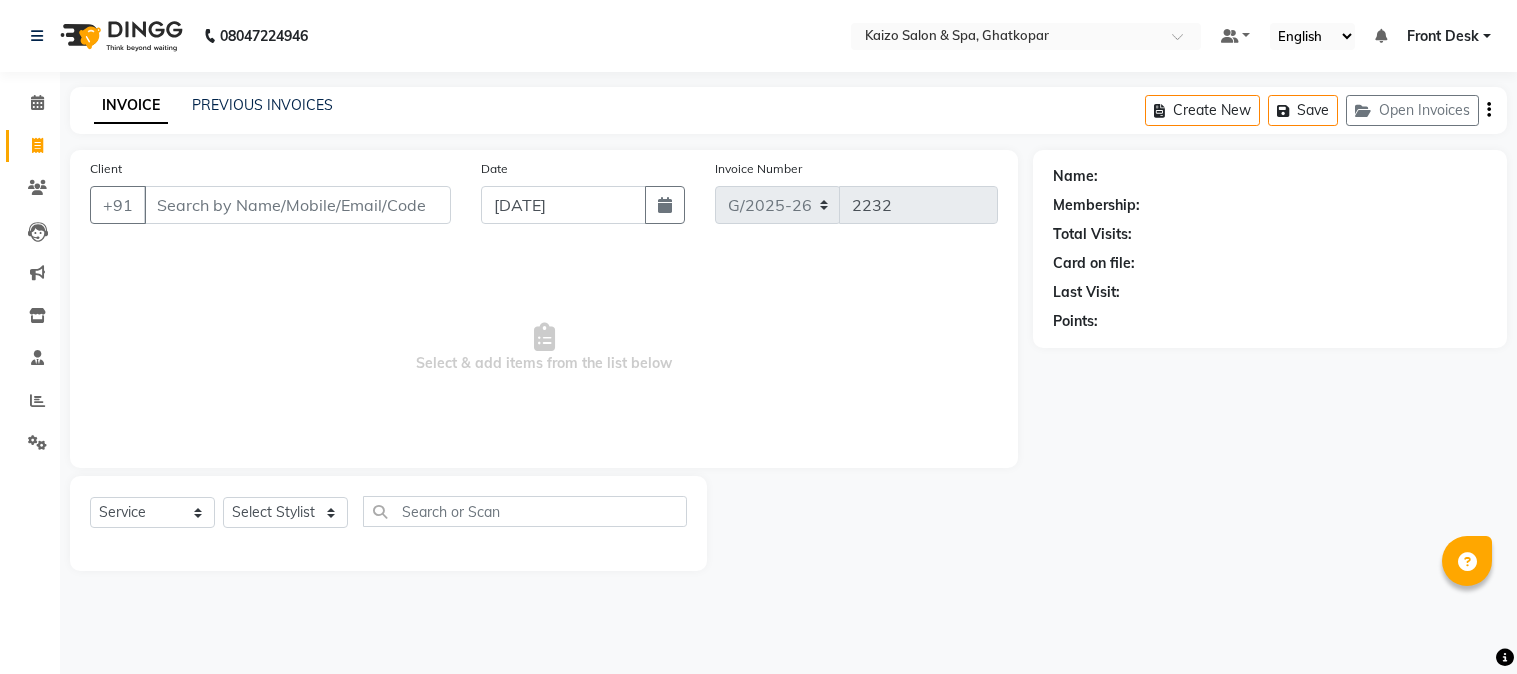 select on "service" 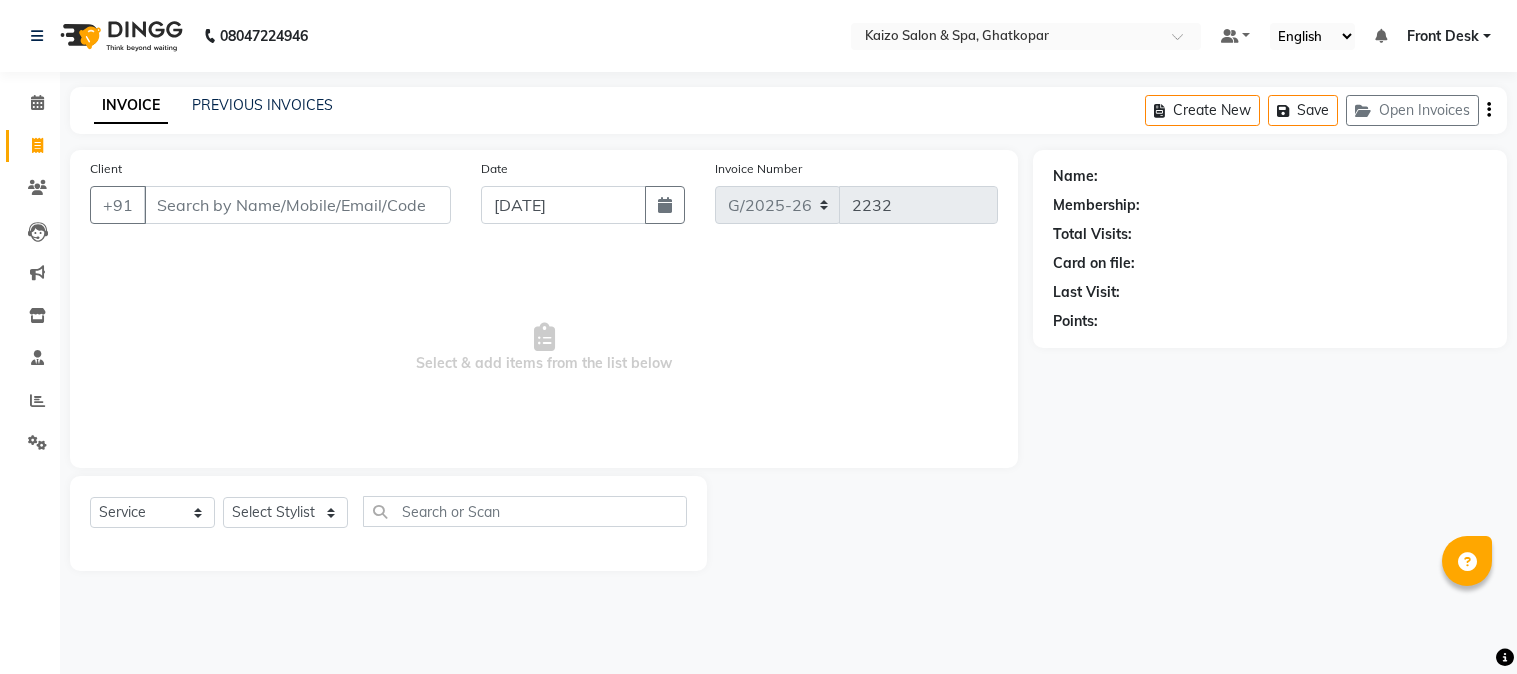 scroll, scrollTop: 0, scrollLeft: 0, axis: both 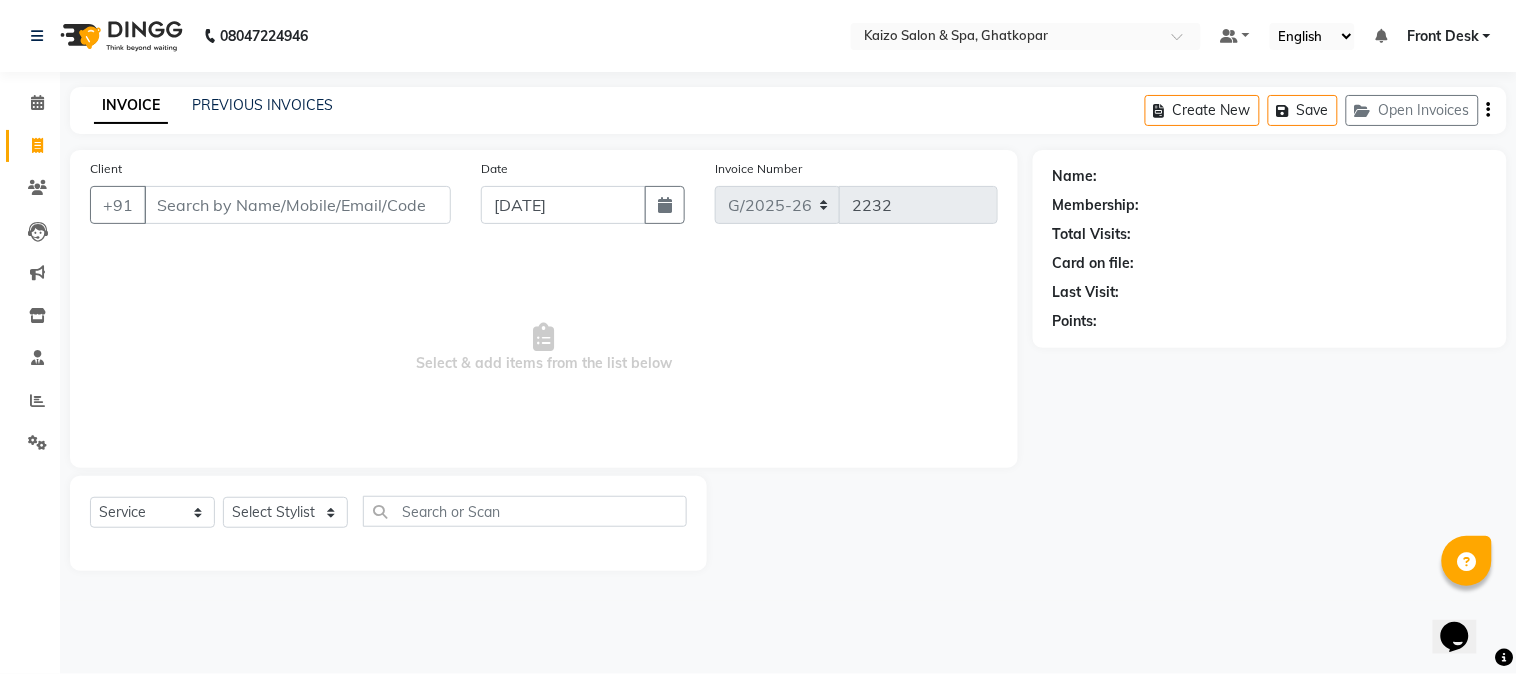 click on "INVOICE PREVIOUS INVOICES Create New   Save   Open Invoices" 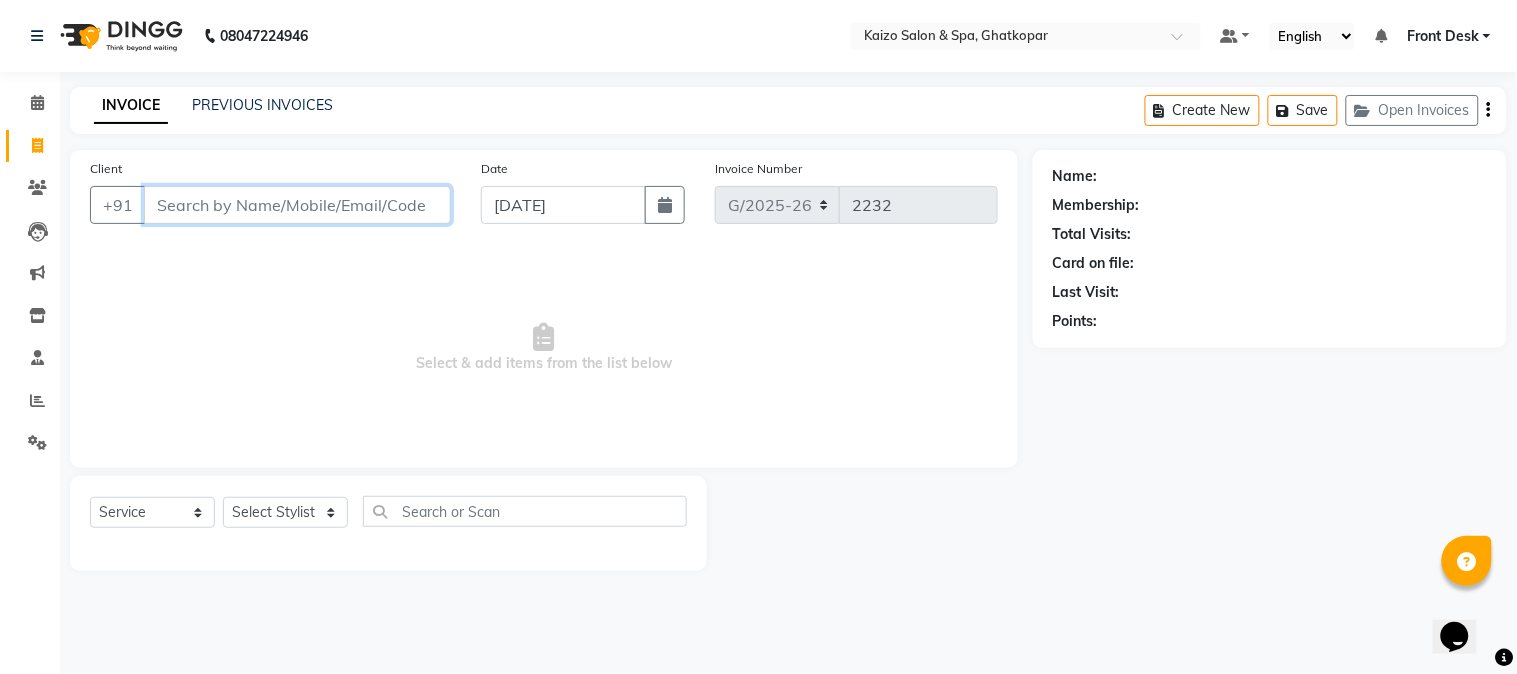 click on "Client" at bounding box center (297, 205) 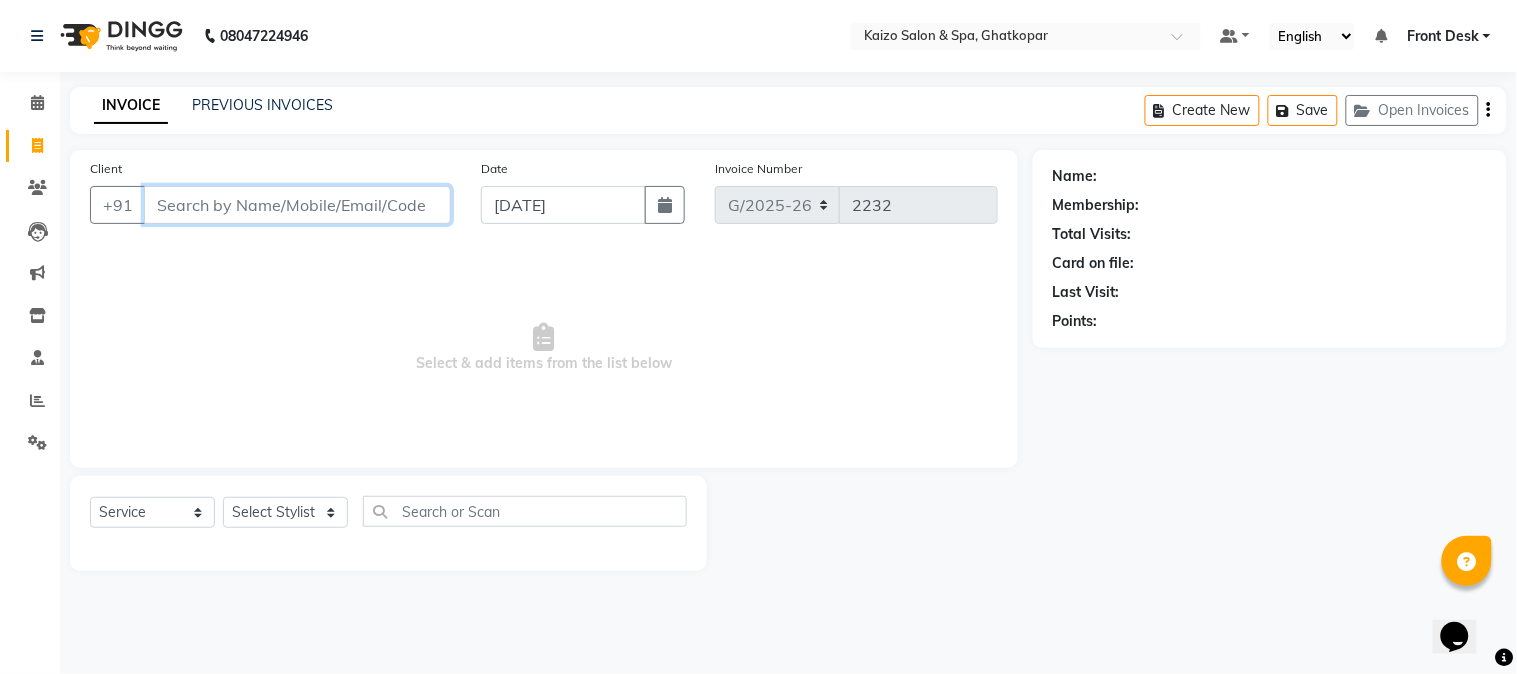 click on "Client" at bounding box center [297, 205] 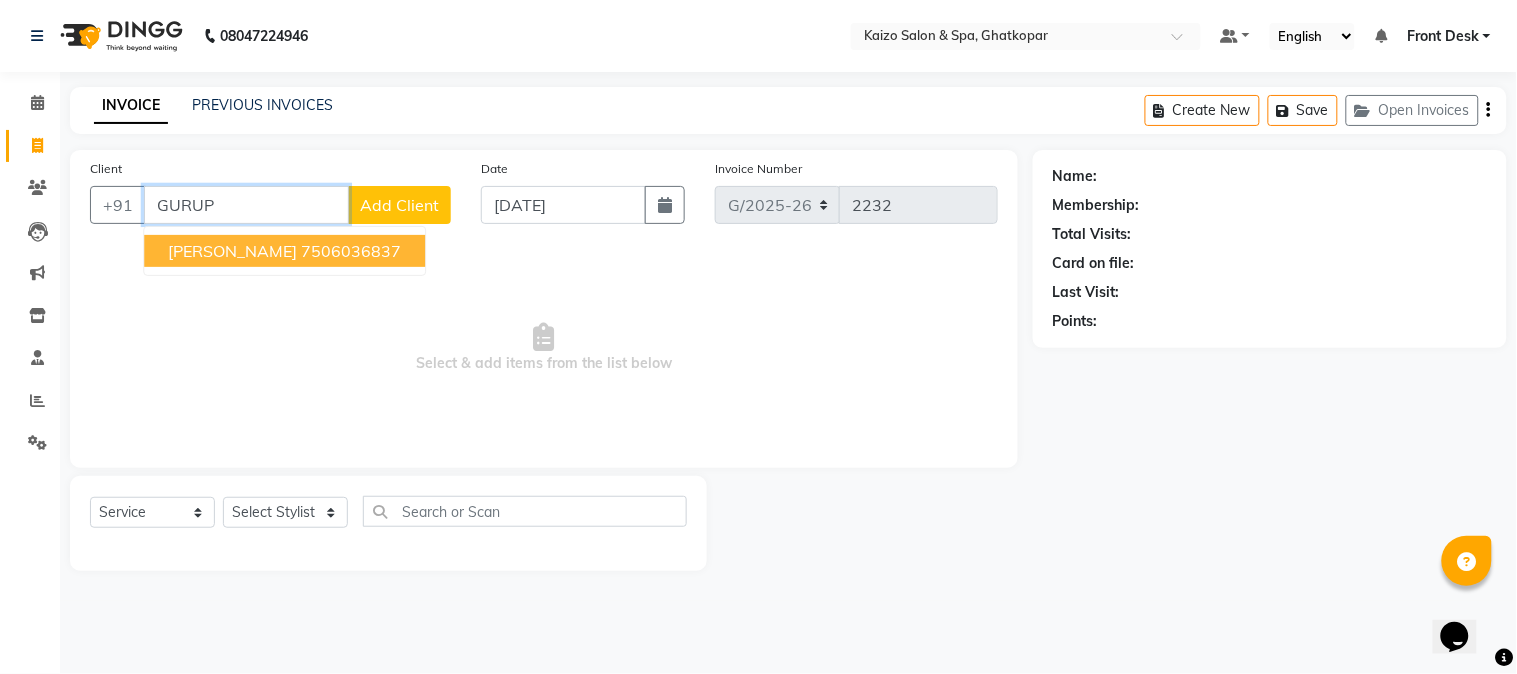 click on "7506036837" at bounding box center [351, 251] 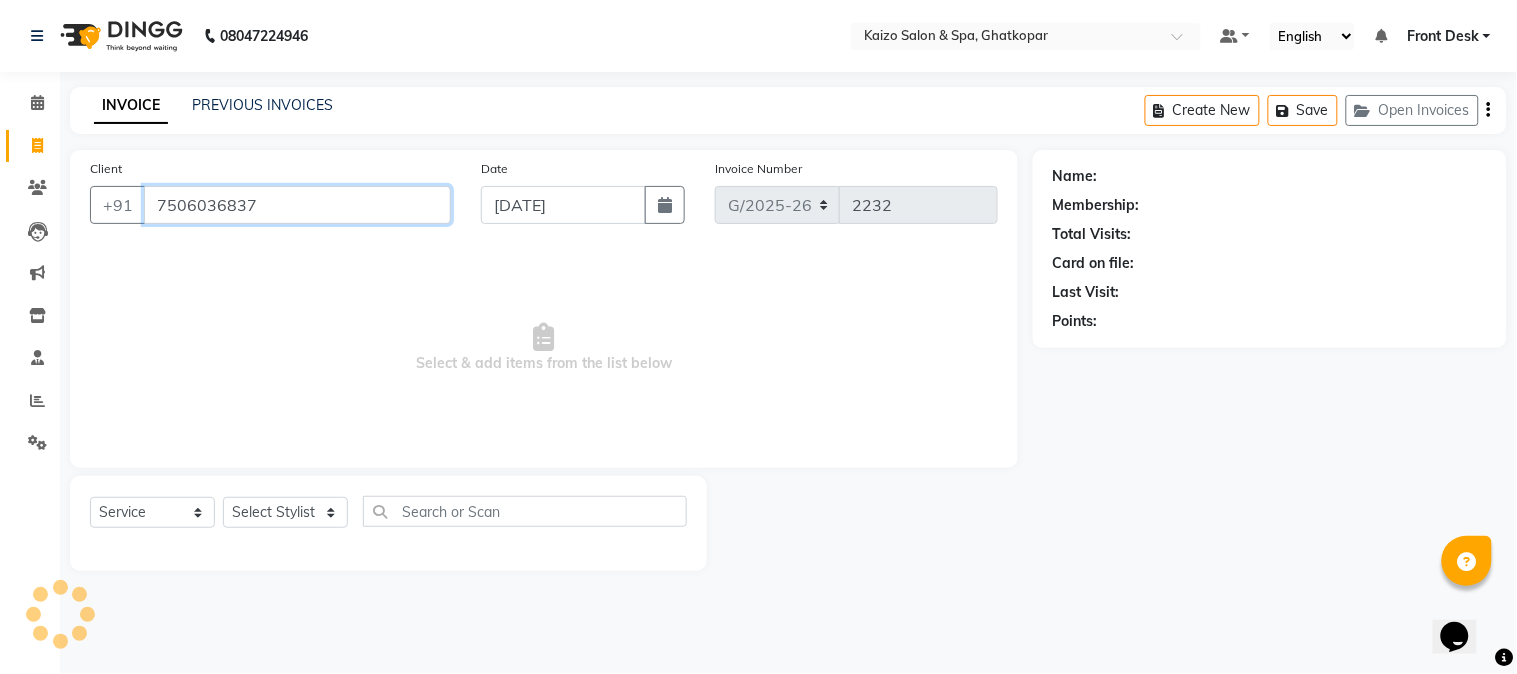 type on "7506036837" 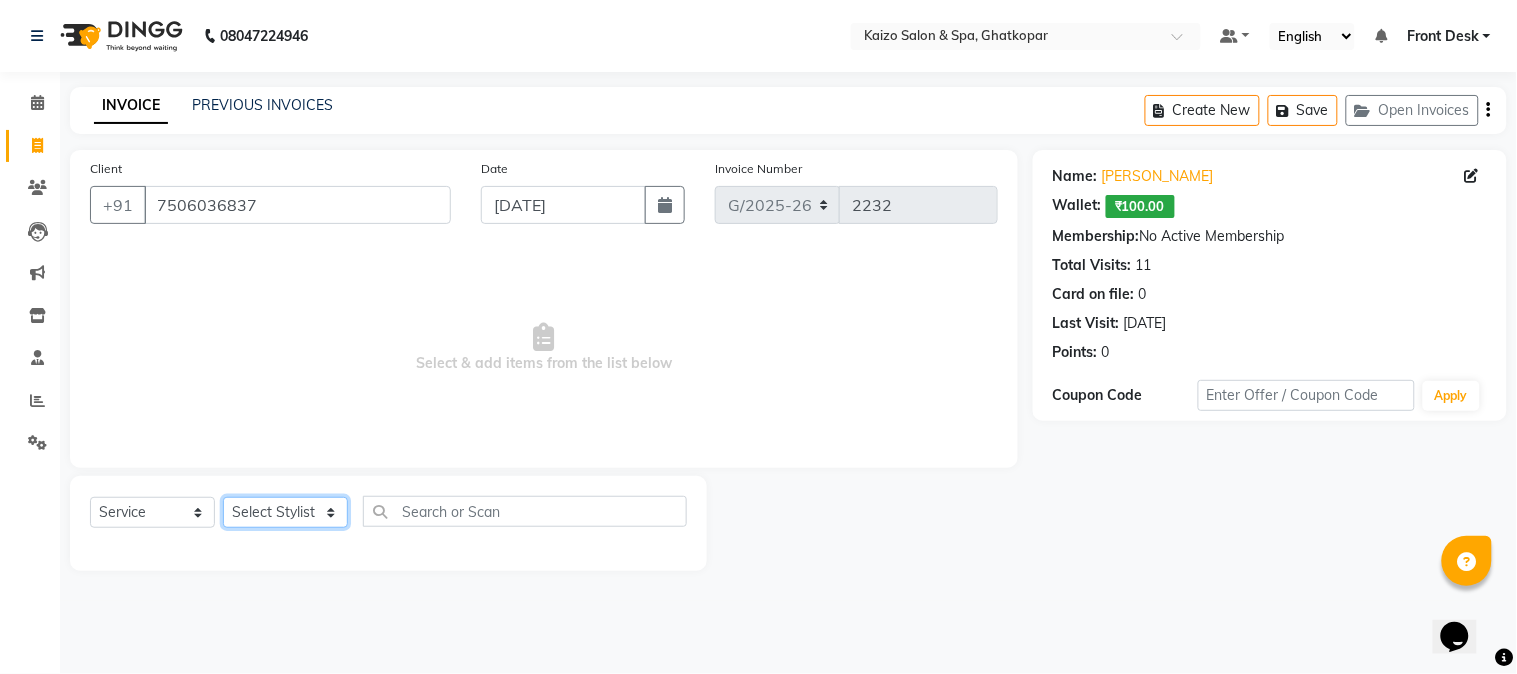 click on "Select Stylist [PERSON_NAME] ANJALI [PERSON_NAME] [PERSON_NAME] Front Desk [PERSON_NAME] IFTESHA [PERSON_NAME] [MEDICAL_DATA][PERSON_NAME] [PERSON_NAME] [PERSON_NAME] [PERSON_NAME] [PERSON_NAME] GALA [PERSON_NAME] [PERSON_NAME] YASH" 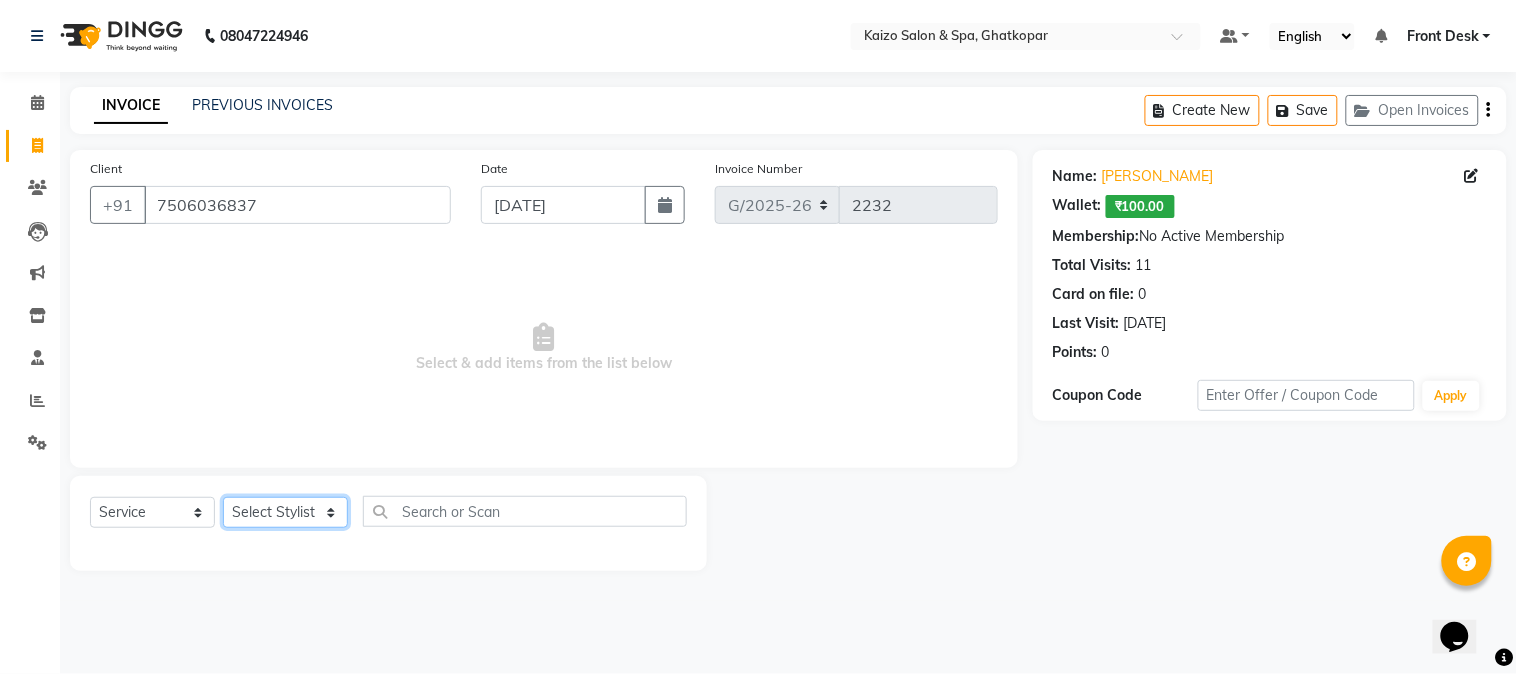 select on "8843" 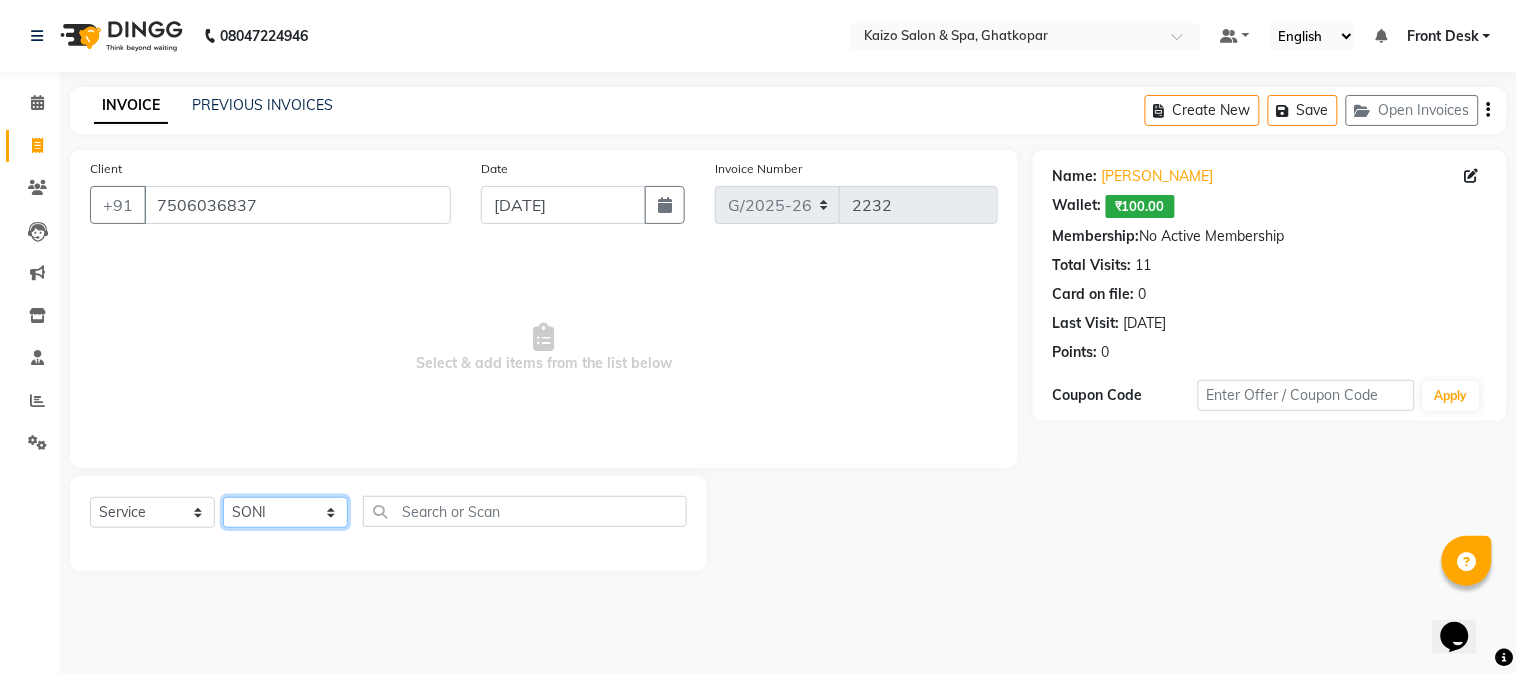click on "Select Stylist [PERSON_NAME] ANJALI [PERSON_NAME] [PERSON_NAME] Front Desk [PERSON_NAME] IFTESHA [PERSON_NAME] [MEDICAL_DATA][PERSON_NAME] [PERSON_NAME] [PERSON_NAME] [PERSON_NAME] [PERSON_NAME] GALA [PERSON_NAME] [PERSON_NAME] YASH" 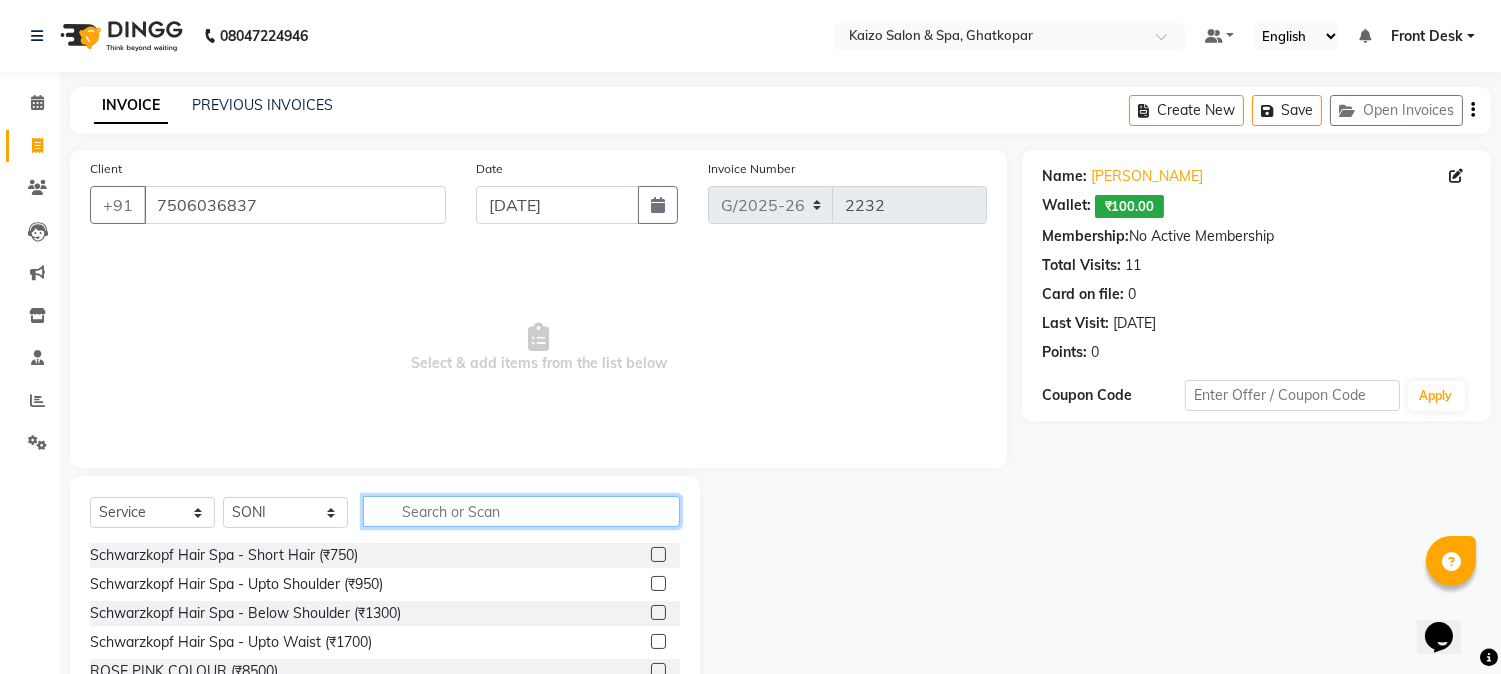click 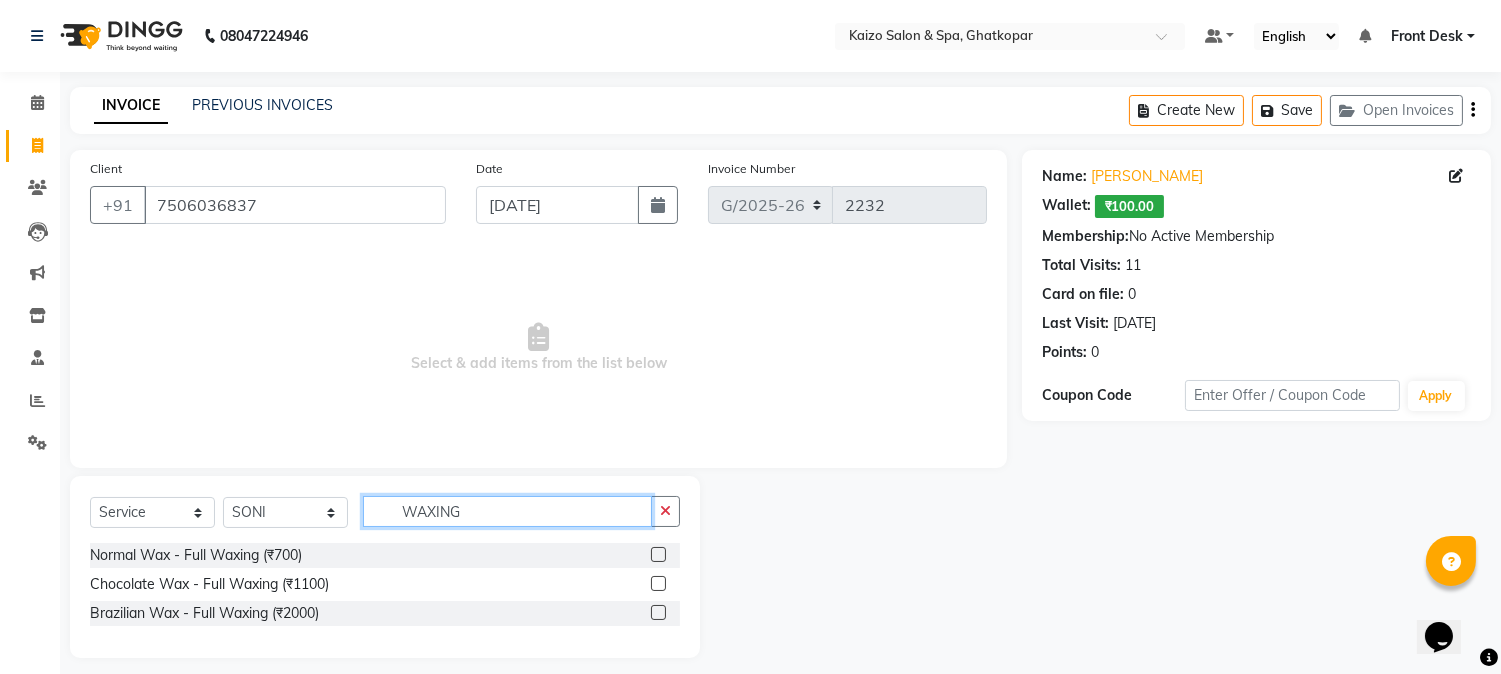 type on "WAXING" 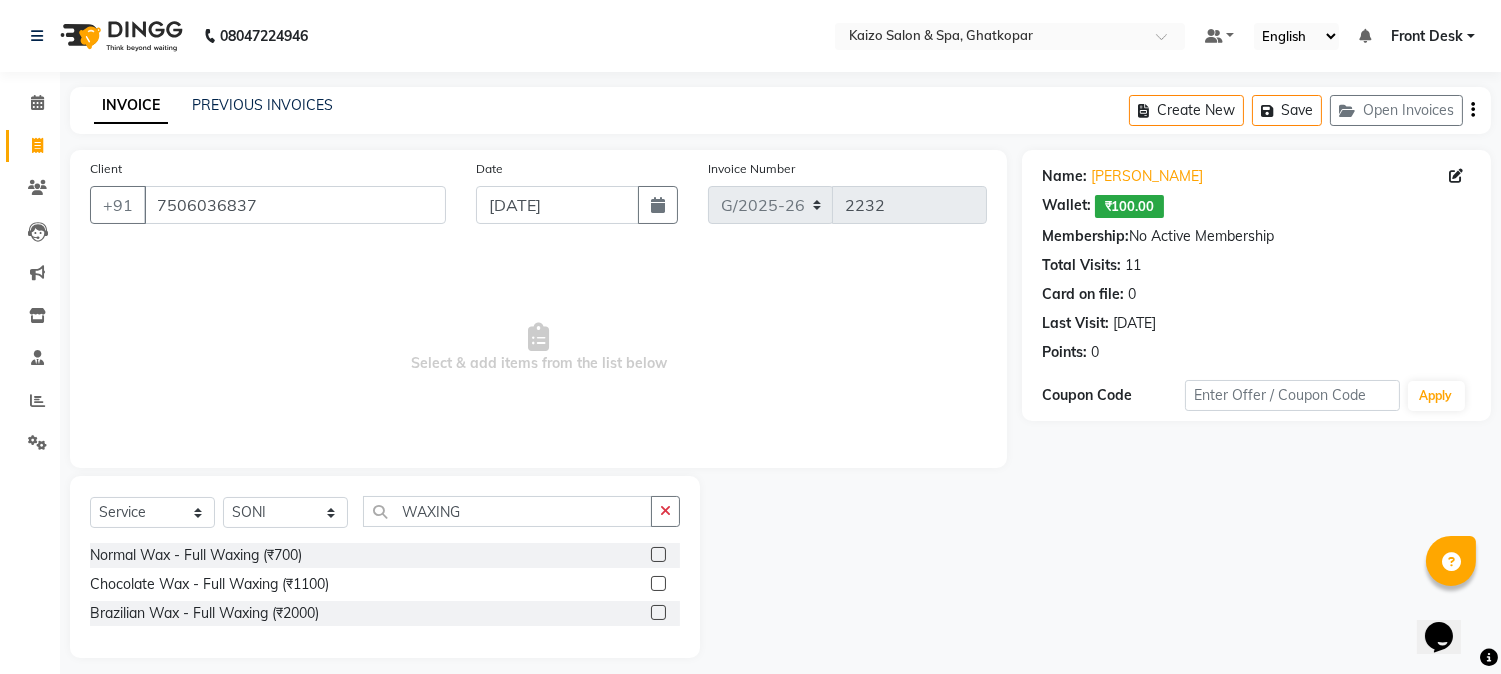 click 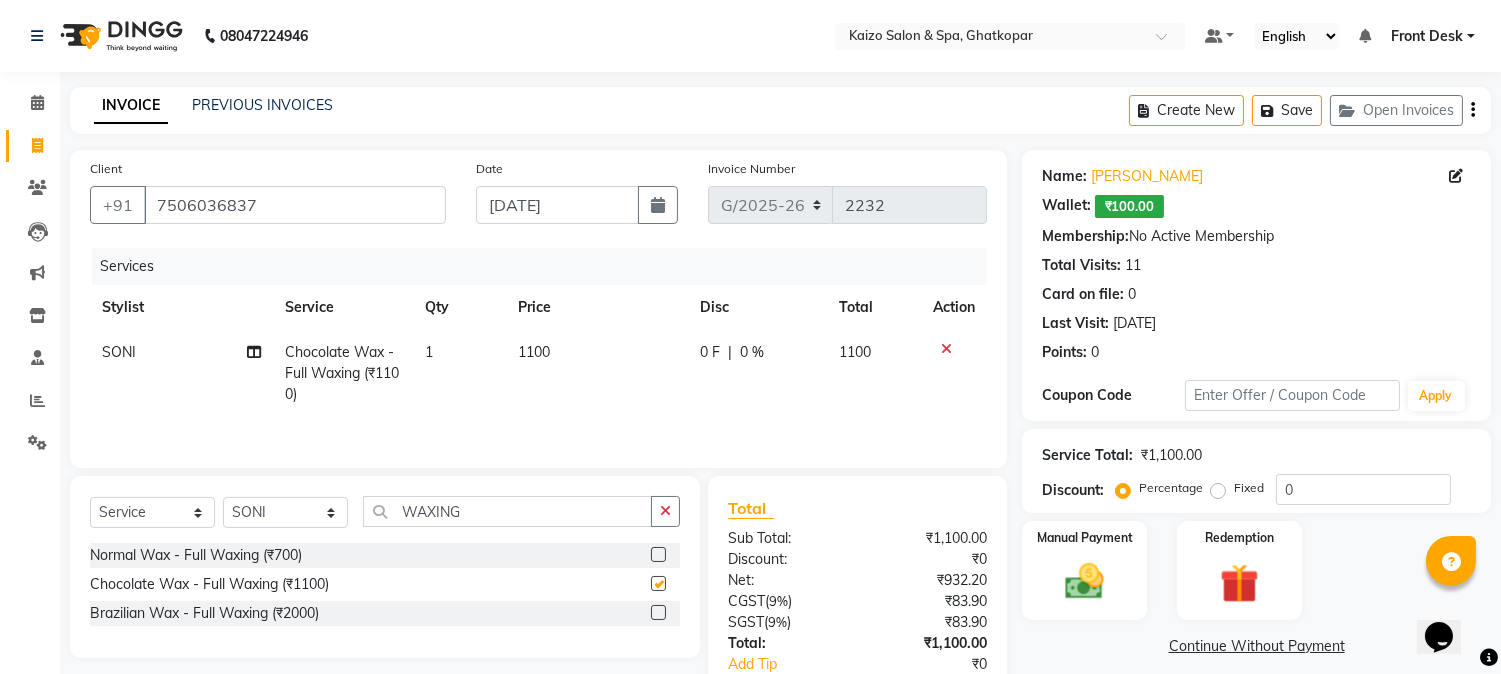 checkbox on "false" 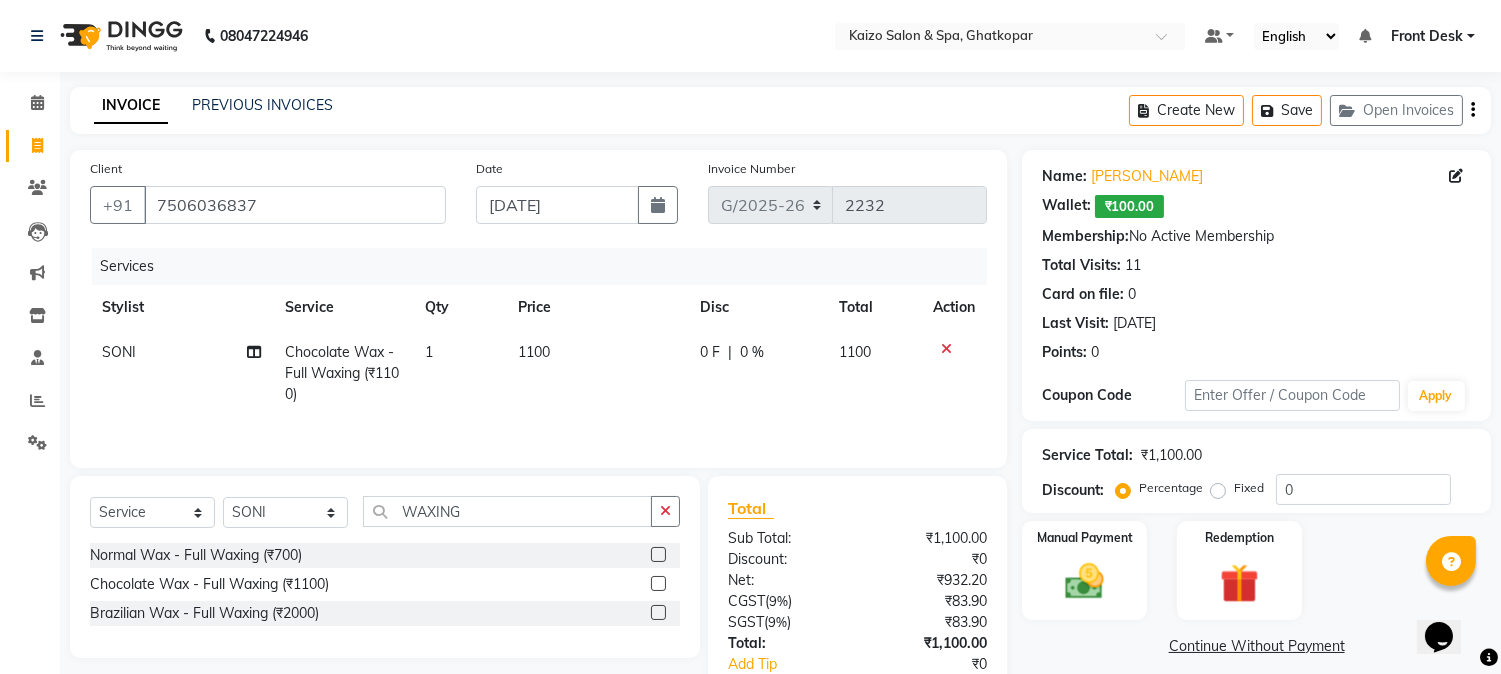 click on "1100" 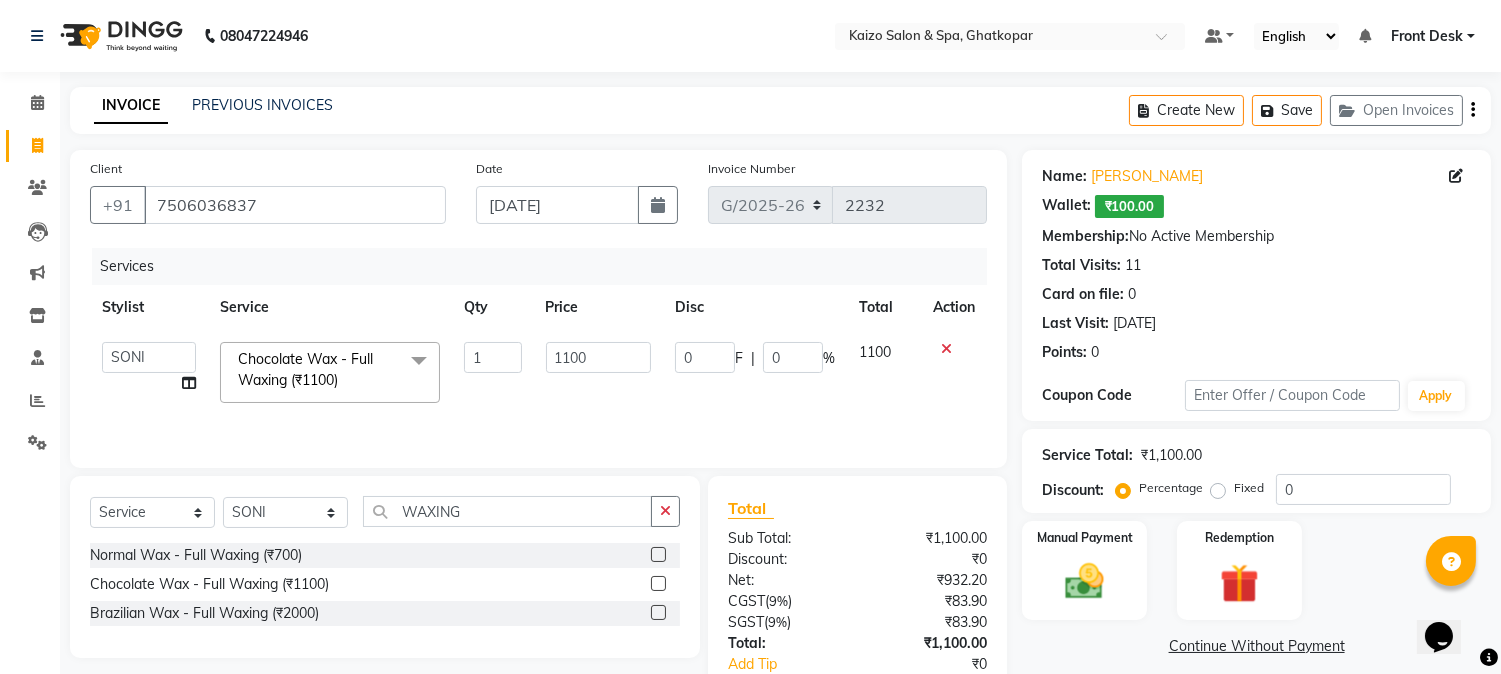 click on "1100" 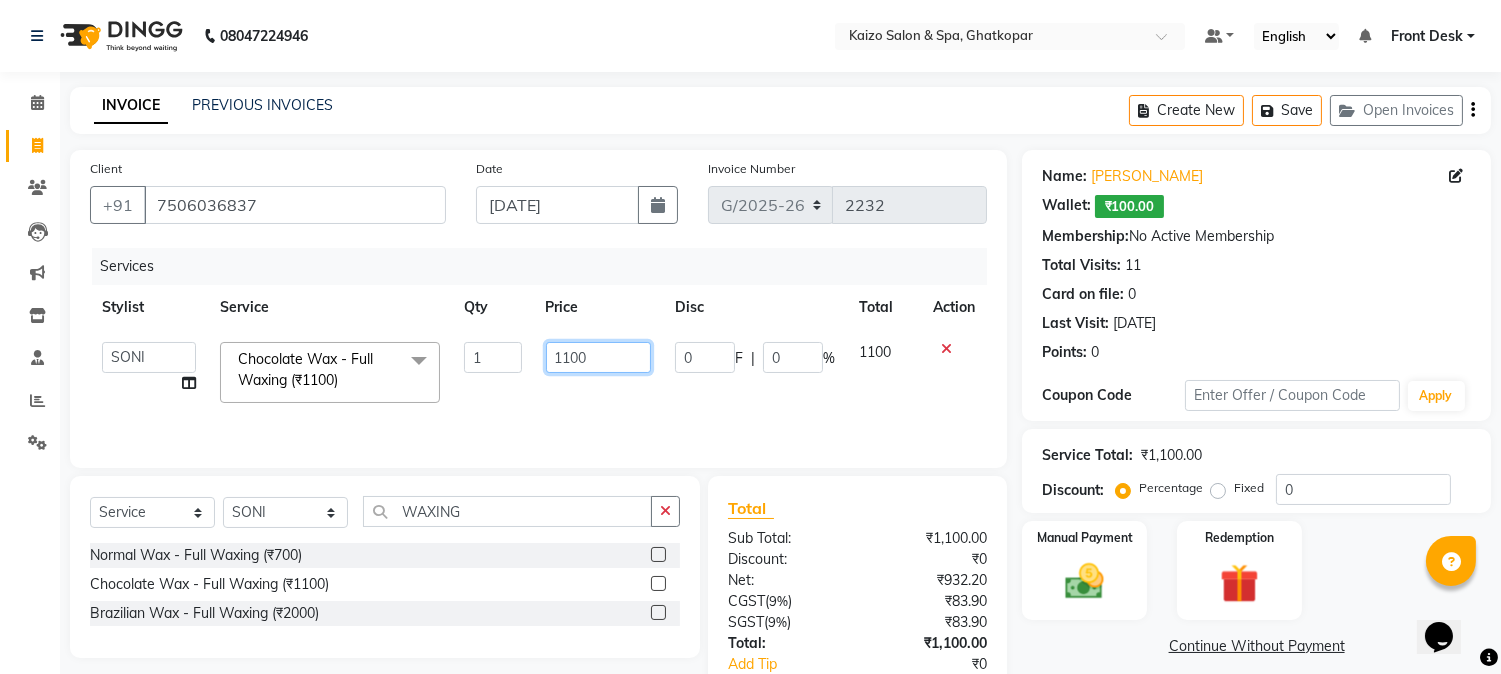 click on "1100" 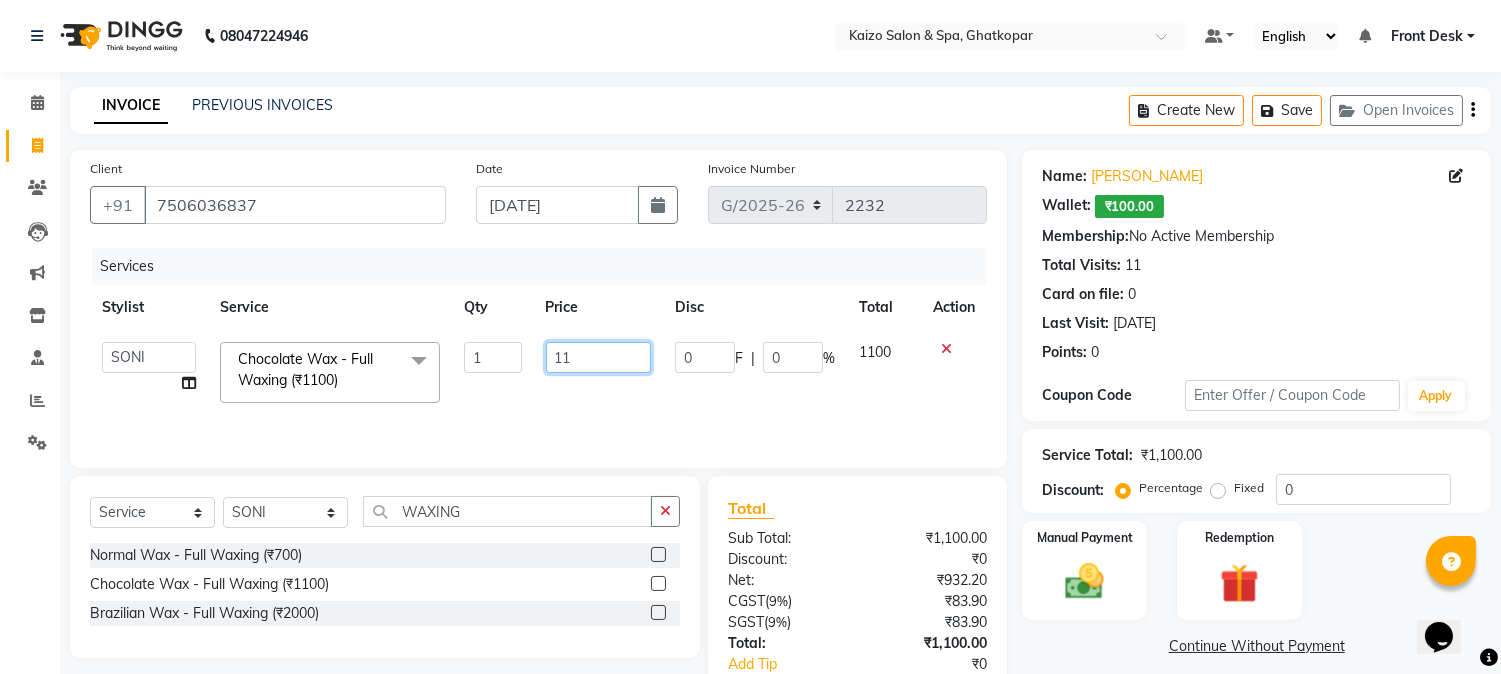 type on "1" 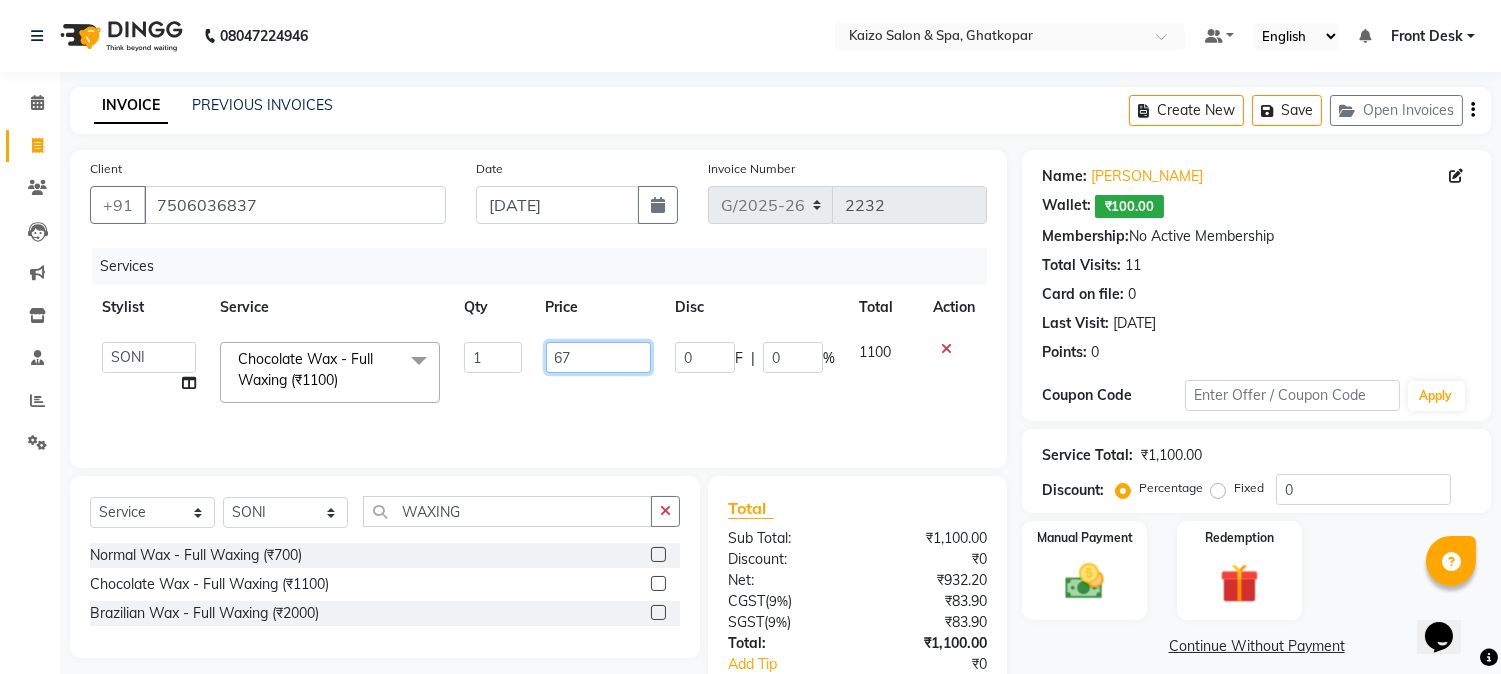 type on "670" 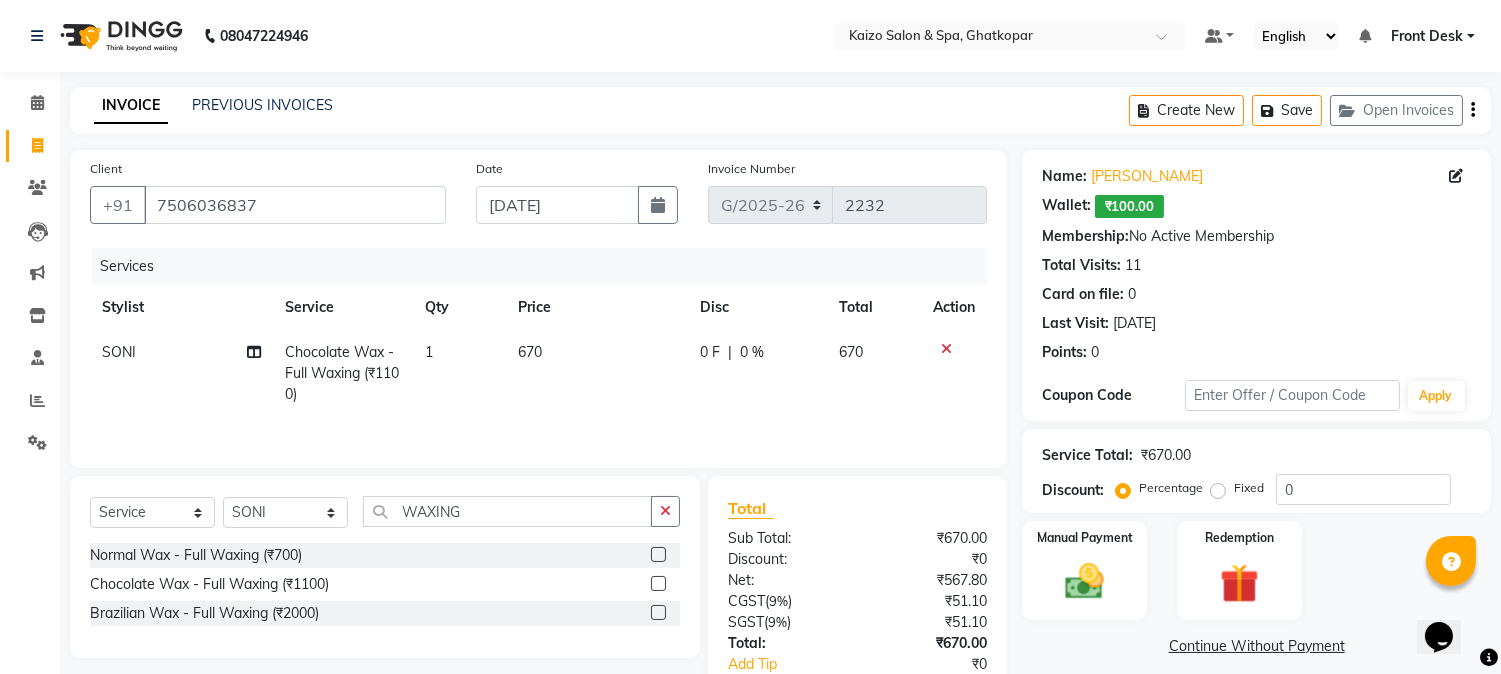 click on "670" 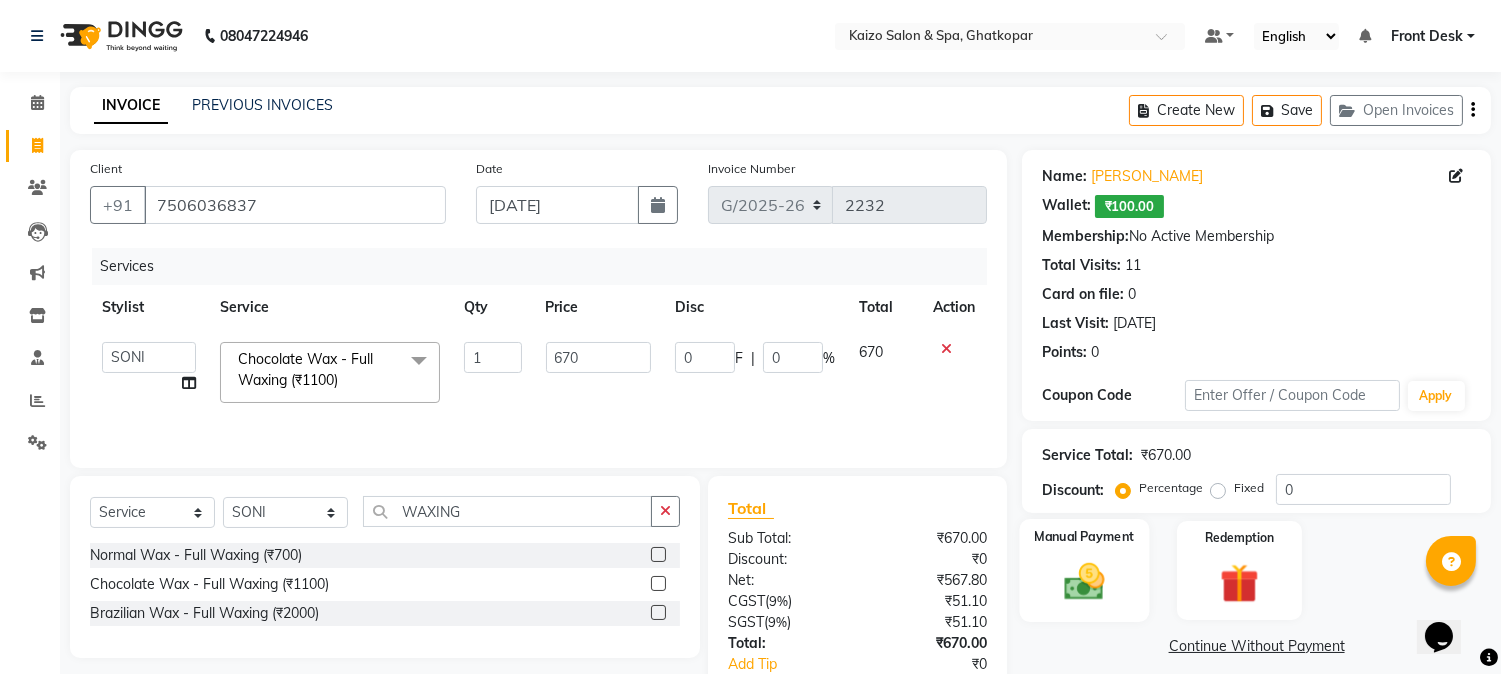 click 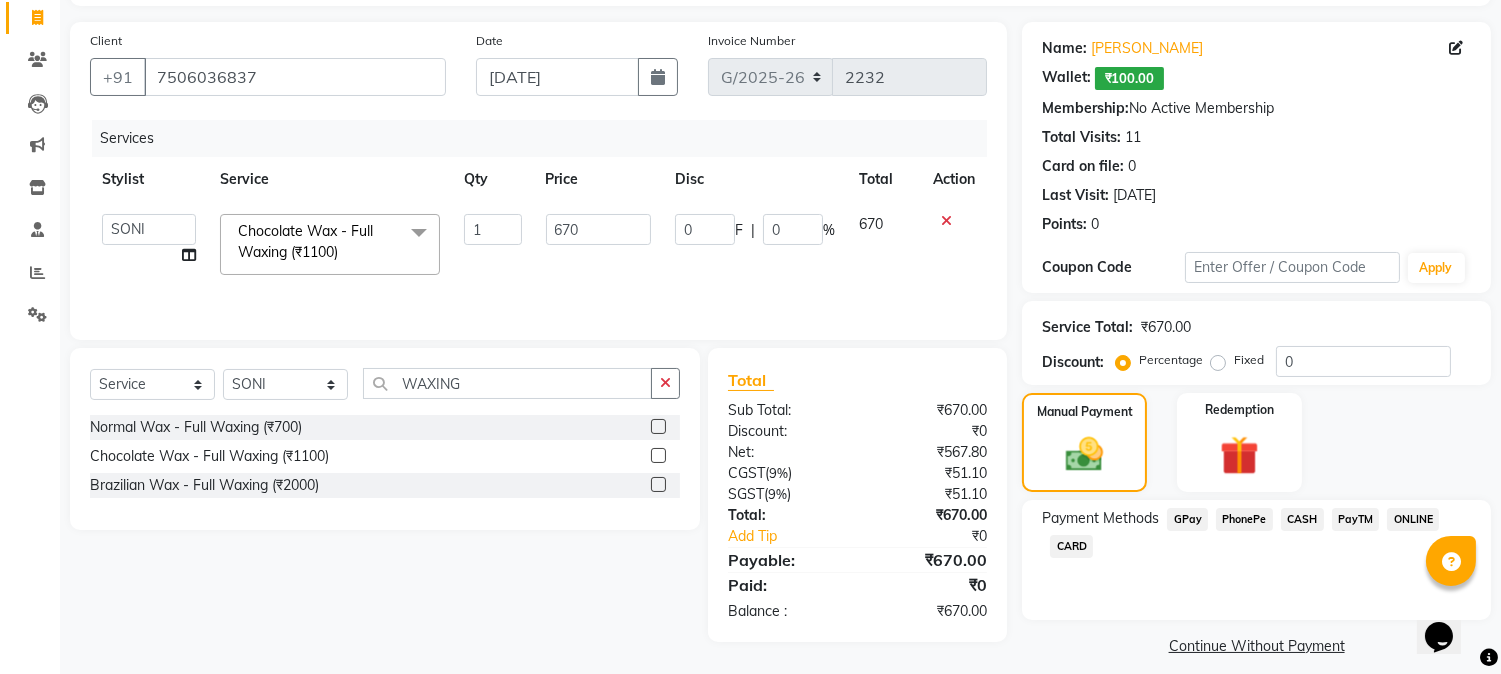 scroll, scrollTop: 143, scrollLeft: 0, axis: vertical 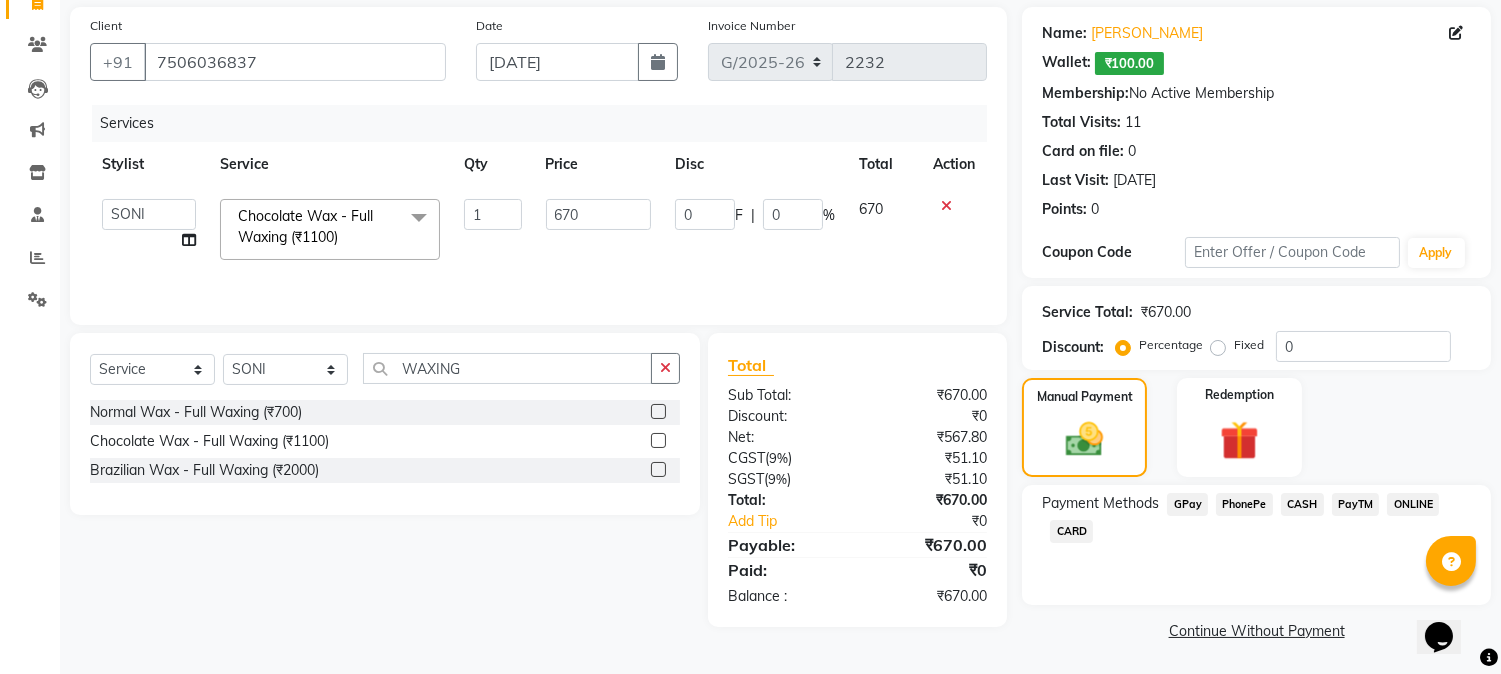 click on "CARD" 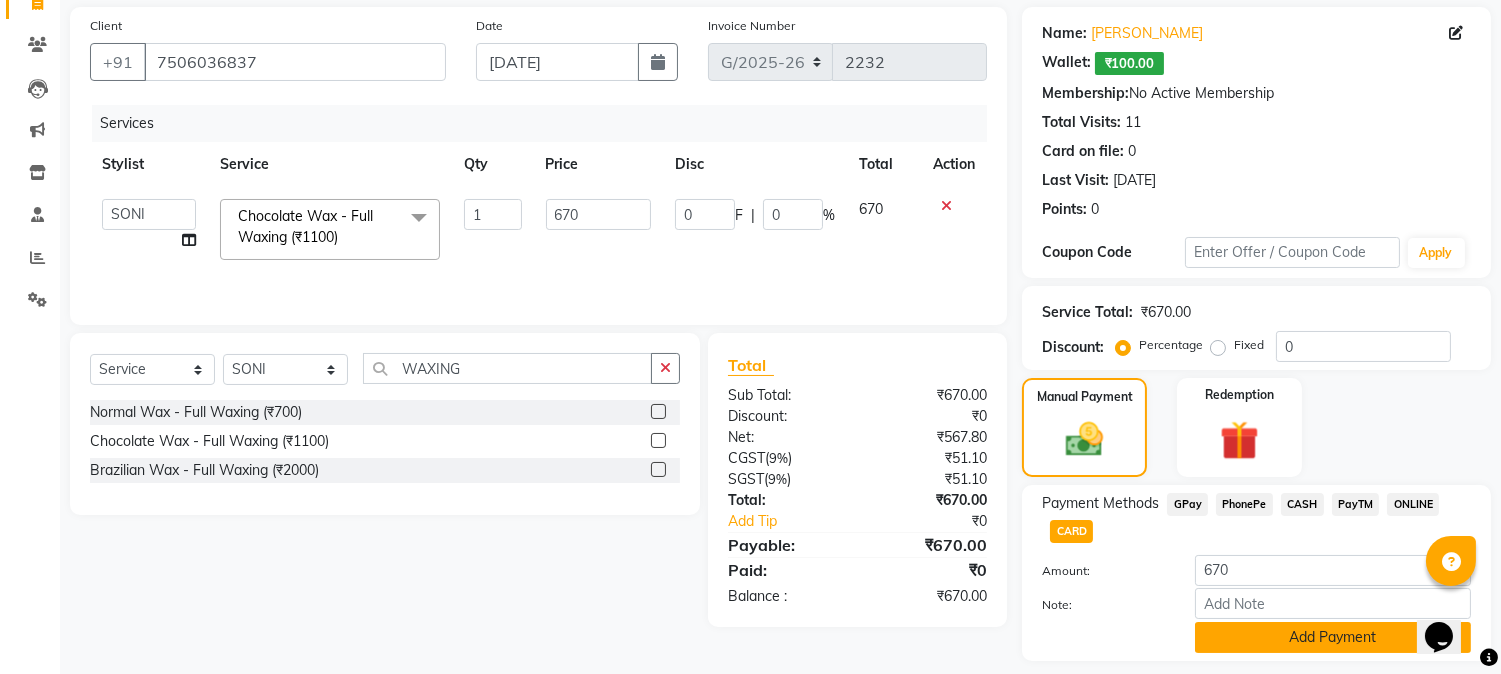 click on "Add Payment" 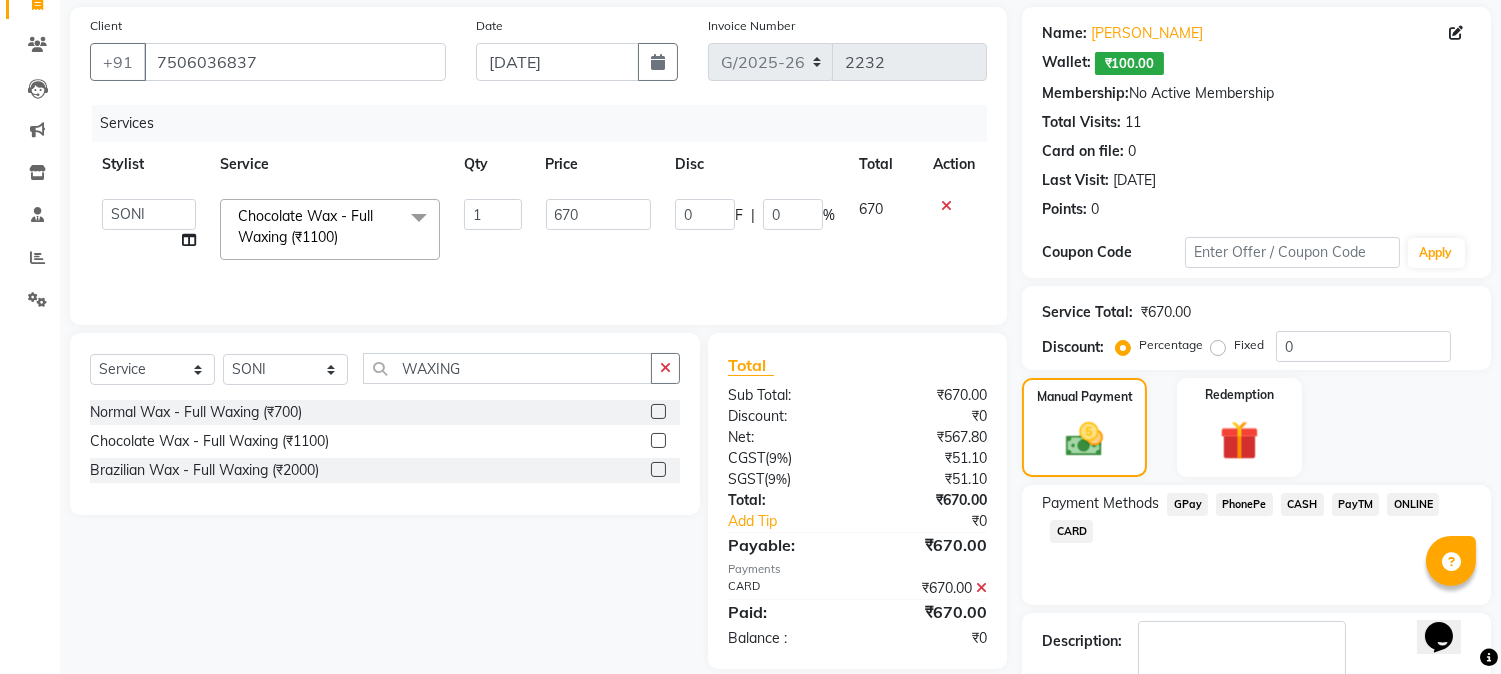 click on "CARD" 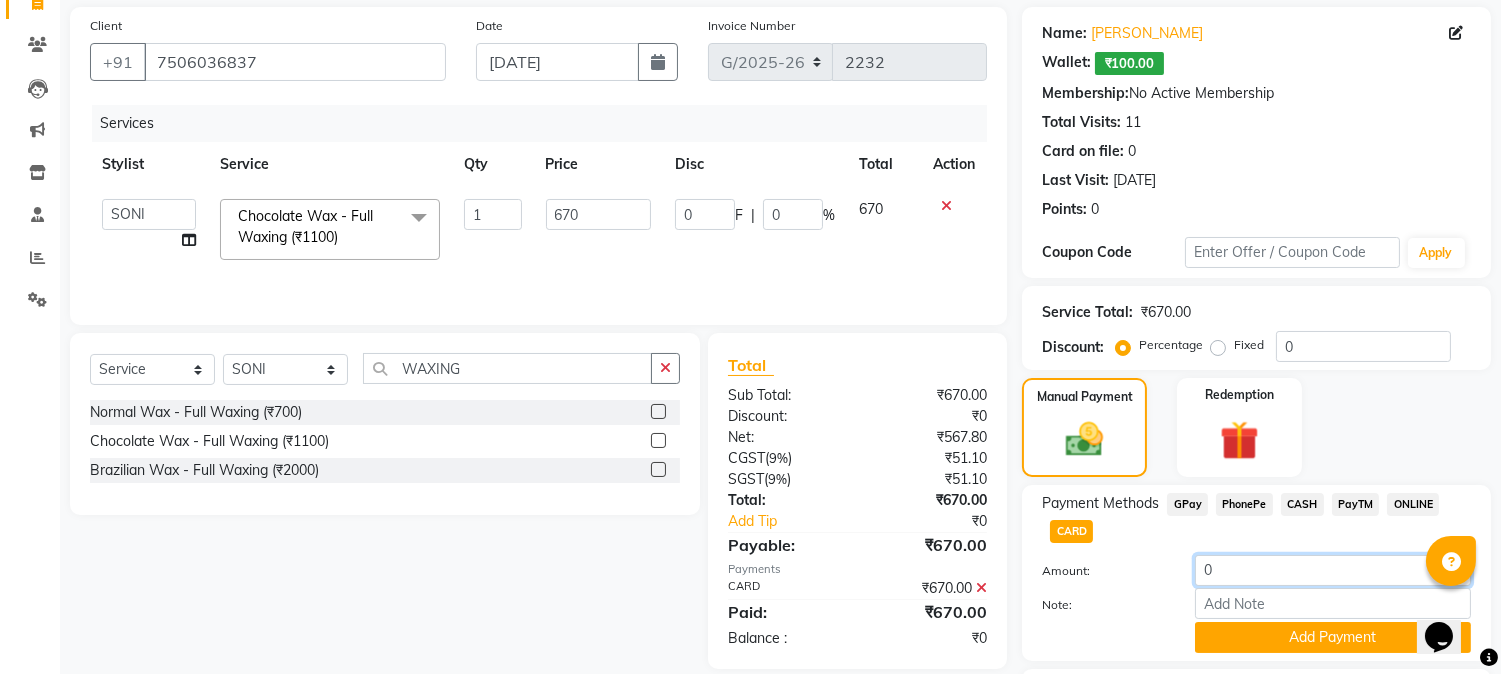 click on "0" 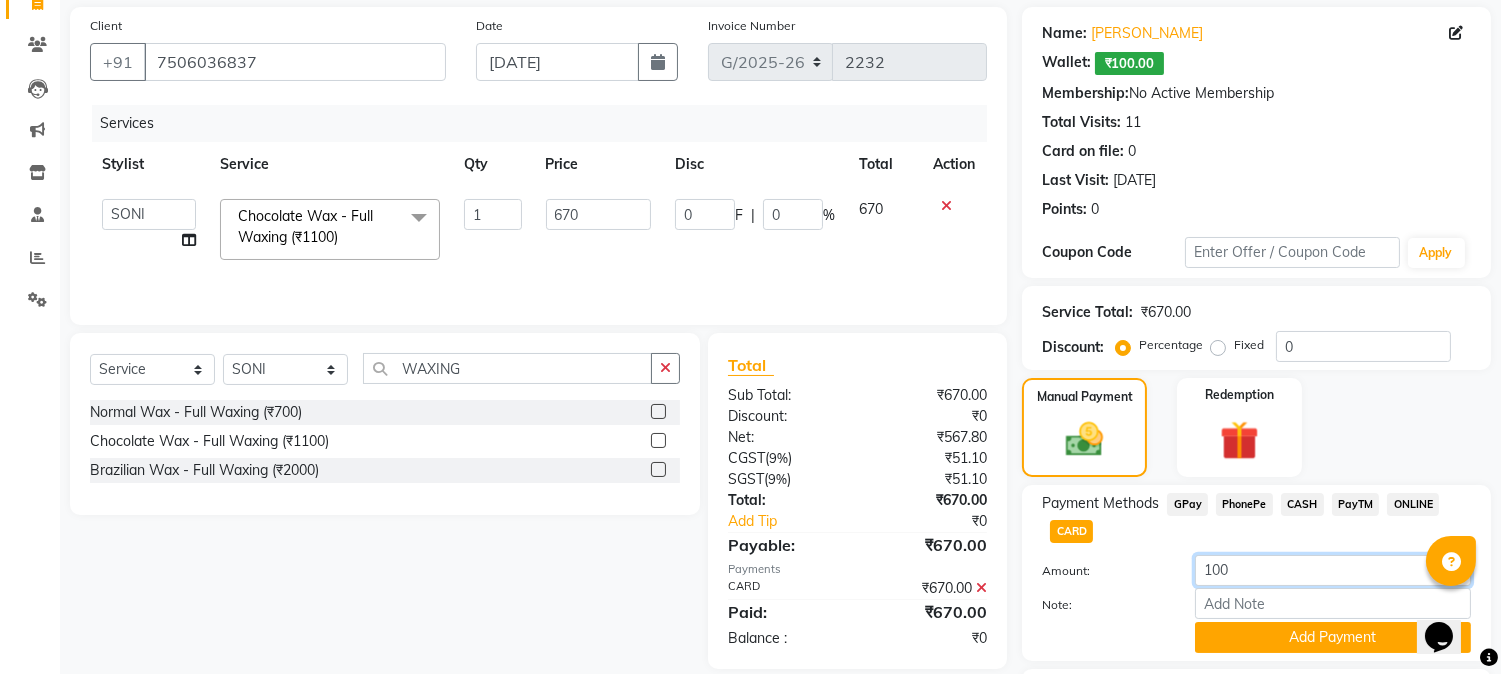 type on "100" 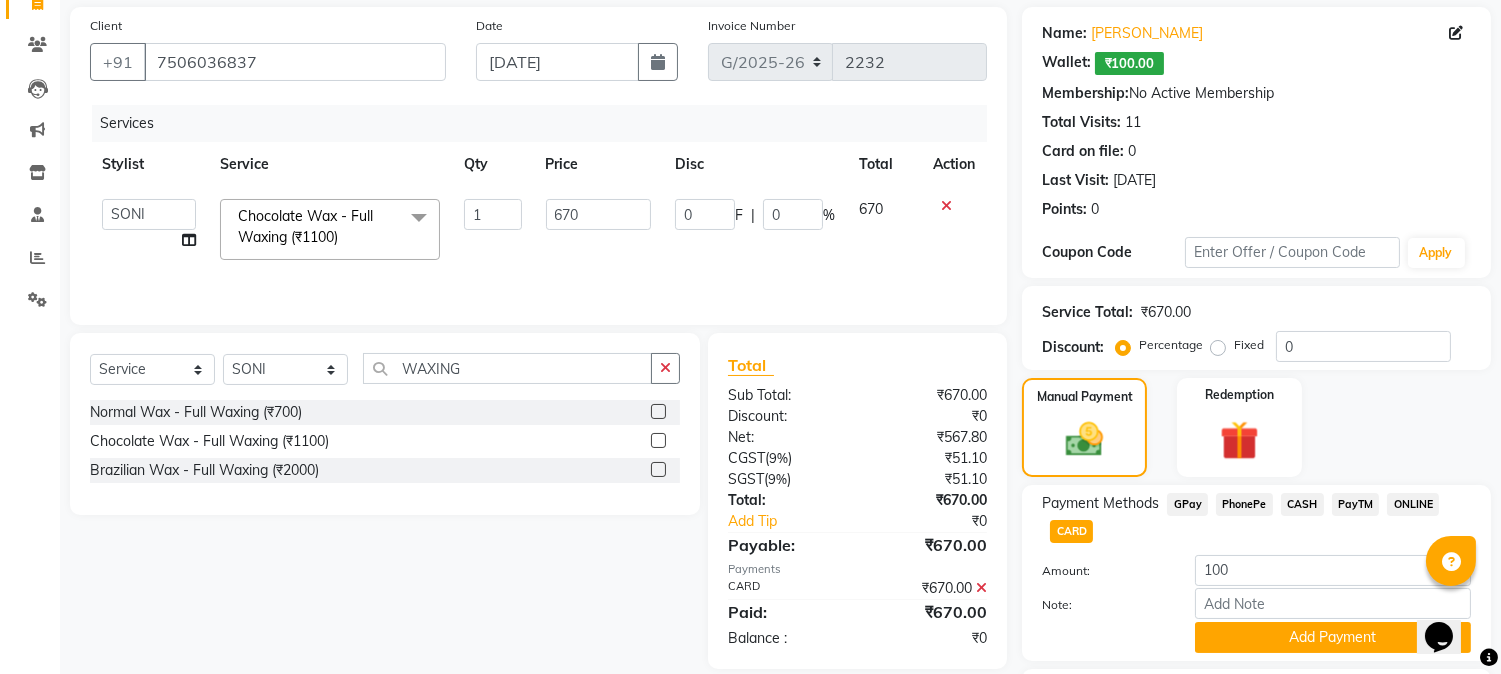 click on "Manual Payment Redemption" 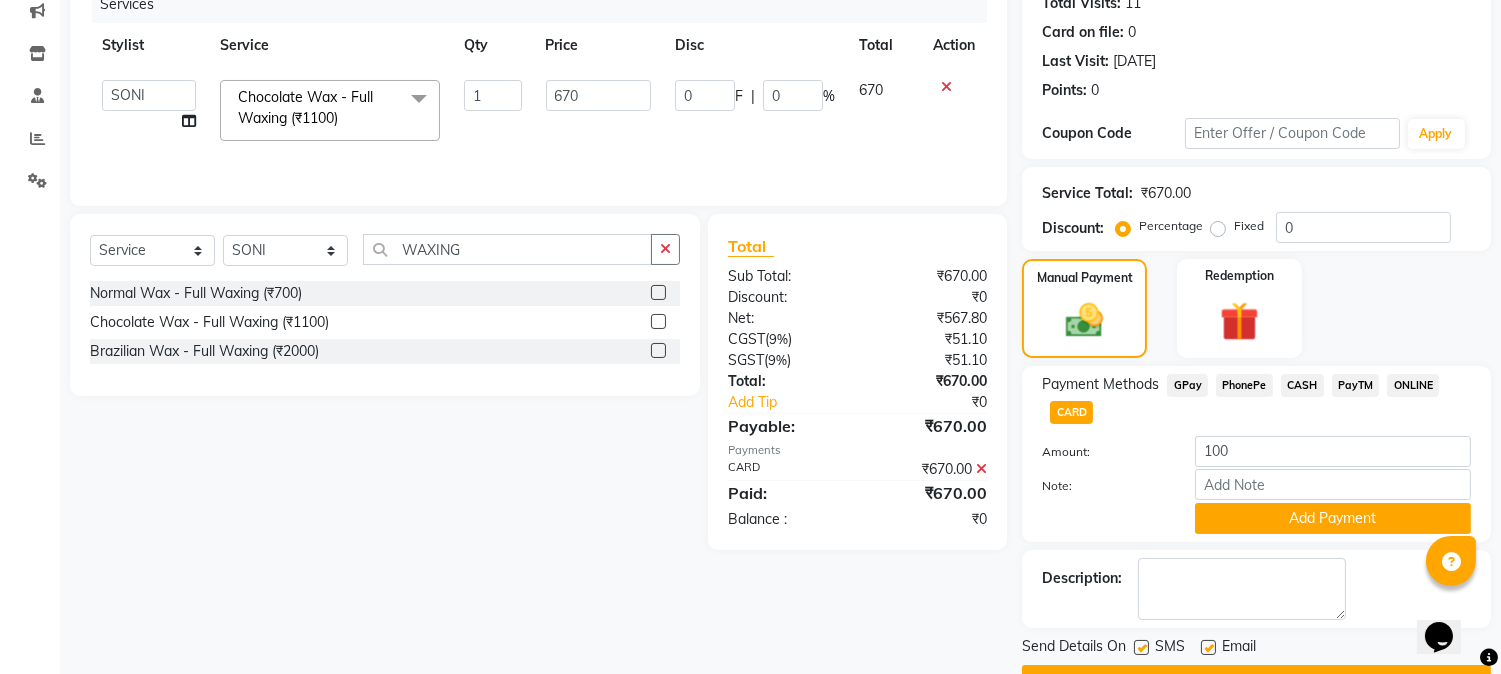 scroll, scrollTop: 301, scrollLeft: 0, axis: vertical 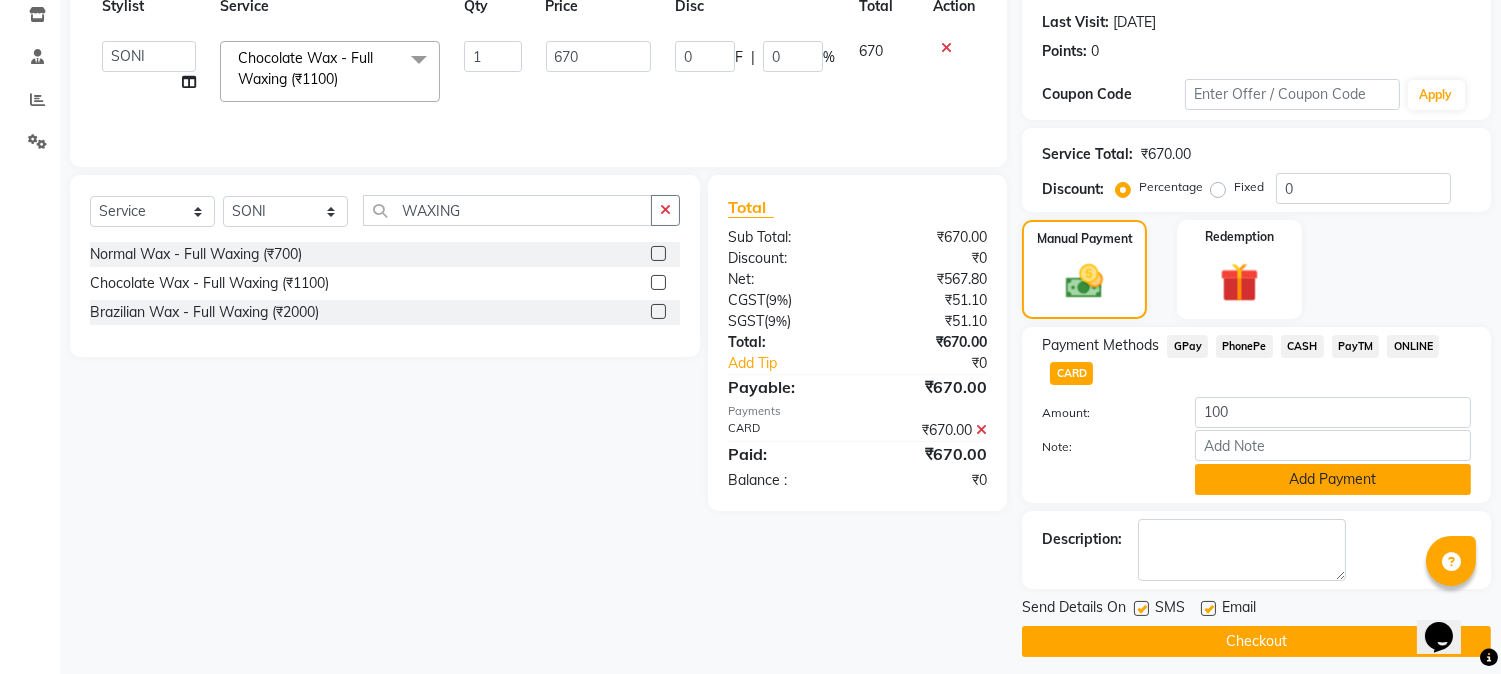 click on "Add Payment" 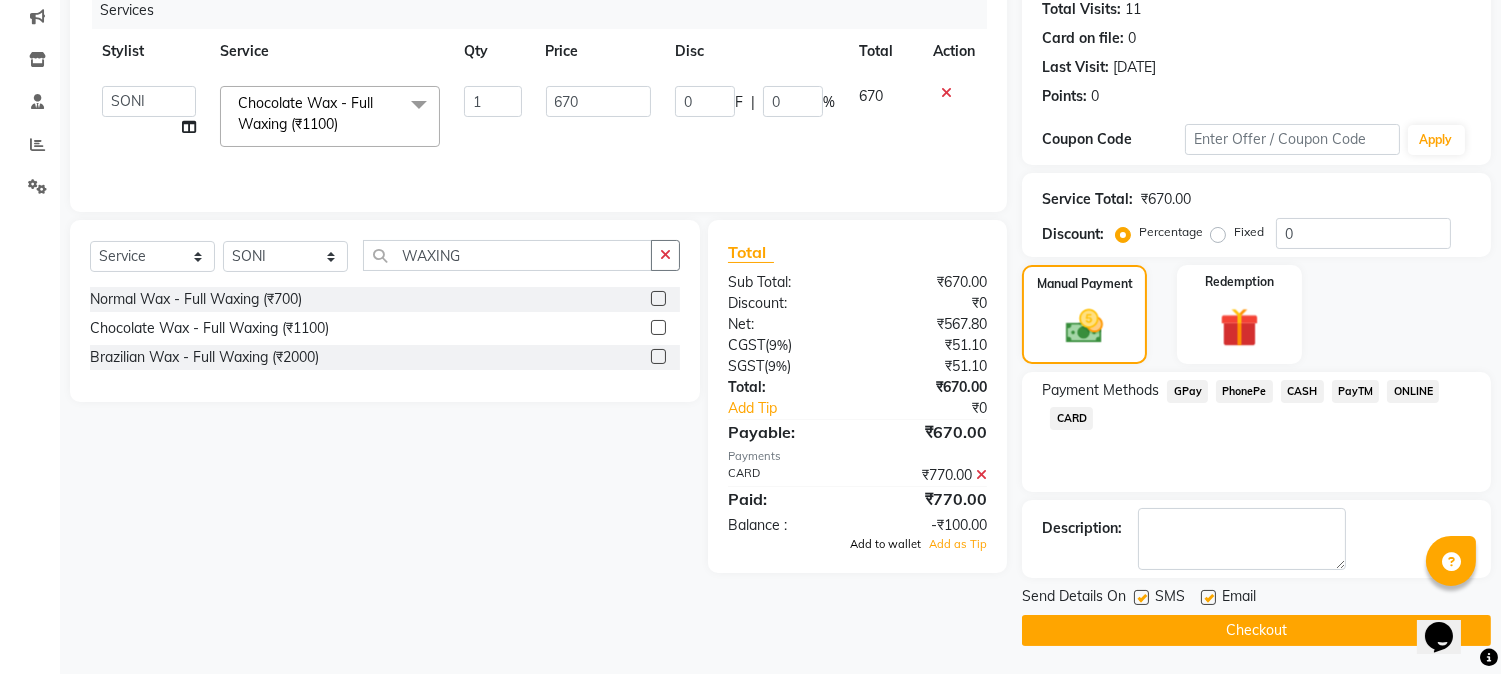 click on "Add to wallet" 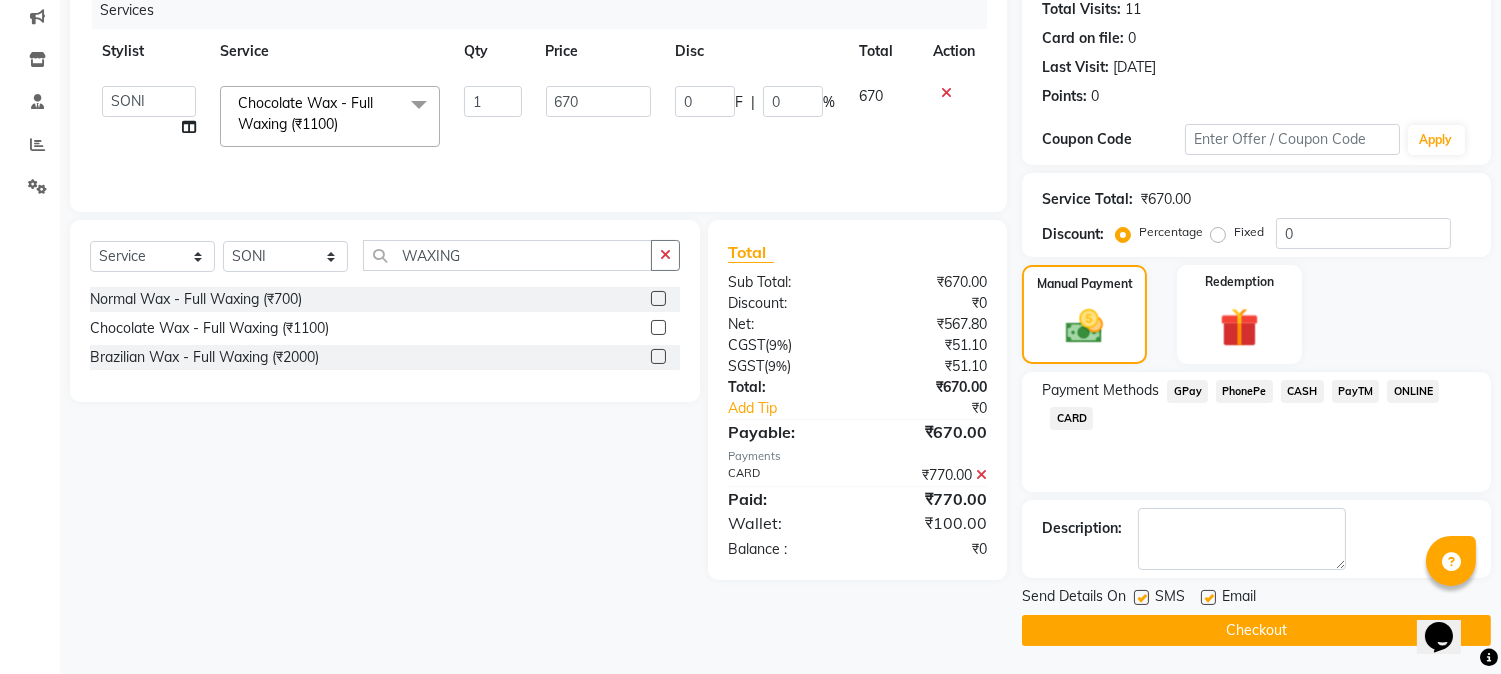 click on "Send Details On SMS Email" 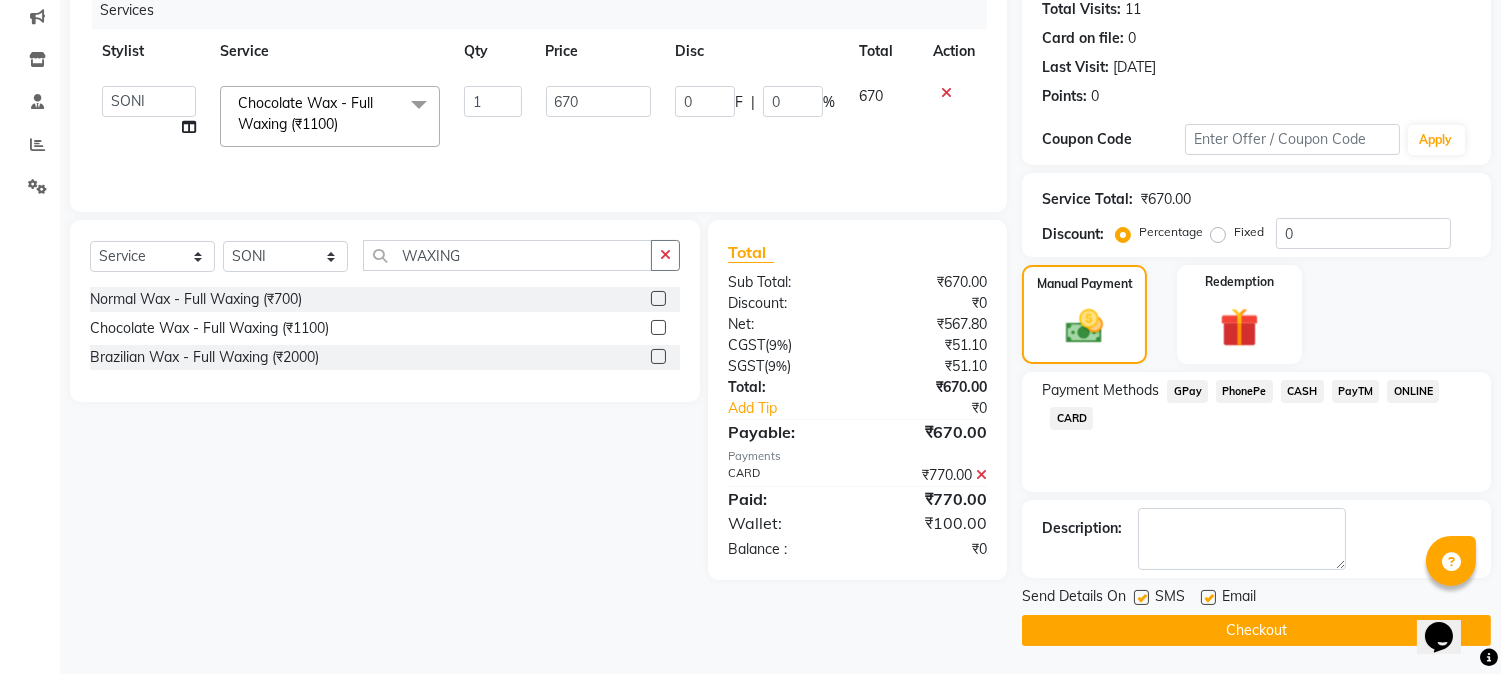 click at bounding box center (1140, 598) 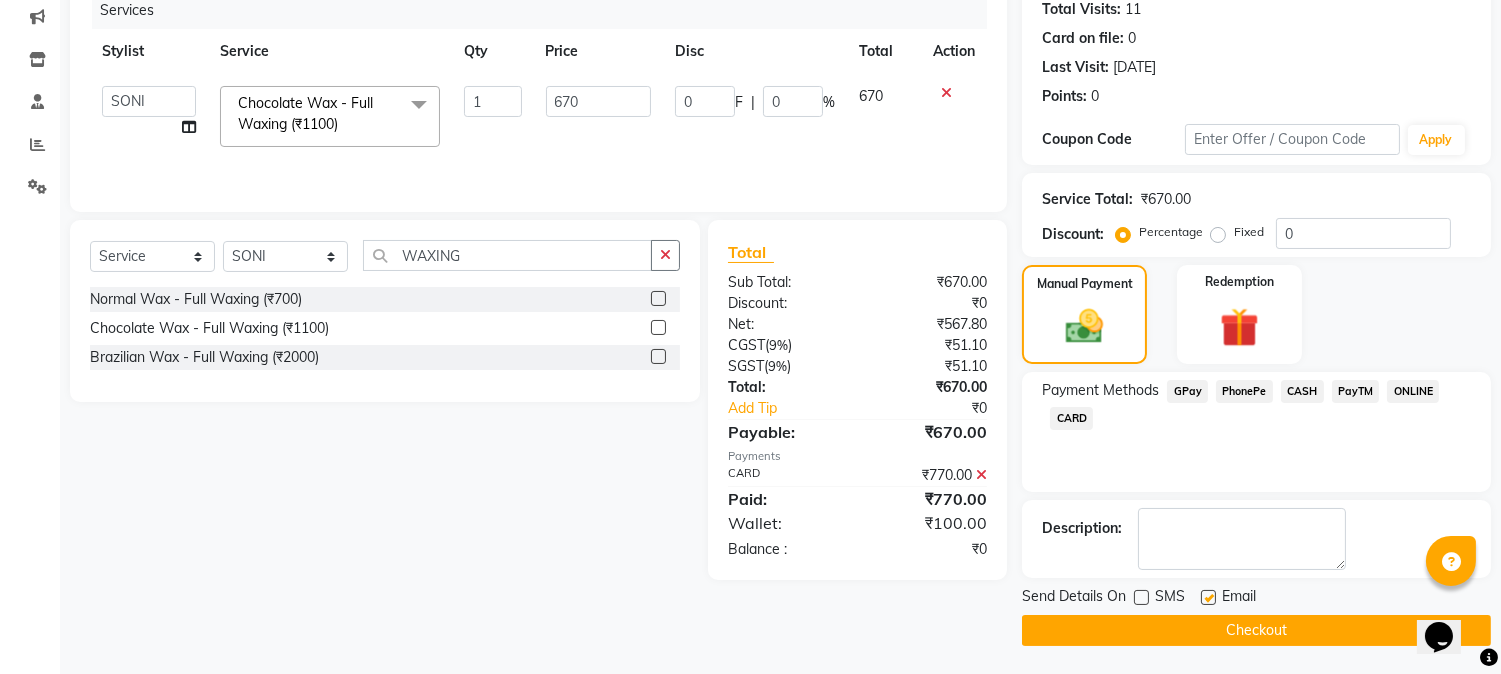 click on "SMS" 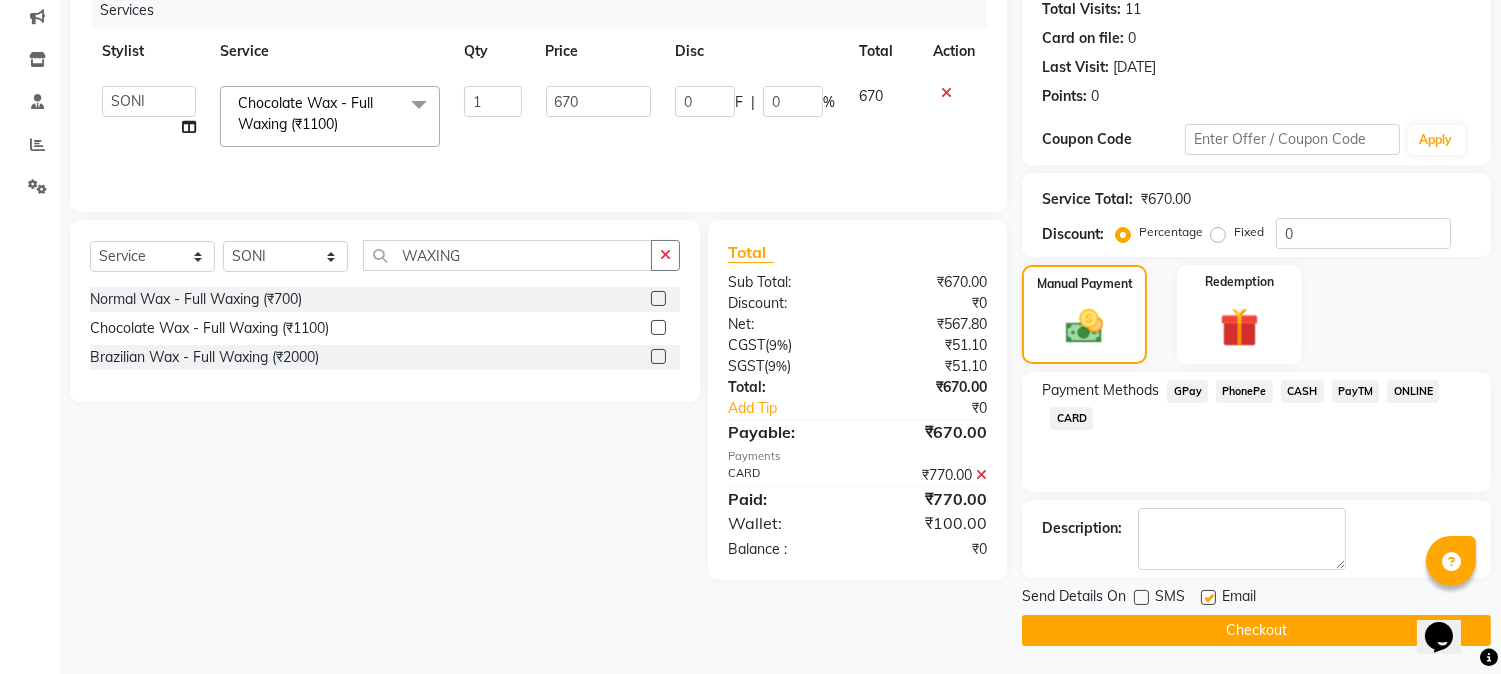 click at bounding box center [1207, 598] 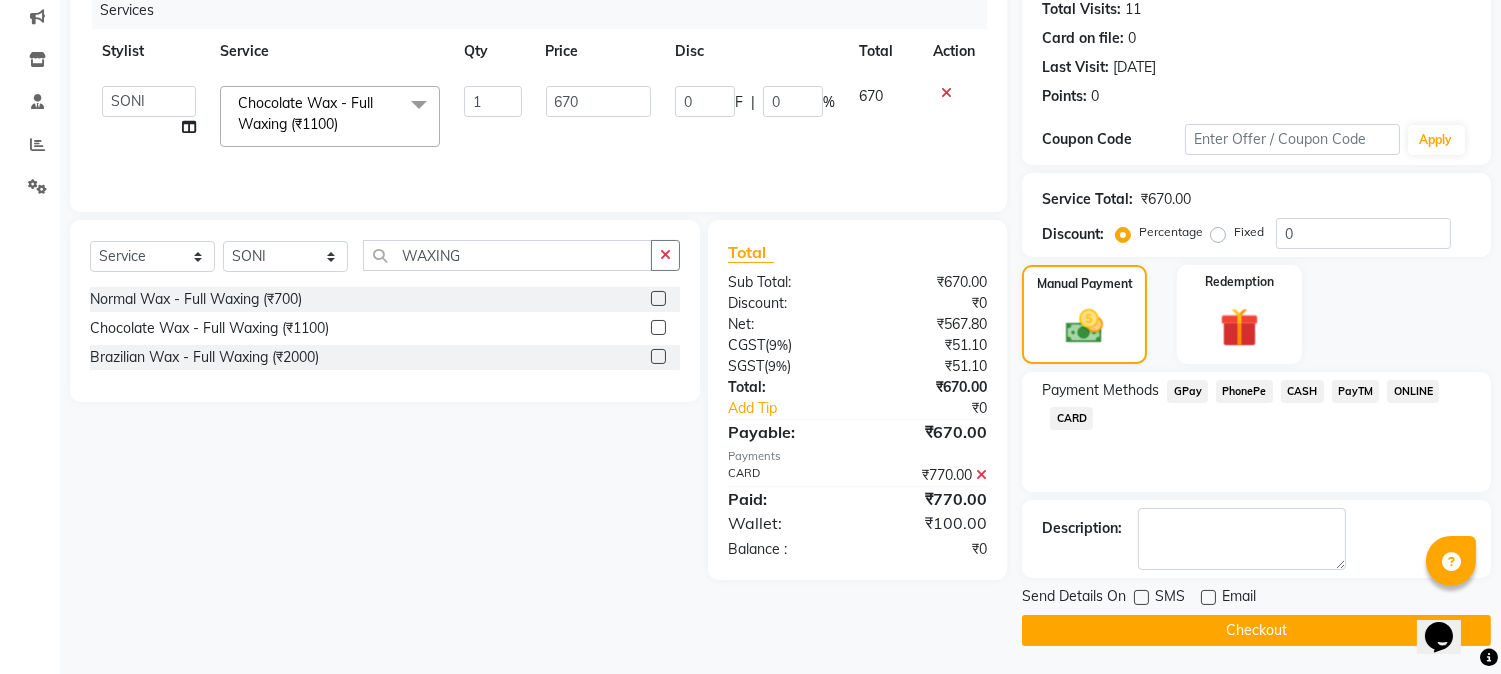 click on "Checkout" 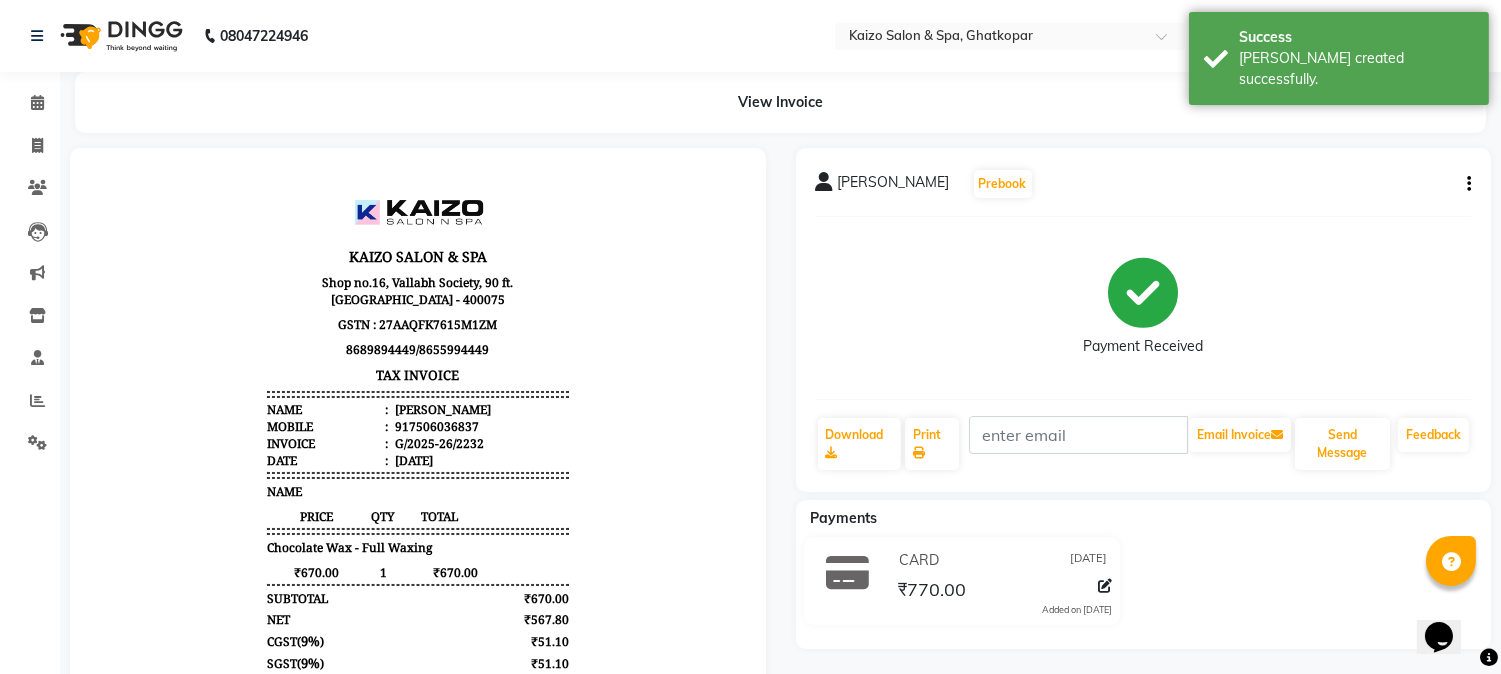 scroll, scrollTop: 0, scrollLeft: 0, axis: both 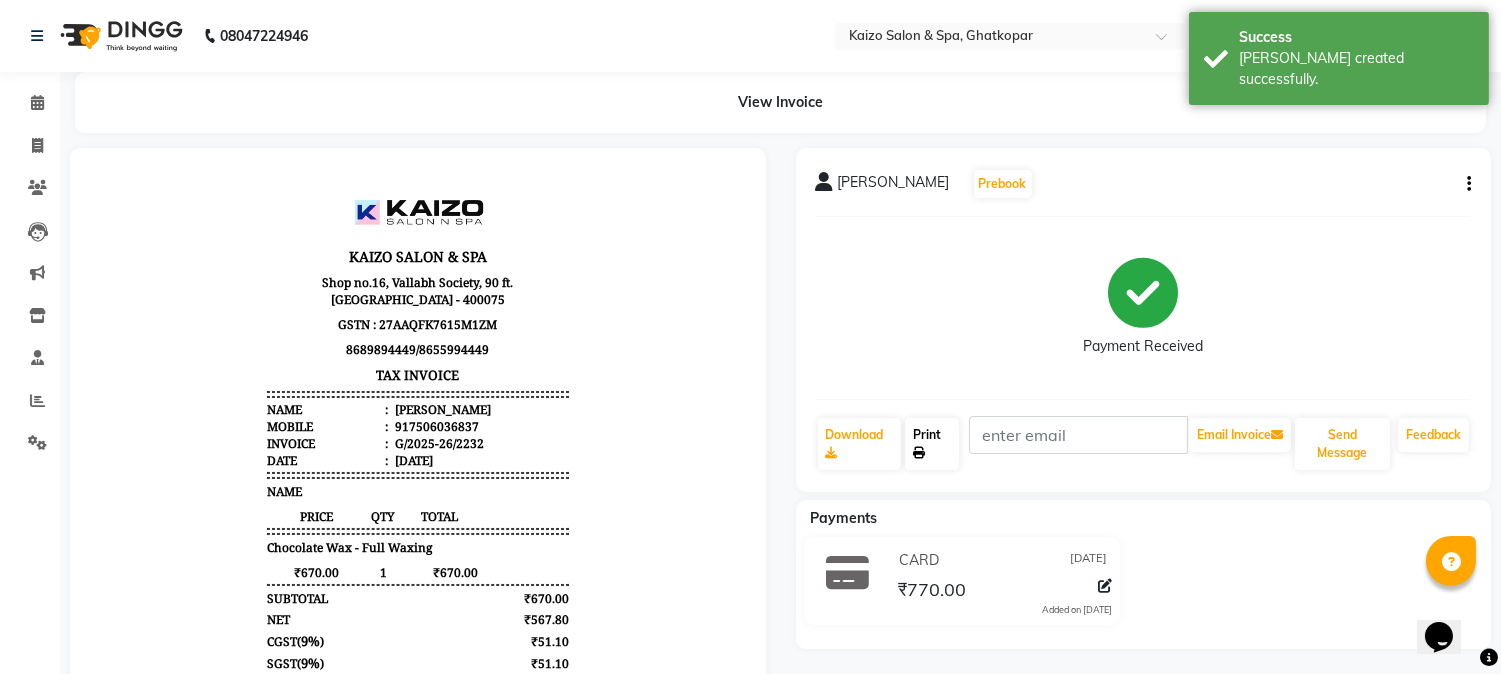 click on "Print" 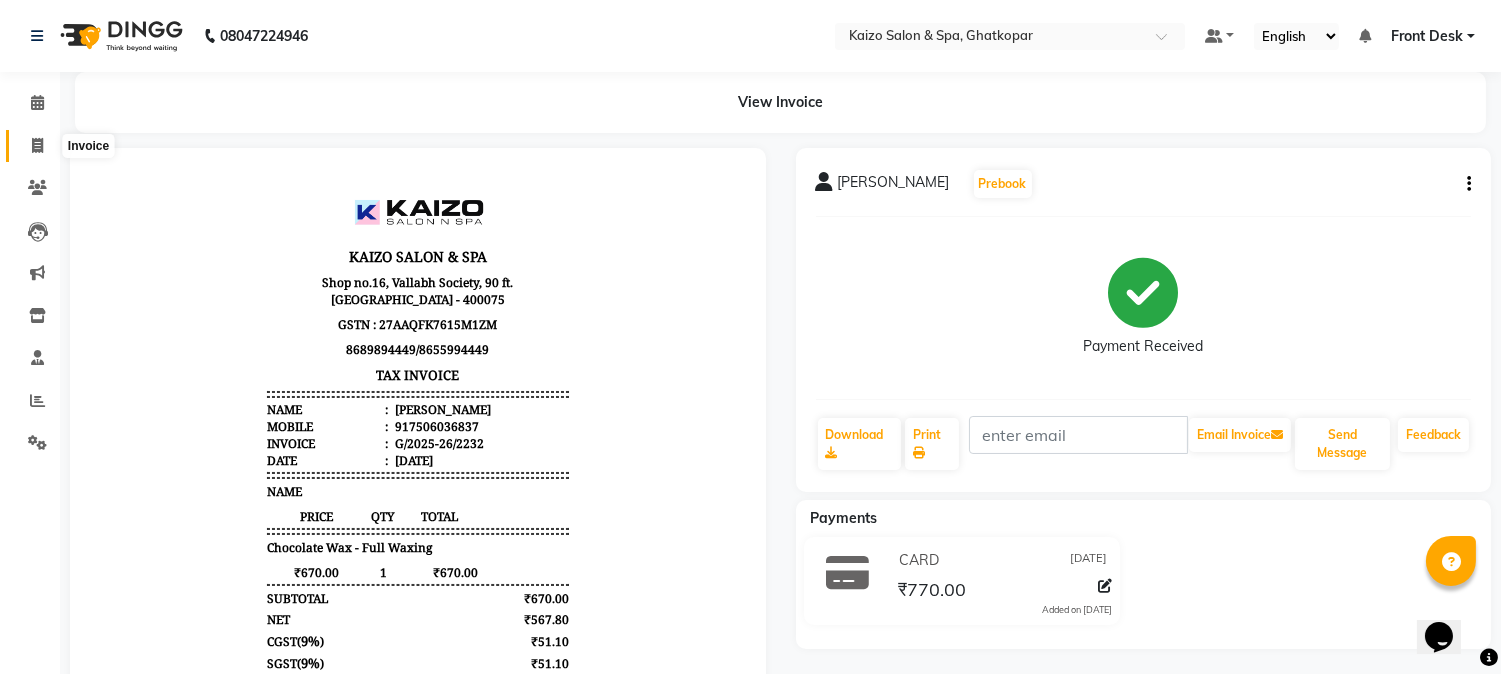 drag, startPoint x: 34, startPoint y: 141, endPoint x: 53, endPoint y: 167, distance: 32.202484 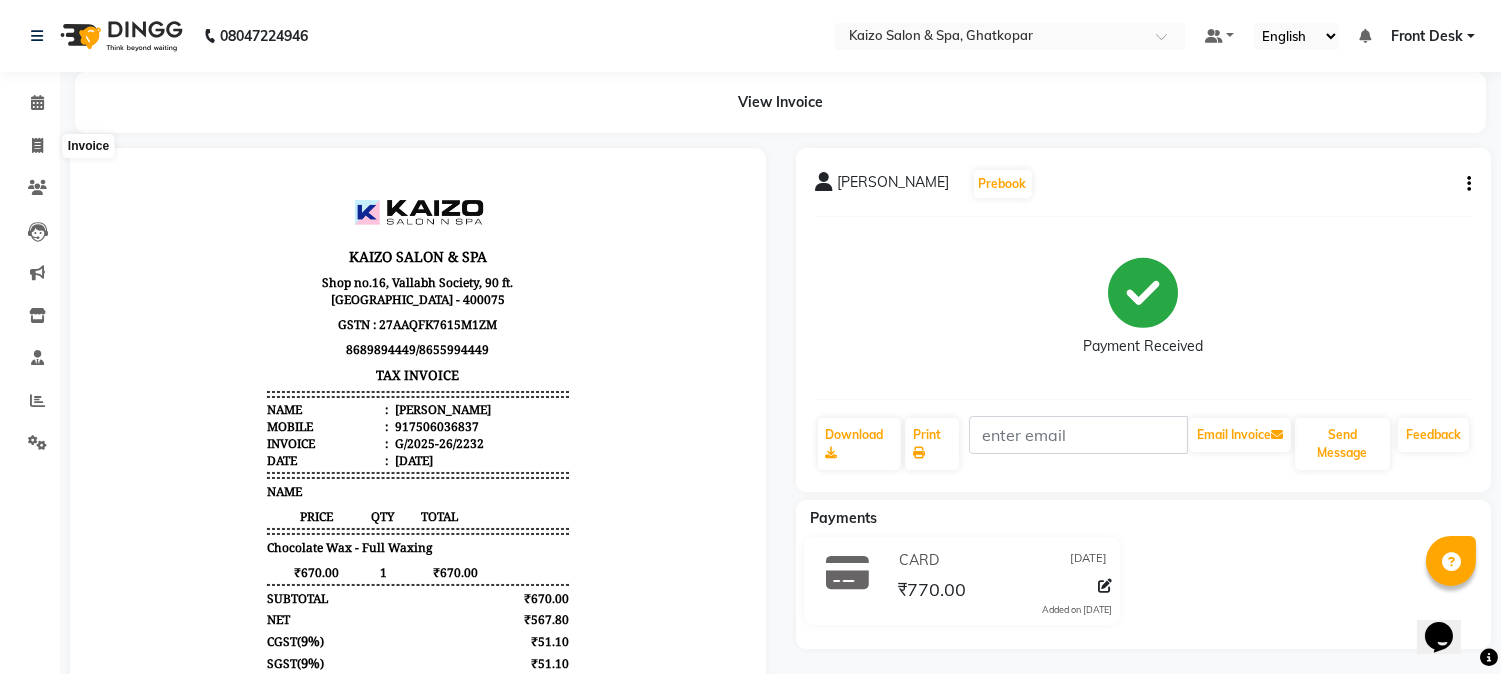 select on "service" 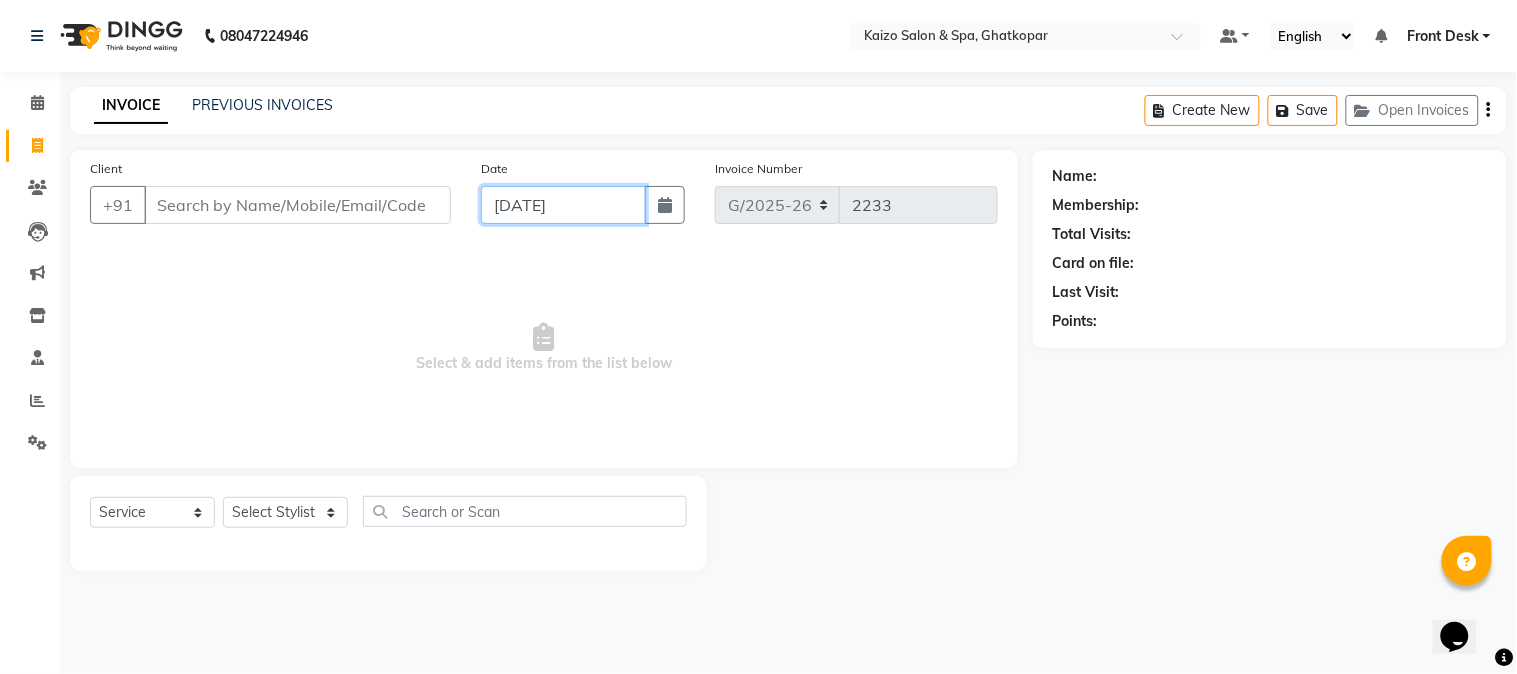 click on "[DATE]" 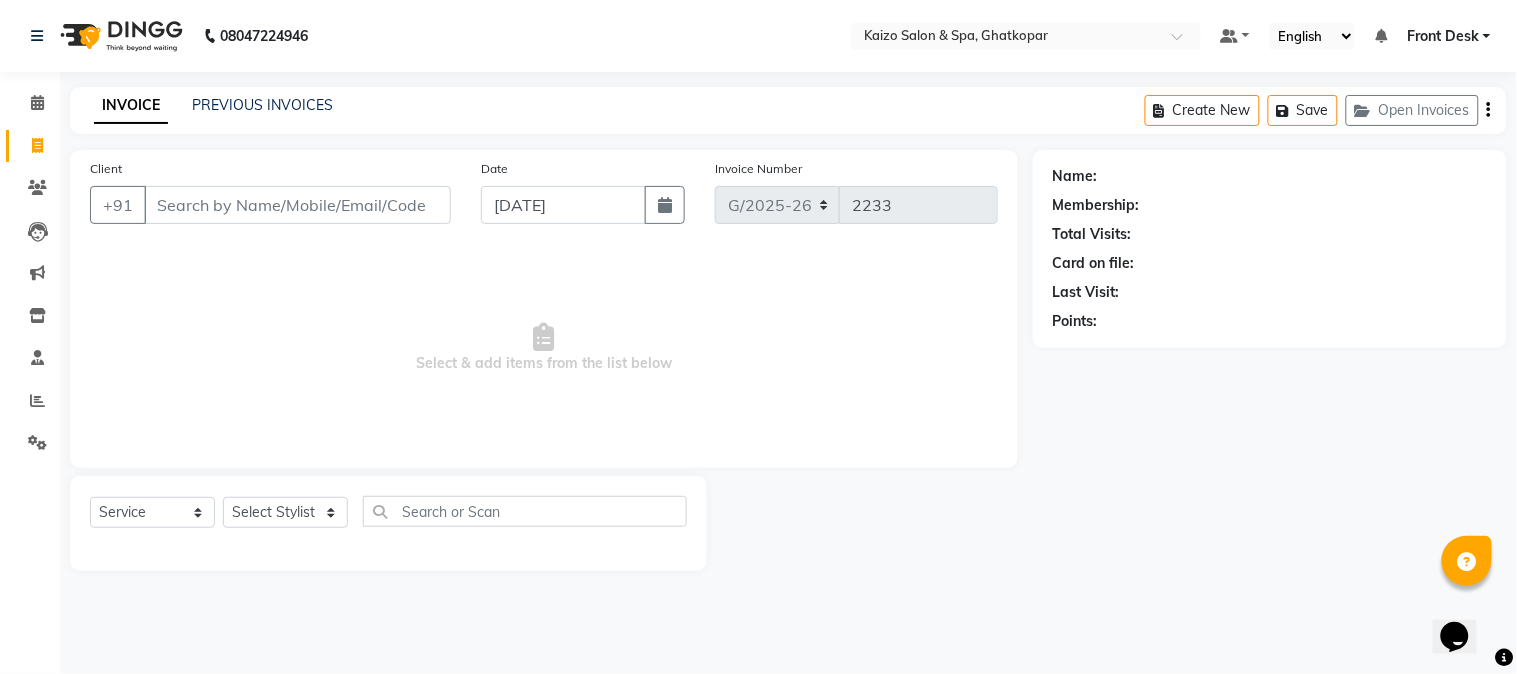 select on "7" 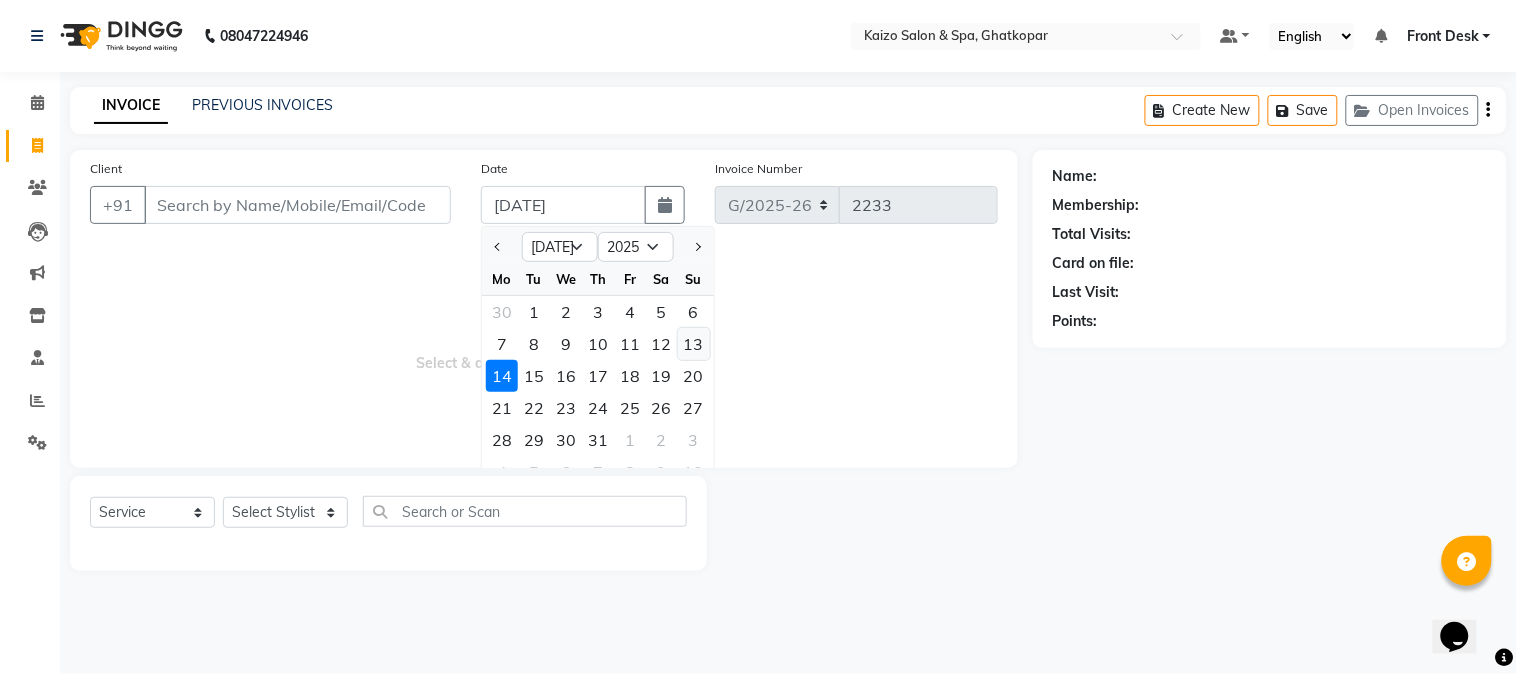 click on "13" 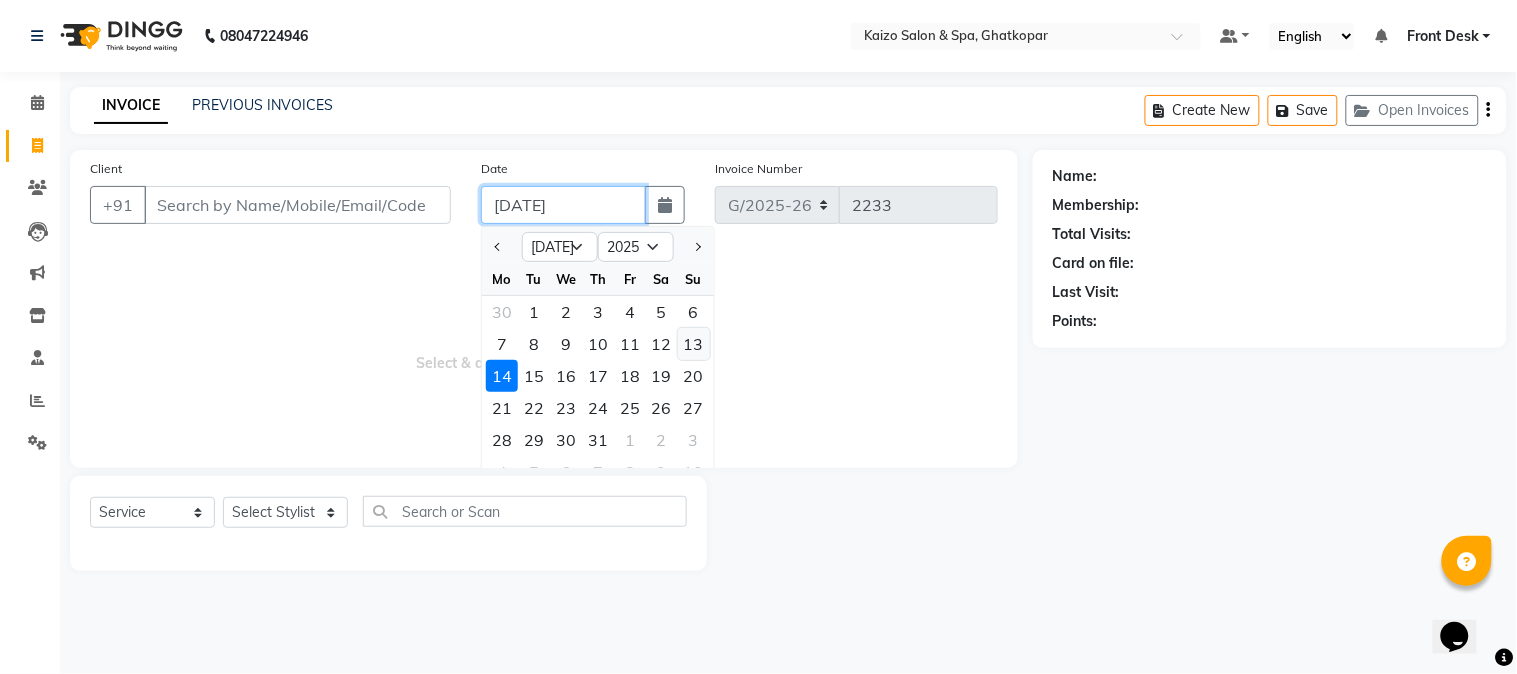 type on "[DATE]" 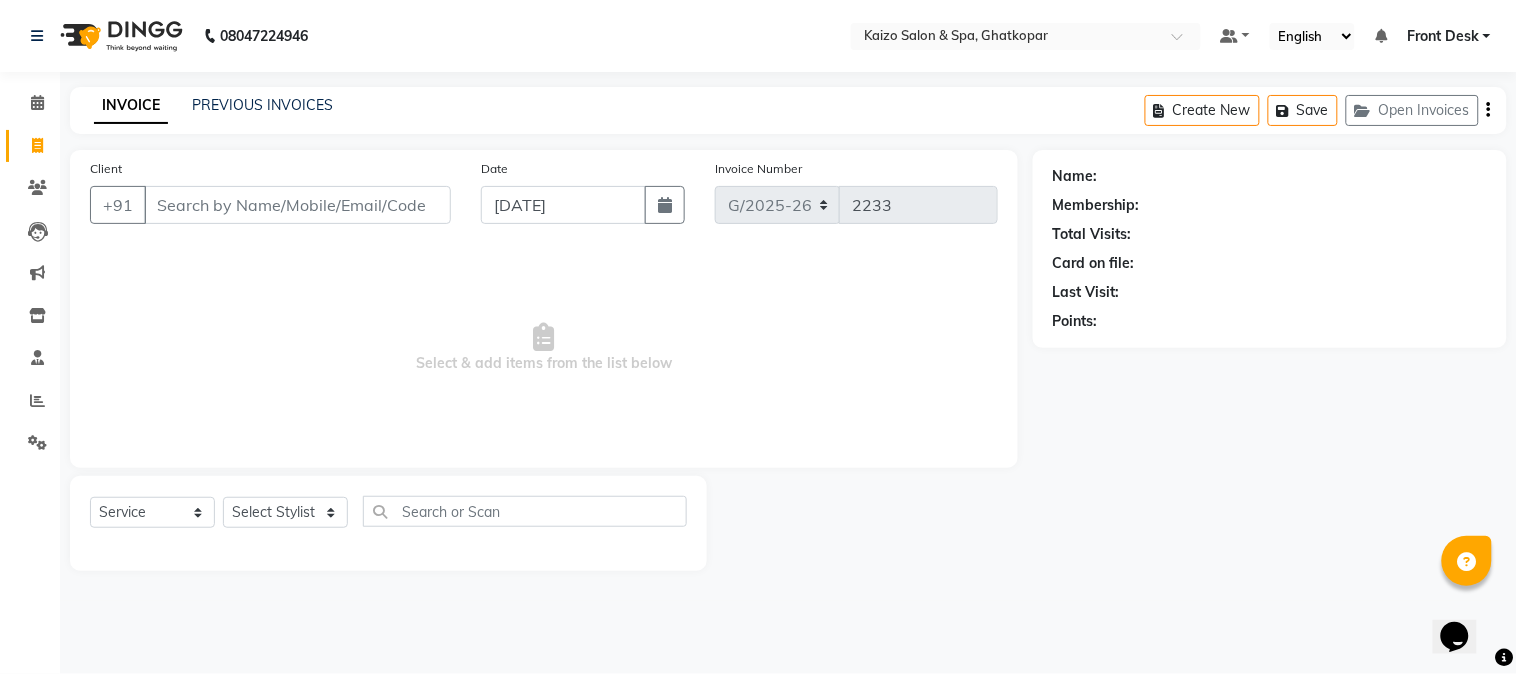 click on "Select & add items from the list below" at bounding box center (544, 348) 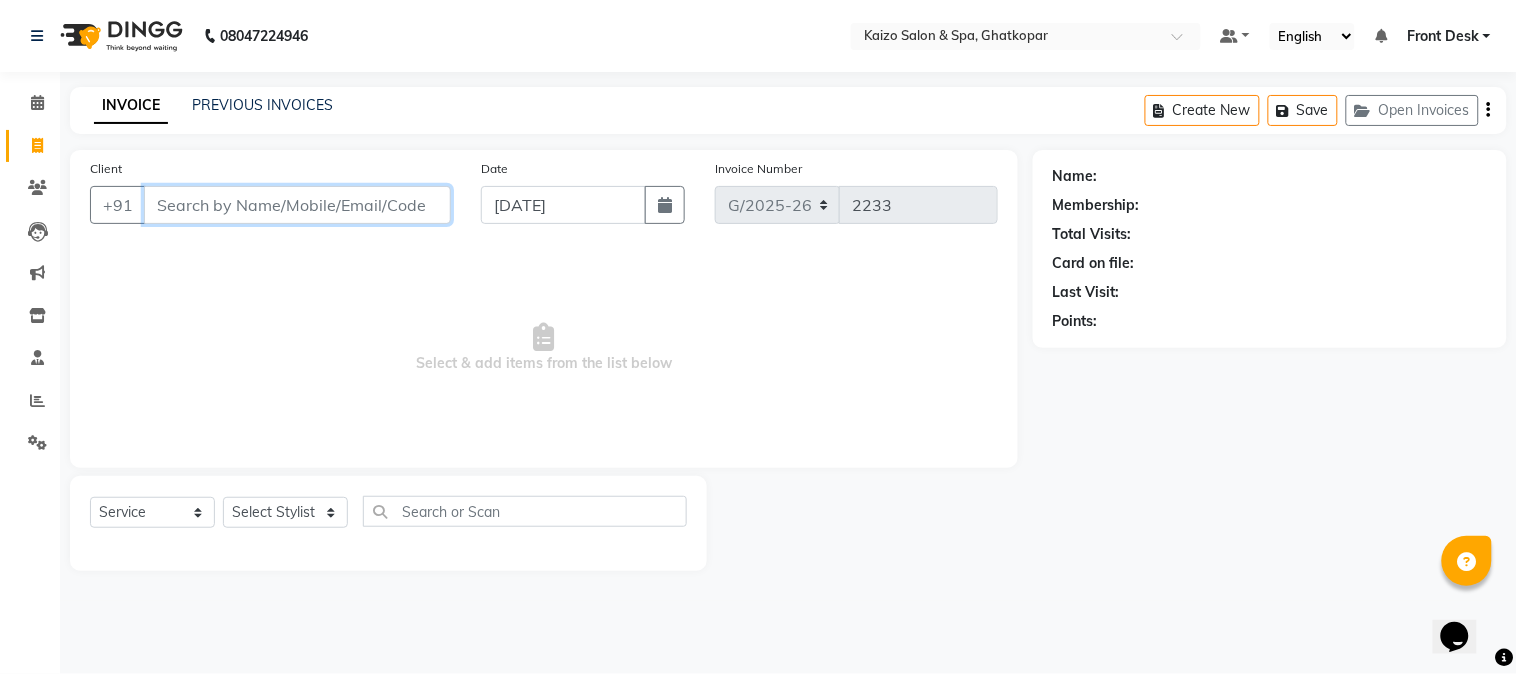 drag, startPoint x: 333, startPoint y: 203, endPoint x: 306, endPoint y: 330, distance: 129.83836 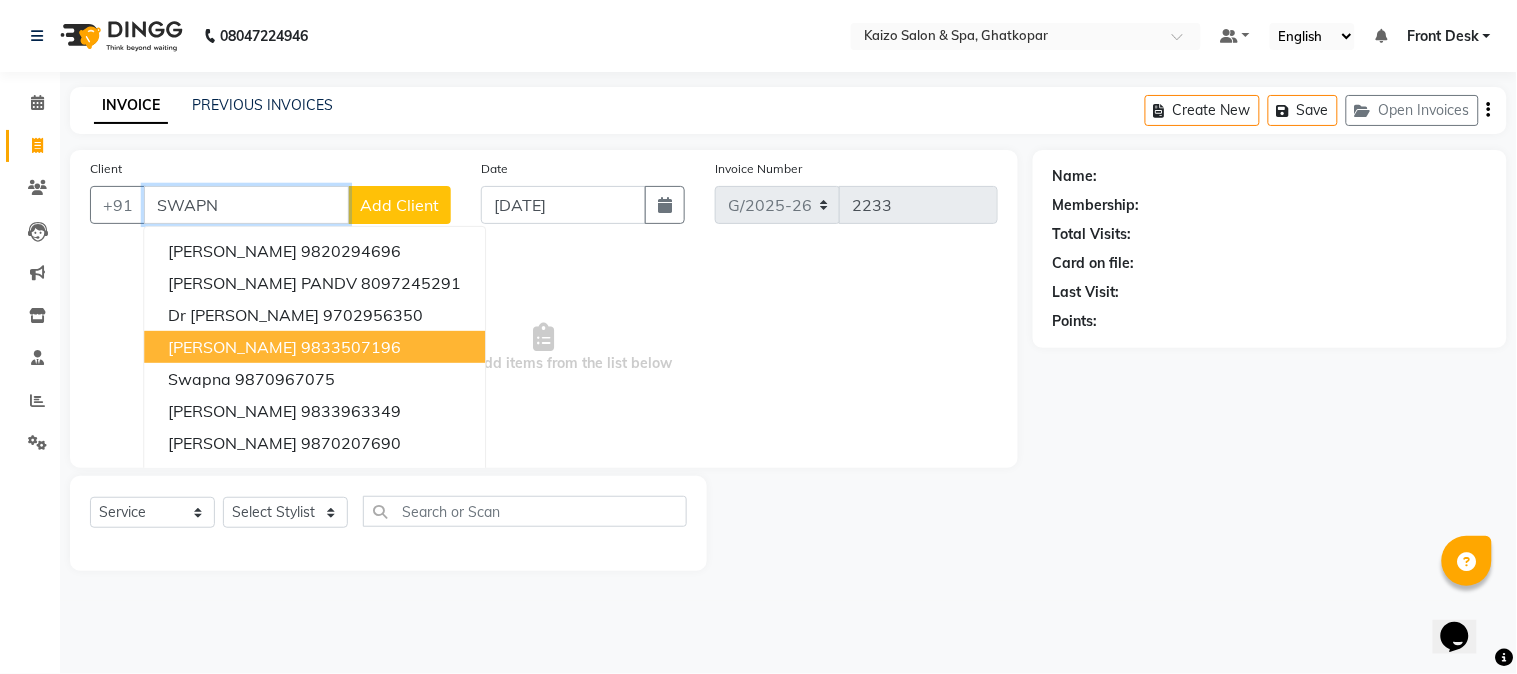 drag, startPoint x: 291, startPoint y: 332, endPoint x: 277, endPoint y: 332, distance: 14 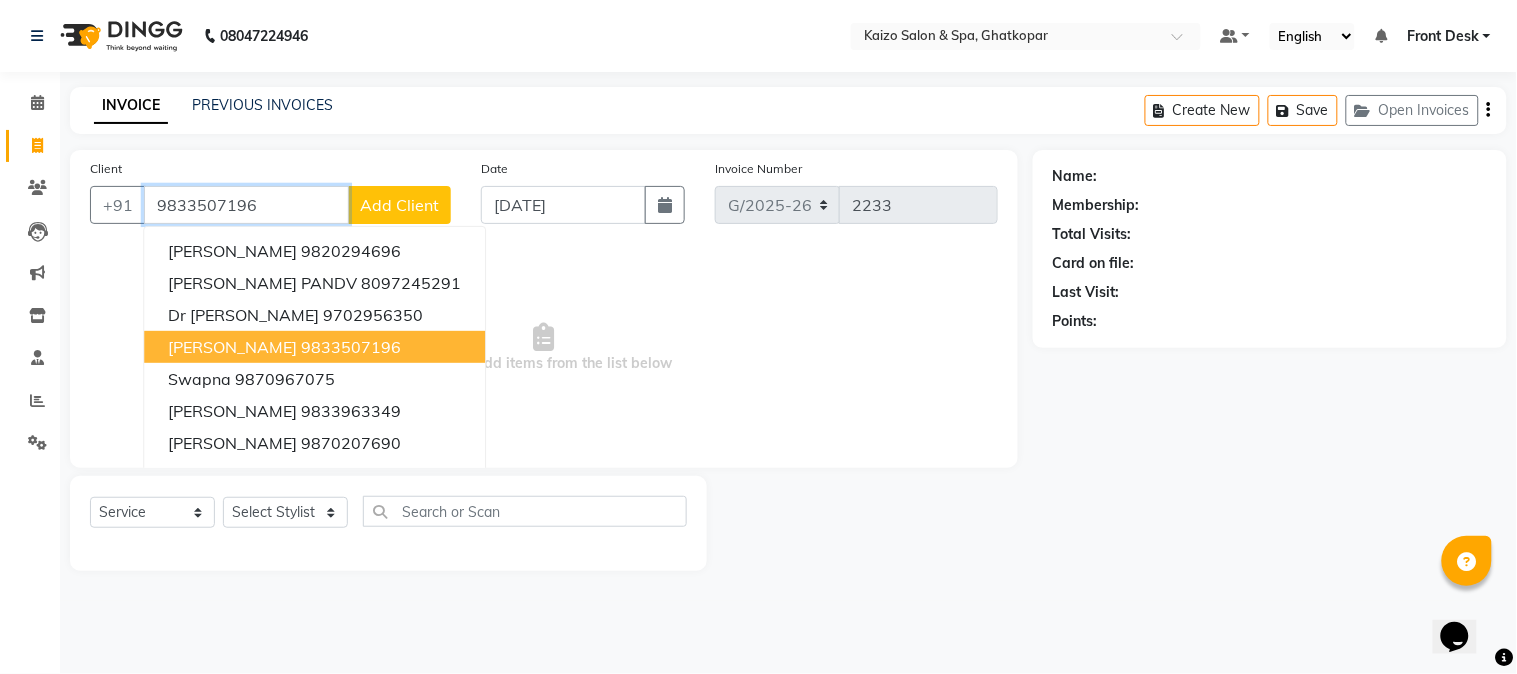 type on "9833507196" 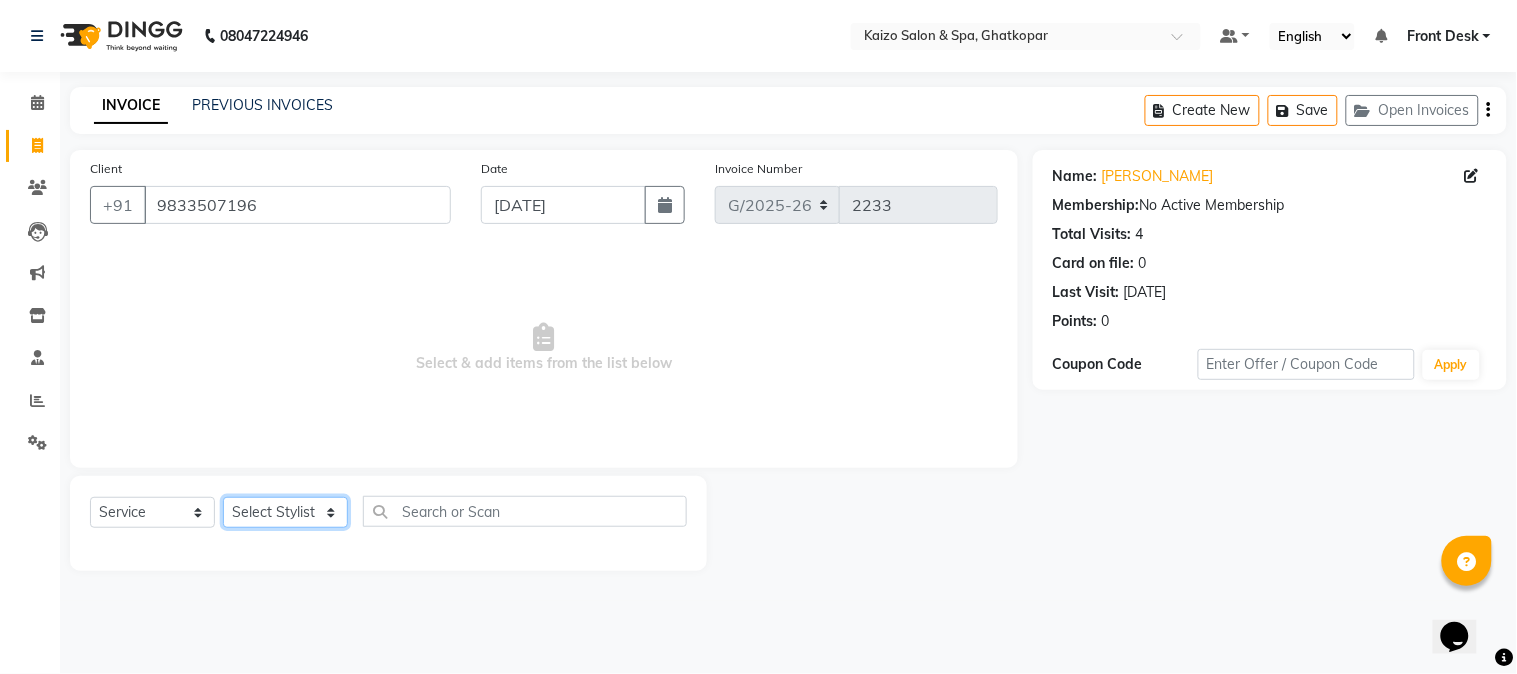click on "Select Stylist [PERSON_NAME] ANJALI [PERSON_NAME] [PERSON_NAME] Front Desk [PERSON_NAME] IFTESHA [PERSON_NAME] [MEDICAL_DATA][PERSON_NAME] [PERSON_NAME] [PERSON_NAME] [PERSON_NAME] [PERSON_NAME] GALA [PERSON_NAME] [PERSON_NAME] YASH" 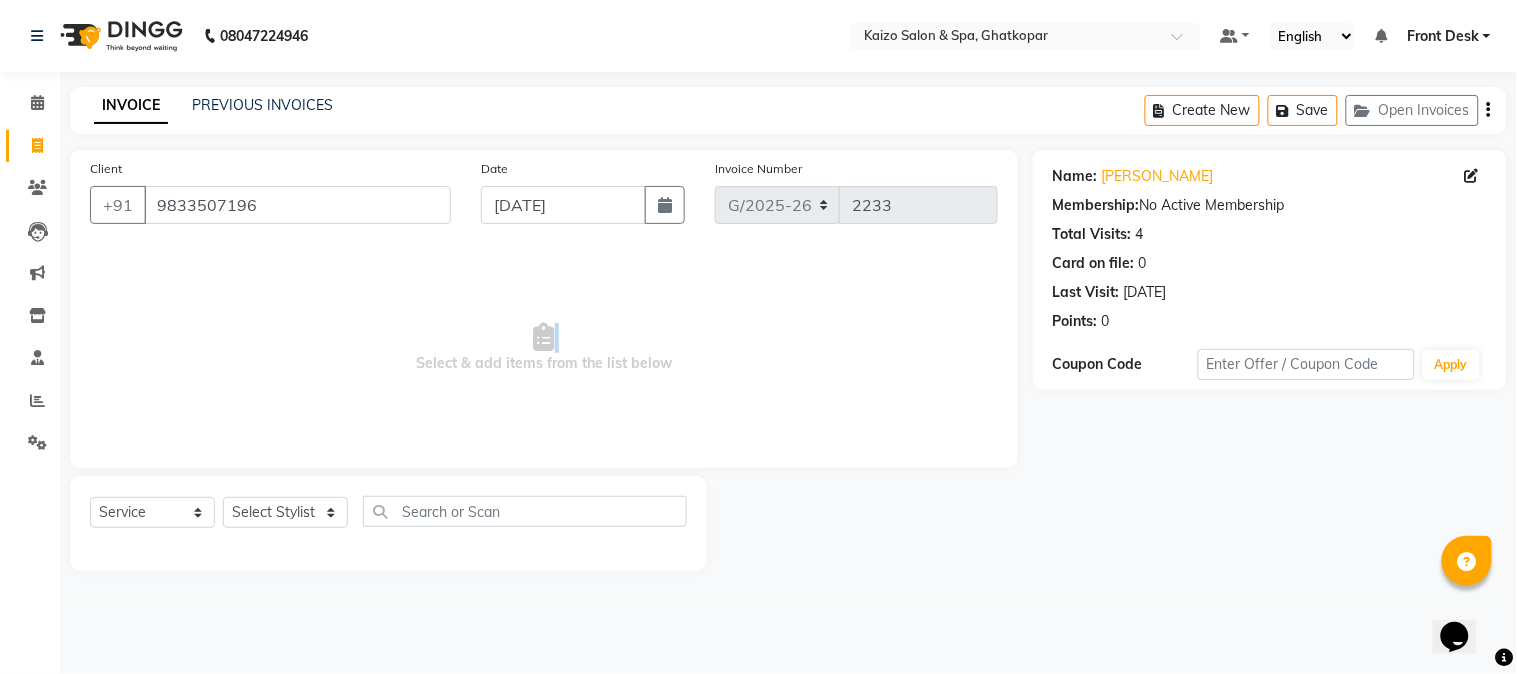 drag, startPoint x: 177, startPoint y: 264, endPoint x: 94, endPoint y: 363, distance: 129.18979 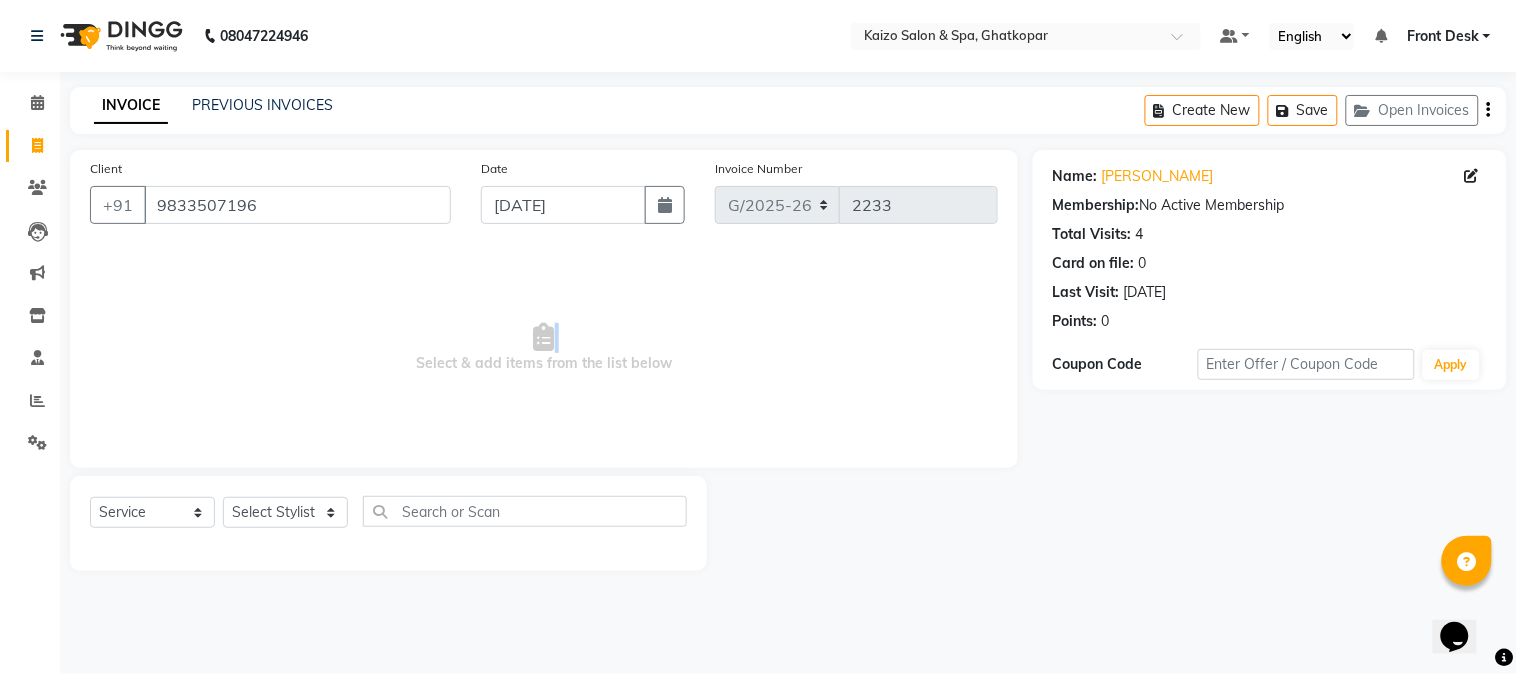 click on "Select & add items from the list below" at bounding box center (544, 348) 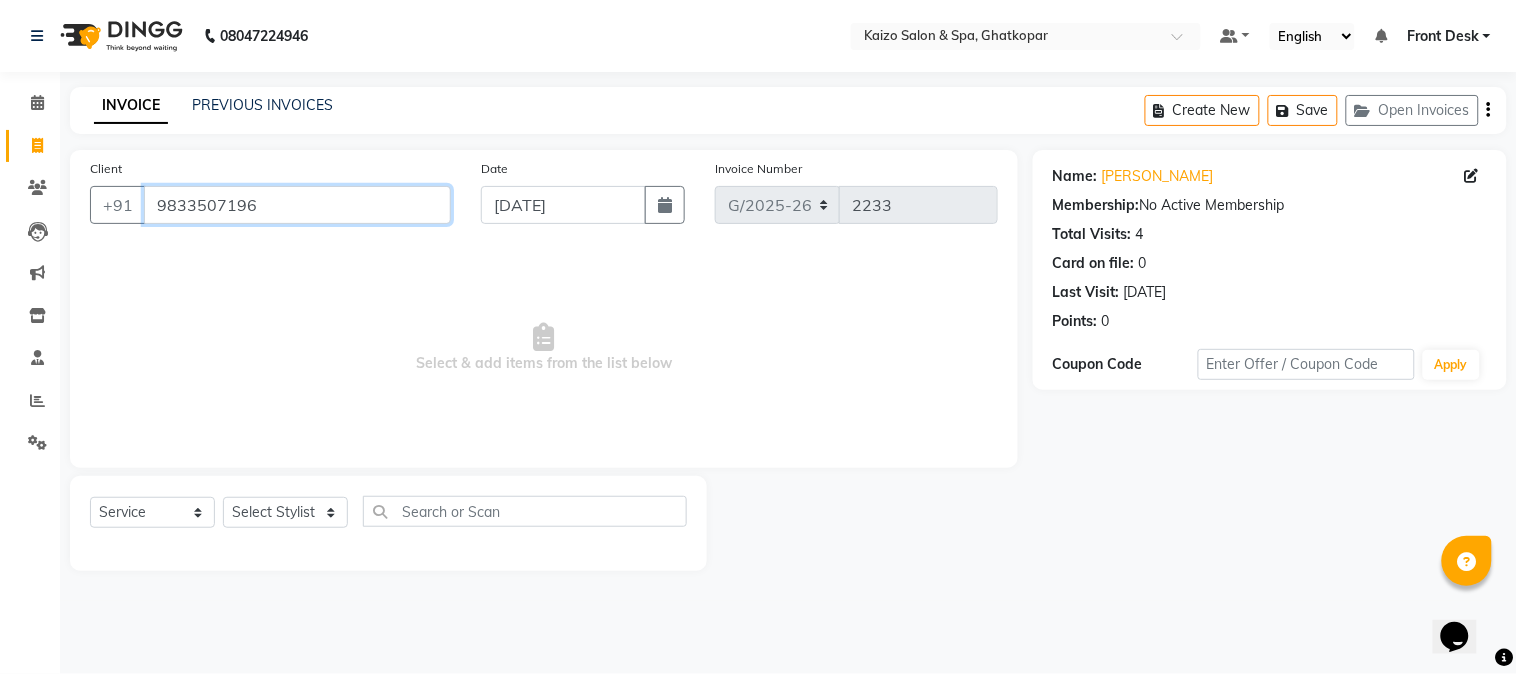 click on "9833507196" at bounding box center [297, 205] 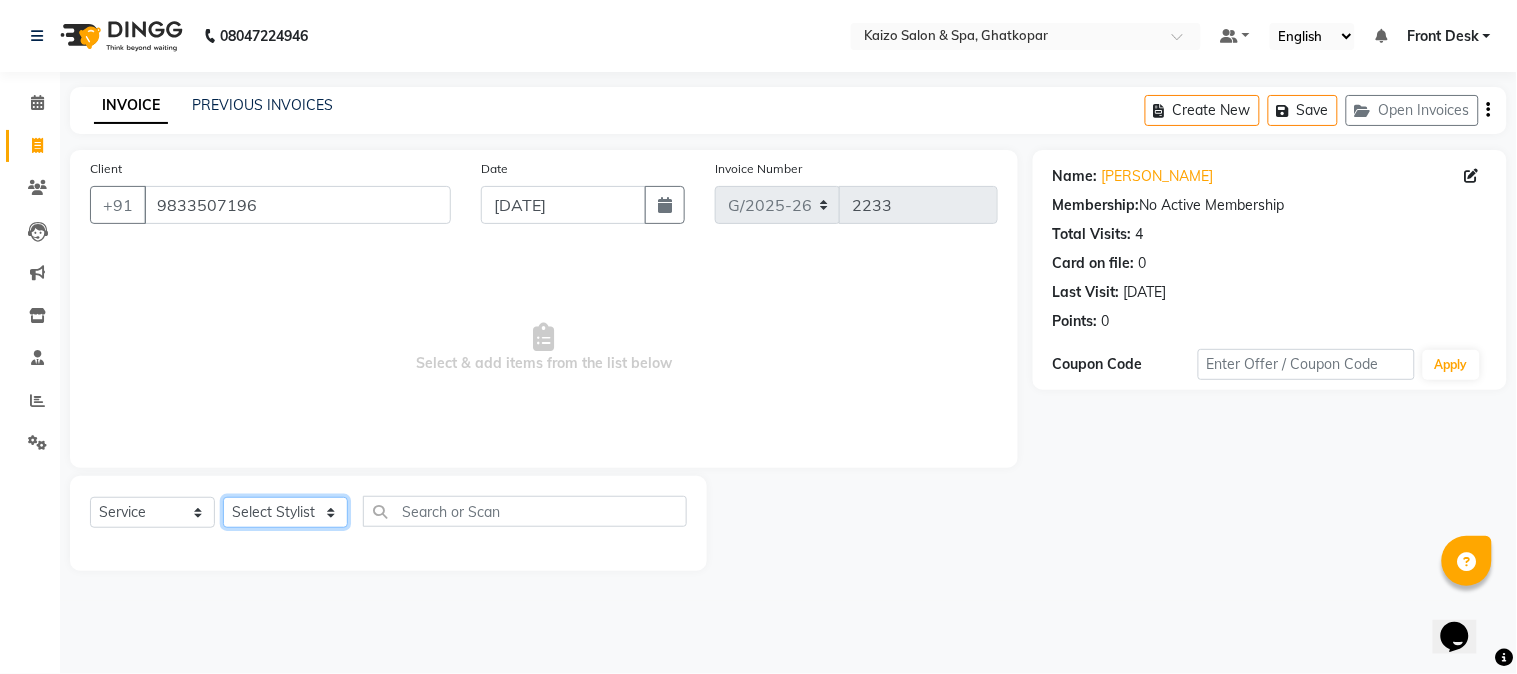 click on "Select Stylist [PERSON_NAME] ANJALI [PERSON_NAME] [PERSON_NAME] Front Desk [PERSON_NAME] IFTESHA [PERSON_NAME] [MEDICAL_DATA][PERSON_NAME] [PERSON_NAME] [PERSON_NAME] [PERSON_NAME] [PERSON_NAME] GALA [PERSON_NAME] [PERSON_NAME] YASH" 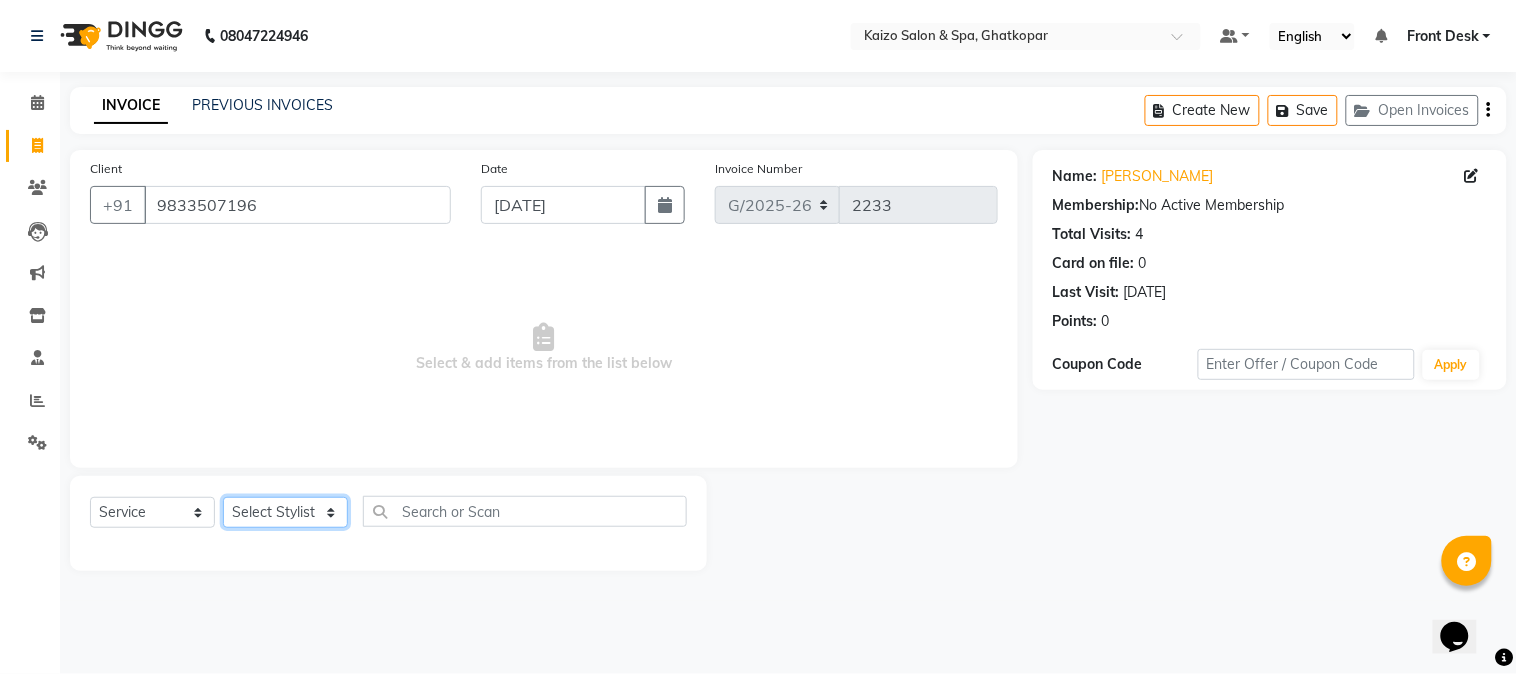 click on "Select Stylist [PERSON_NAME] ANJALI [PERSON_NAME] [PERSON_NAME] Front Desk [PERSON_NAME] IFTESHA [PERSON_NAME] [MEDICAL_DATA][PERSON_NAME] [PERSON_NAME] [PERSON_NAME] [PERSON_NAME] [PERSON_NAME] GALA [PERSON_NAME] [PERSON_NAME] YASH" 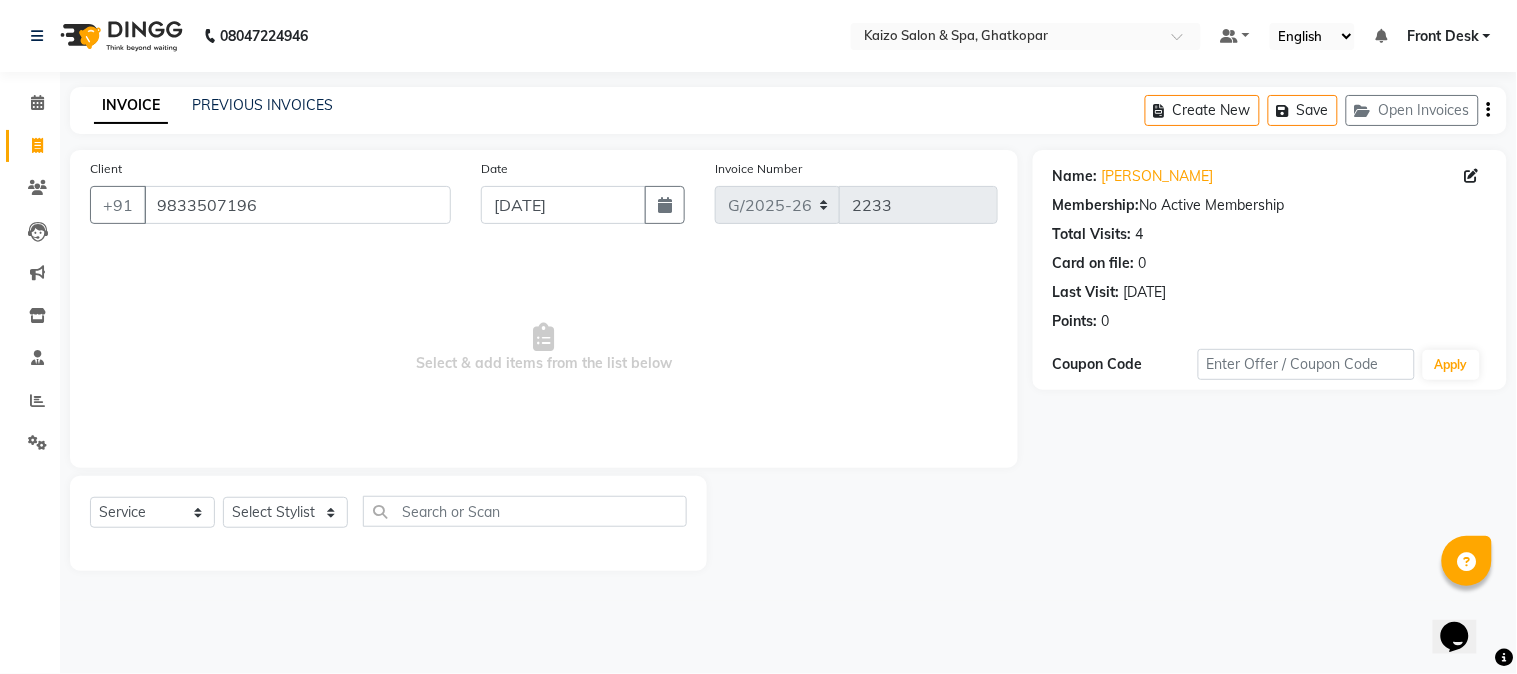 click on "Settings" 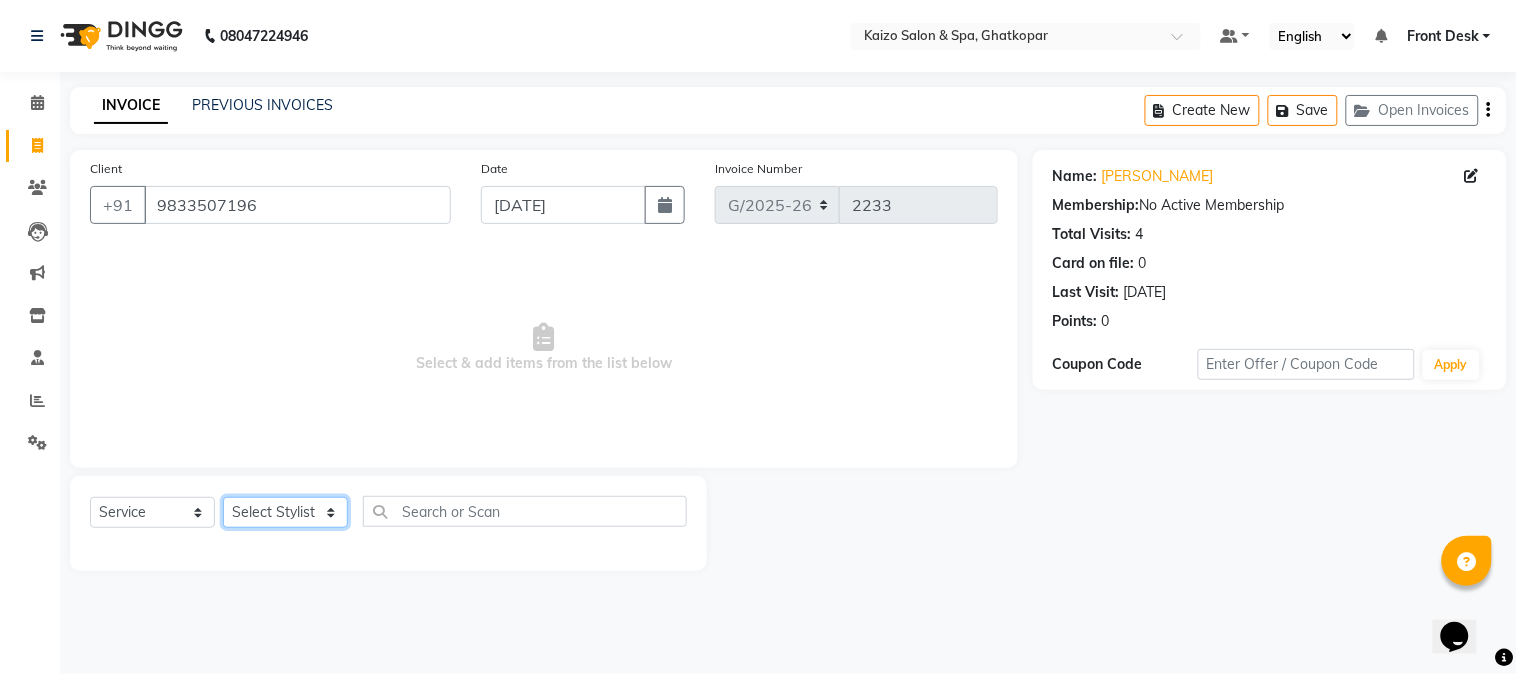 click on "Select Stylist [PERSON_NAME] ANJALI [PERSON_NAME] [PERSON_NAME] Front Desk [PERSON_NAME] IFTESHA [PERSON_NAME] [MEDICAL_DATA][PERSON_NAME] [PERSON_NAME] [PERSON_NAME] [PERSON_NAME] [PERSON_NAME] GALA [PERSON_NAME] [PERSON_NAME] YASH" 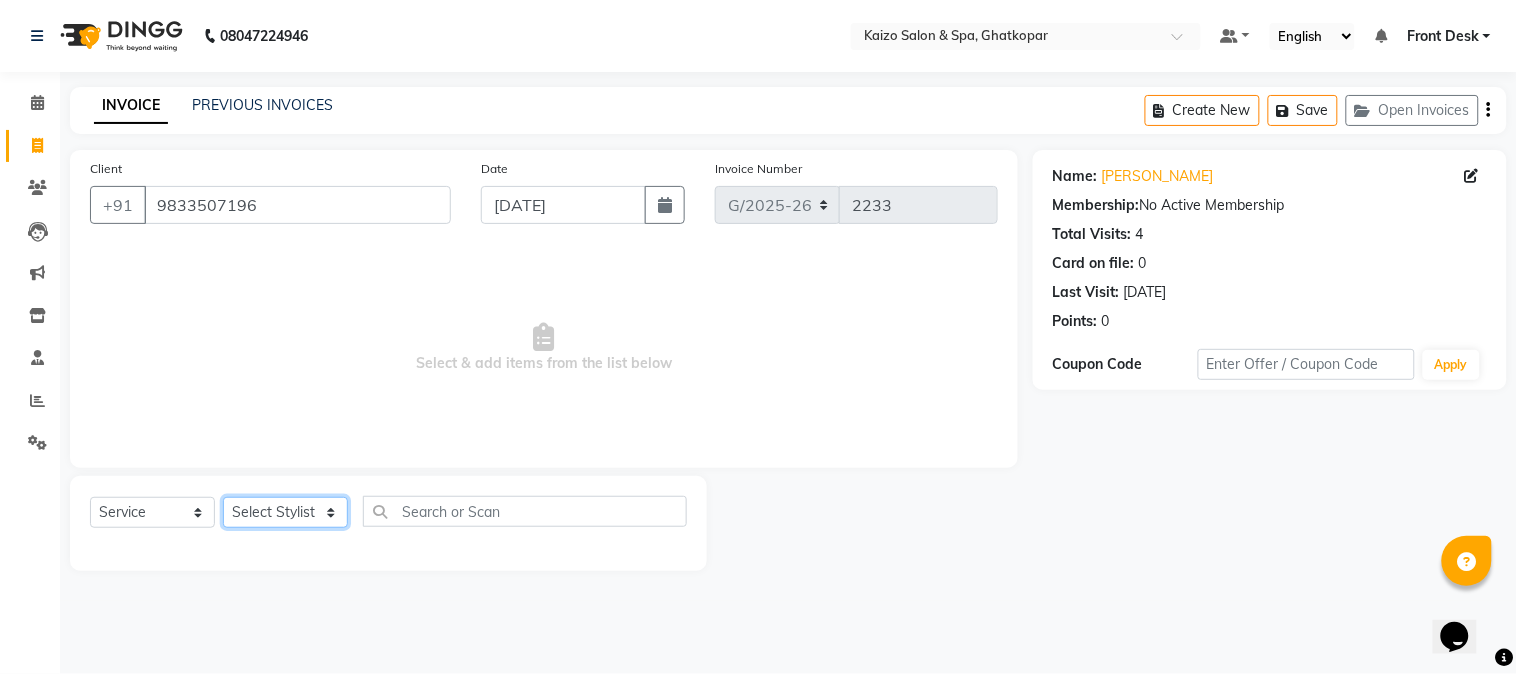 select on "8838" 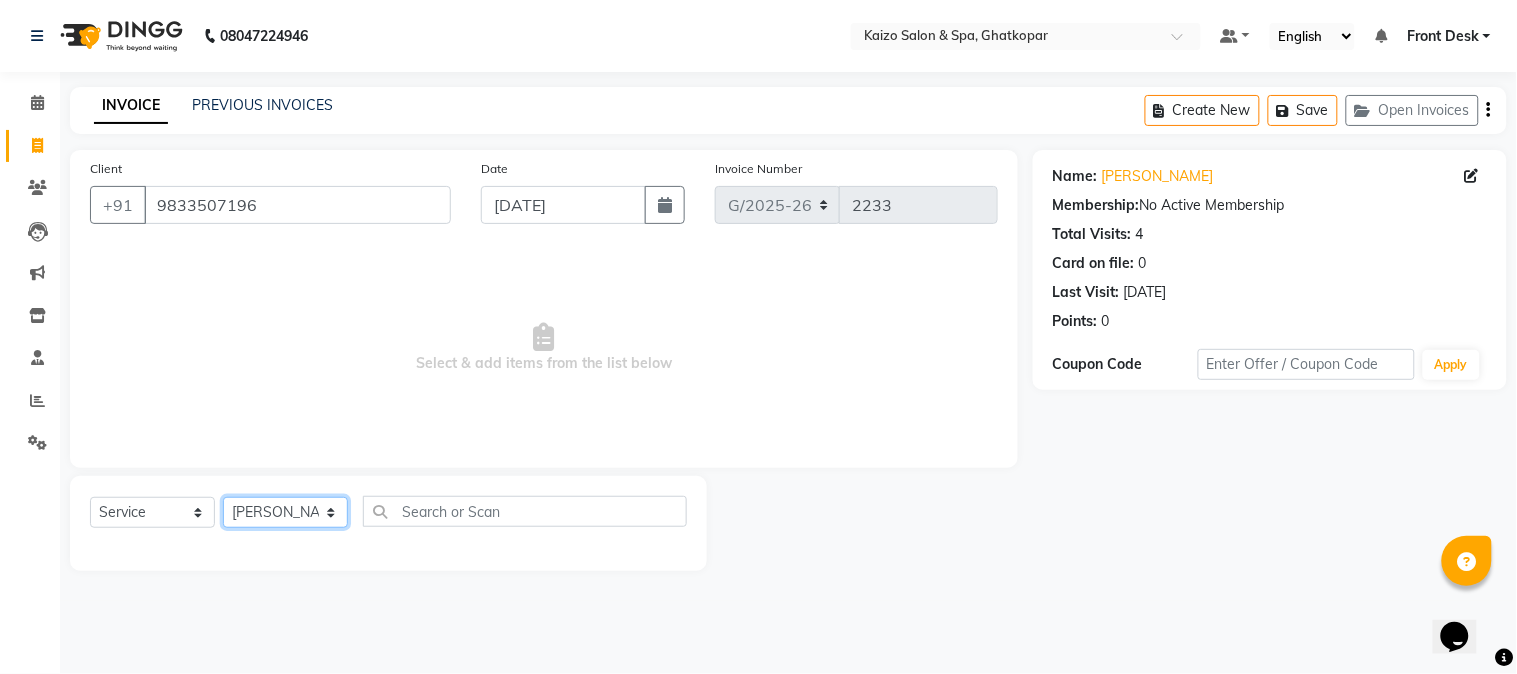 click on "Select Stylist [PERSON_NAME] ANJALI [PERSON_NAME] [PERSON_NAME] Front Desk [PERSON_NAME] IFTESHA [PERSON_NAME] [MEDICAL_DATA][PERSON_NAME] [PERSON_NAME] [PERSON_NAME] [PERSON_NAME] [PERSON_NAME] GALA [PERSON_NAME] [PERSON_NAME] YASH" 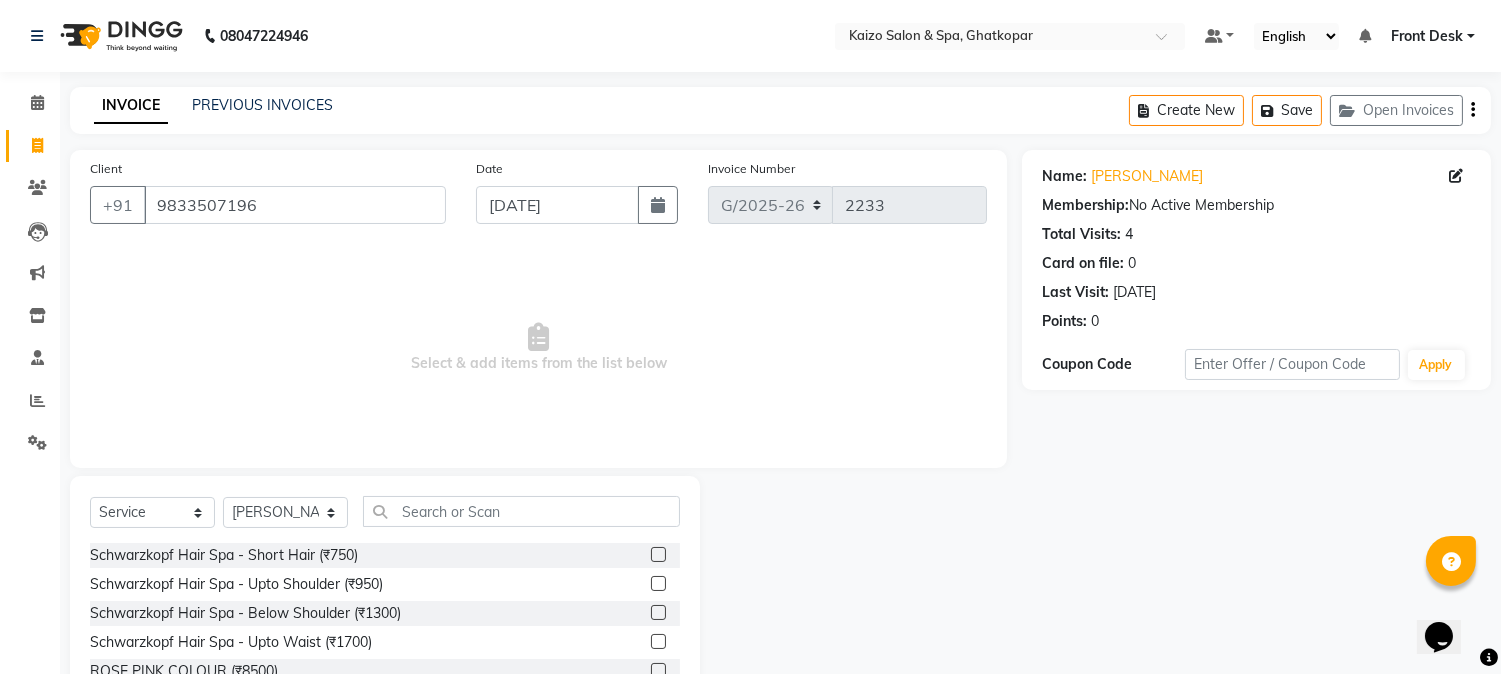 click on "Select & add items from the list below" at bounding box center [538, 348] 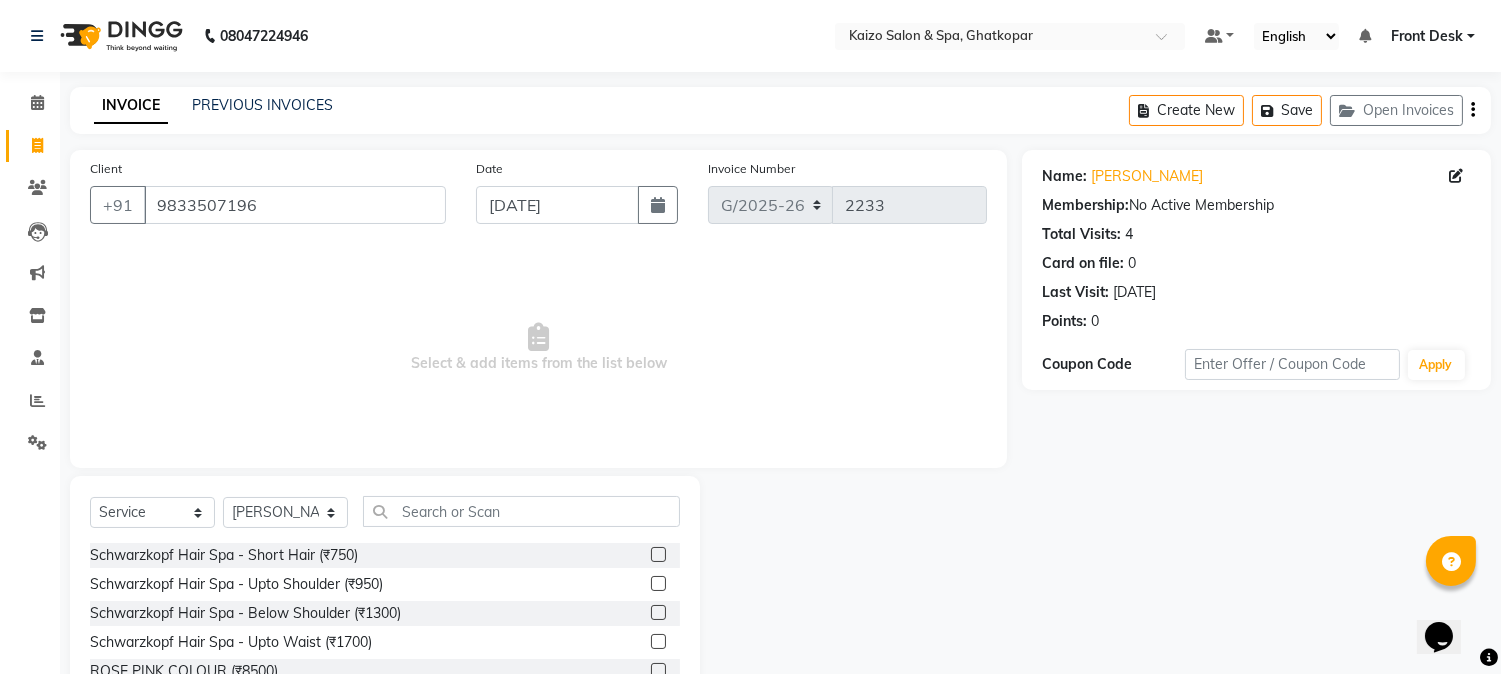 click on "Name: [PERSON_NAME]  Membership:  No Active Membership  Total Visits:  4 Card on file:  0 Last Visit:   [DATE] Points:   0  Coupon Code Apply" 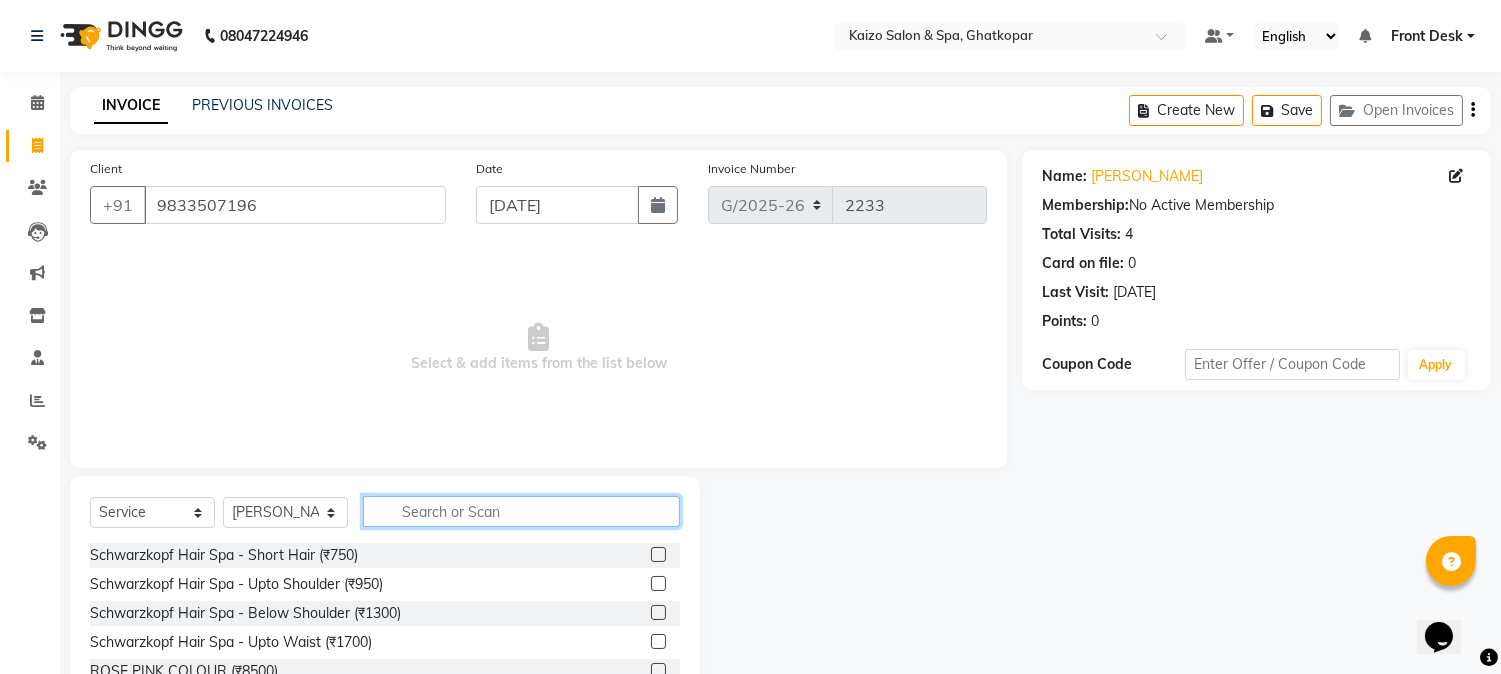 click 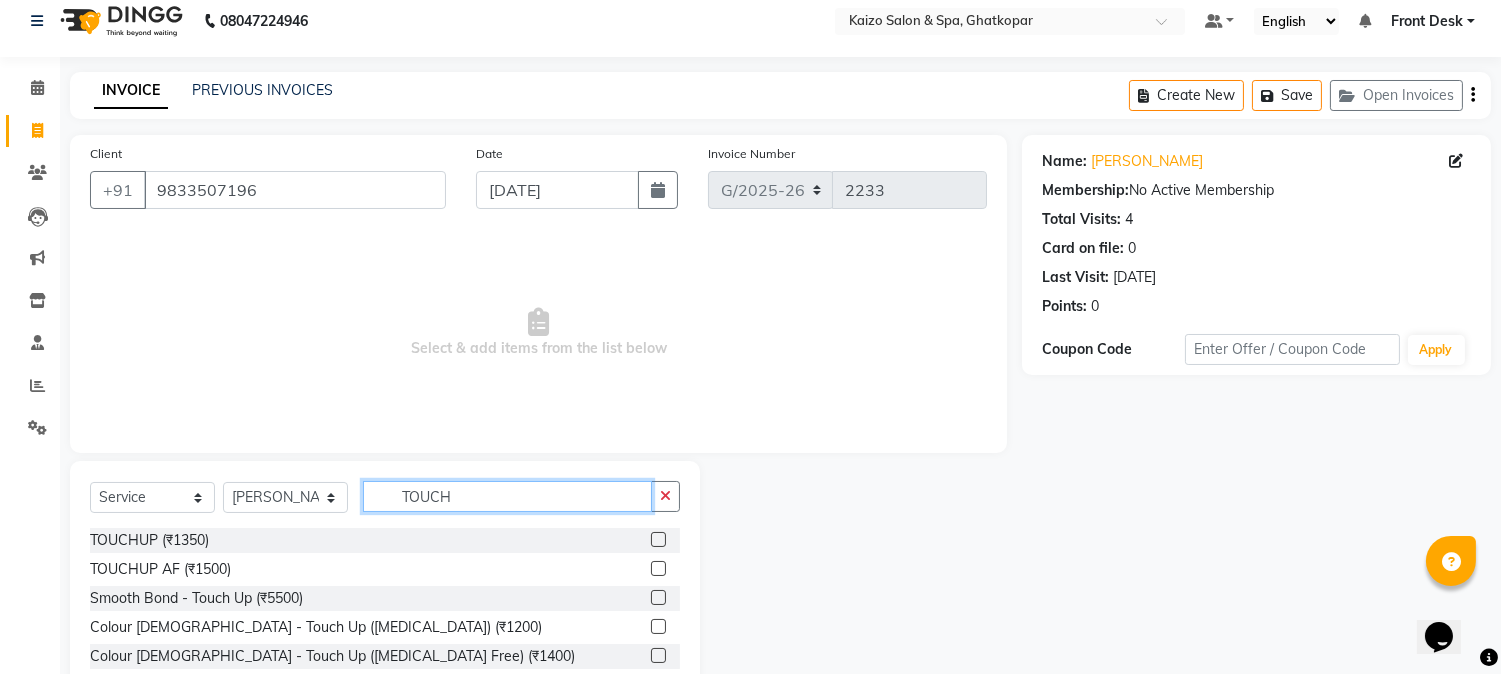 scroll, scrollTop: 0, scrollLeft: 0, axis: both 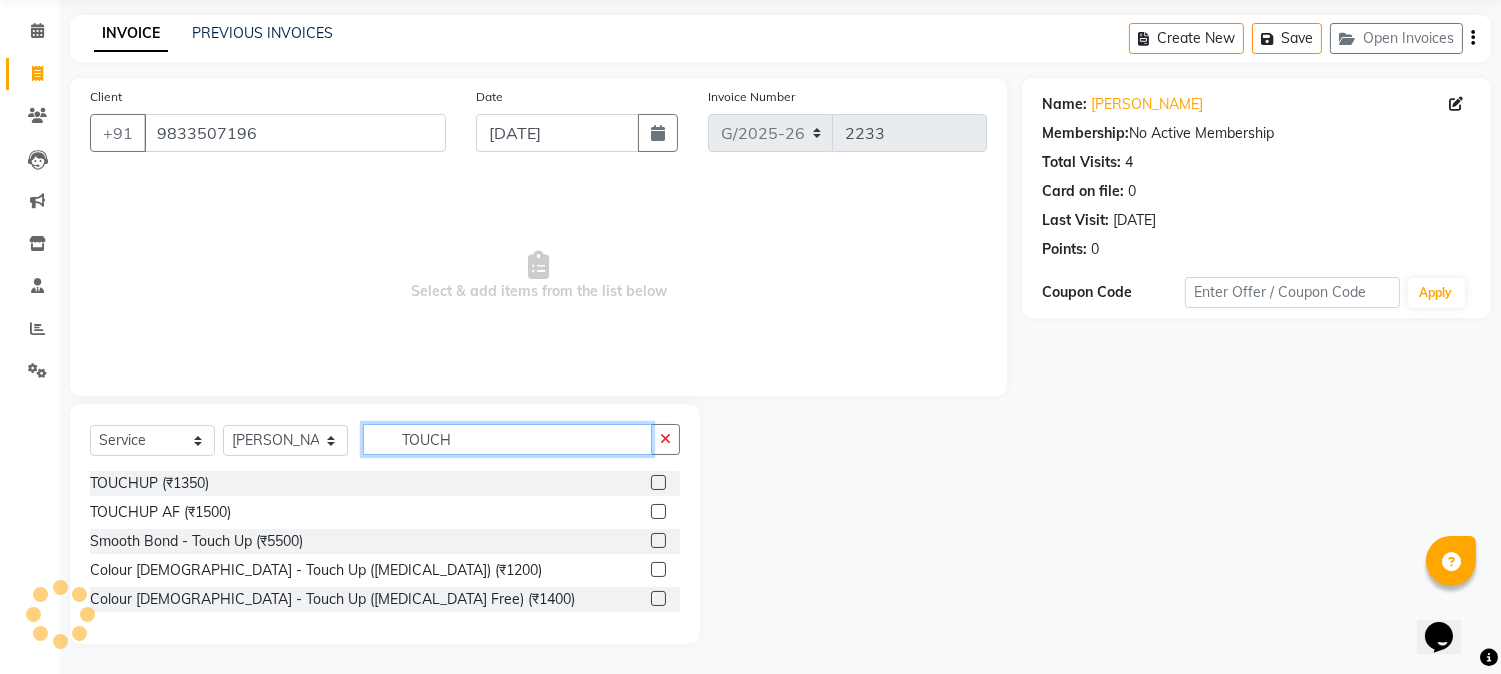 drag, startPoint x: 590, startPoint y: 438, endPoint x: 576, endPoint y: 437, distance: 14.035668 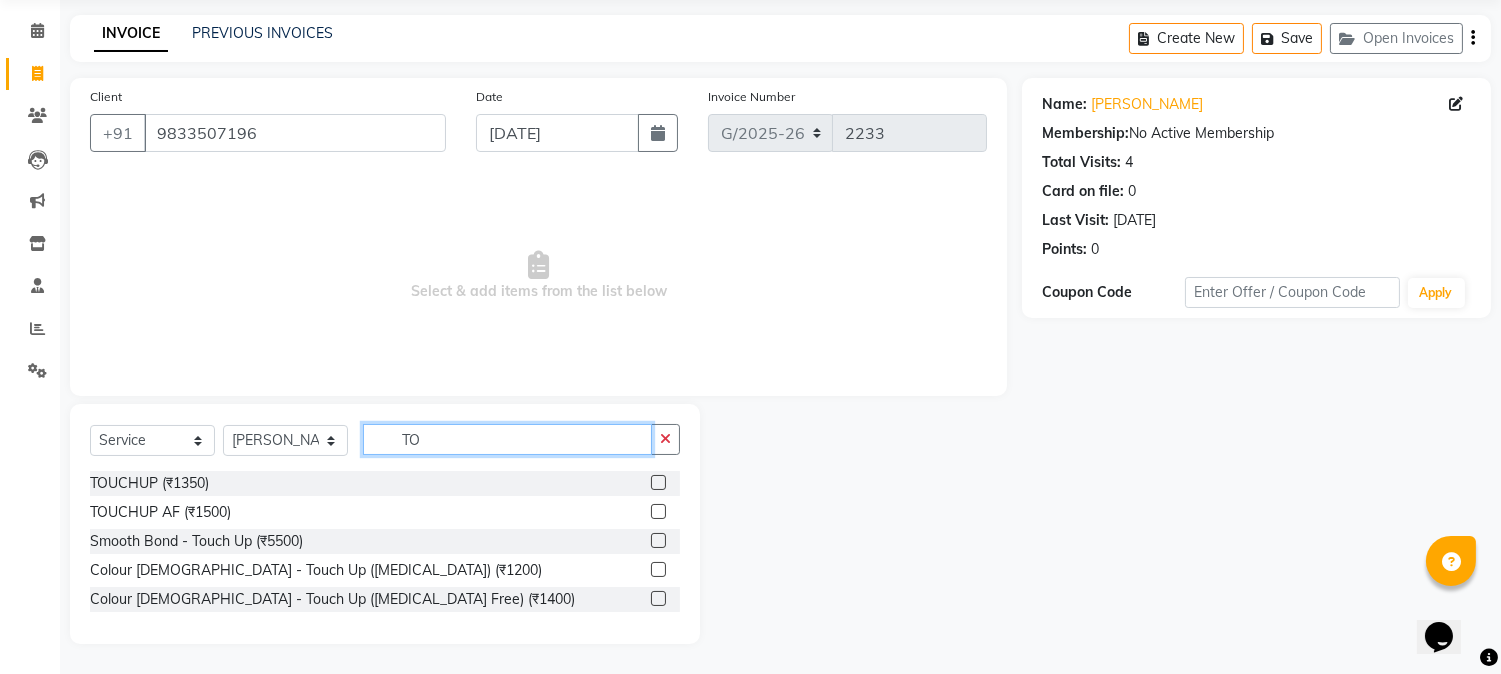 type on "T" 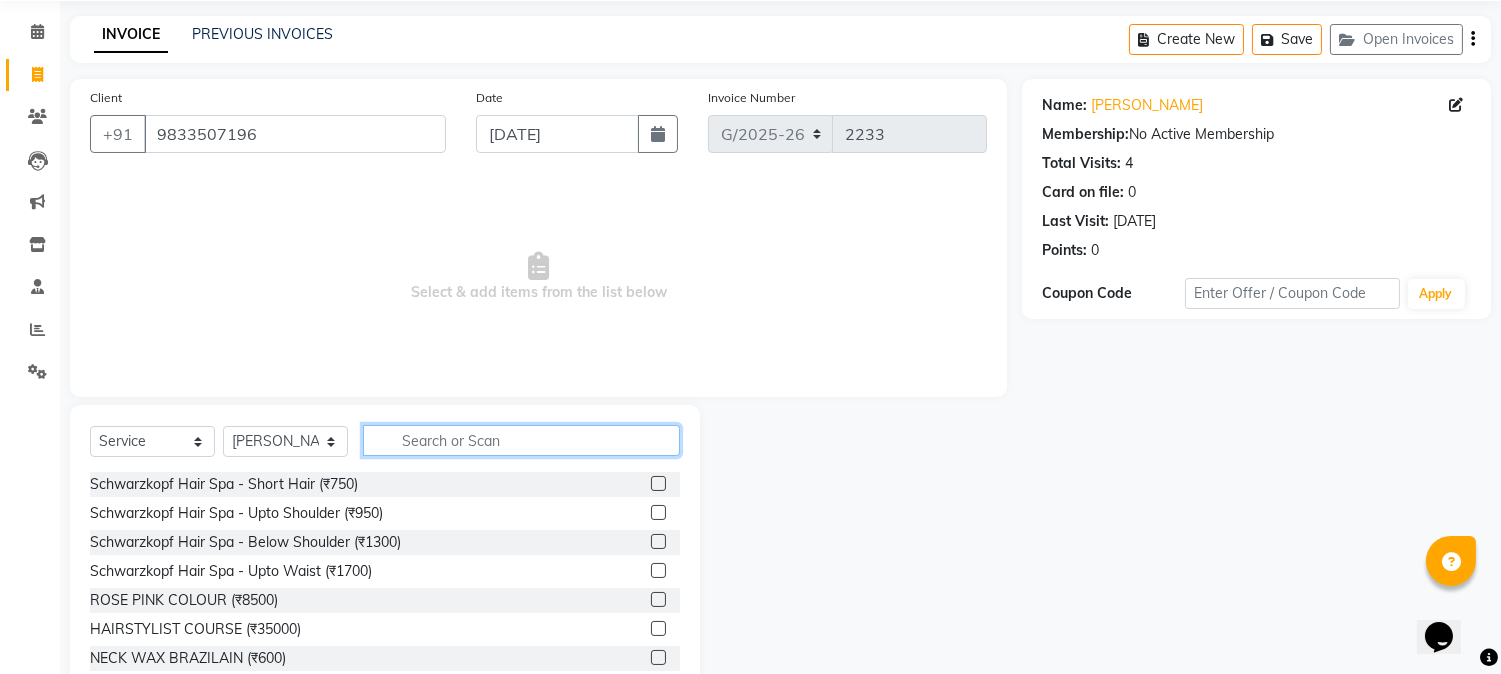 scroll, scrollTop: 72, scrollLeft: 0, axis: vertical 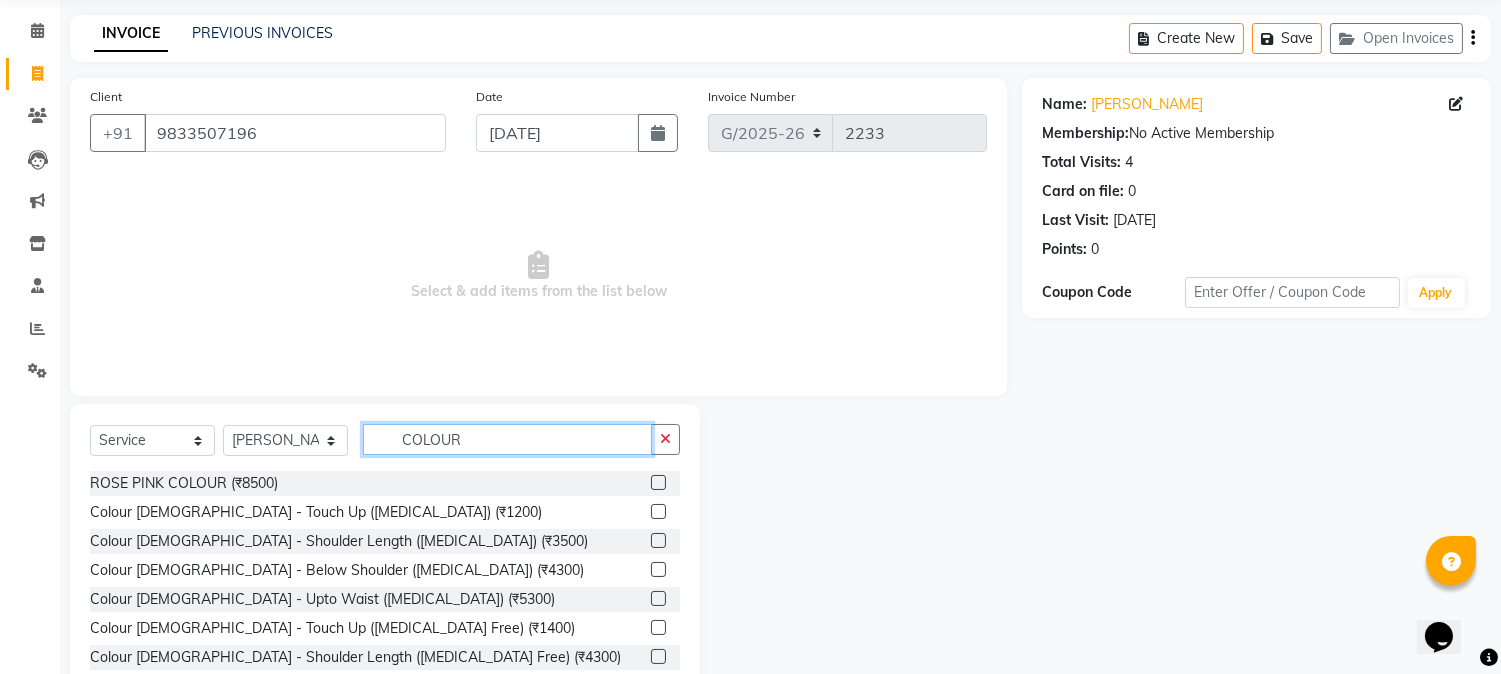 type on "COLOUR" 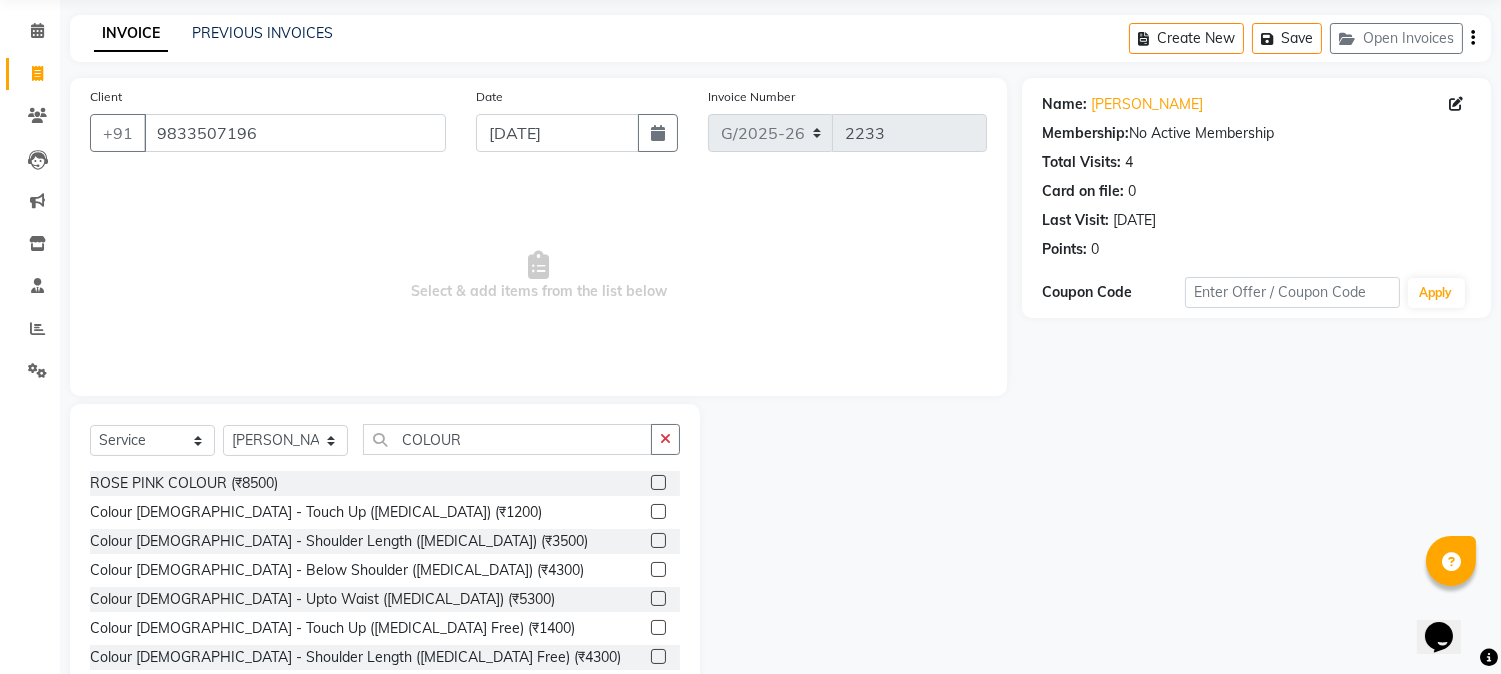 click 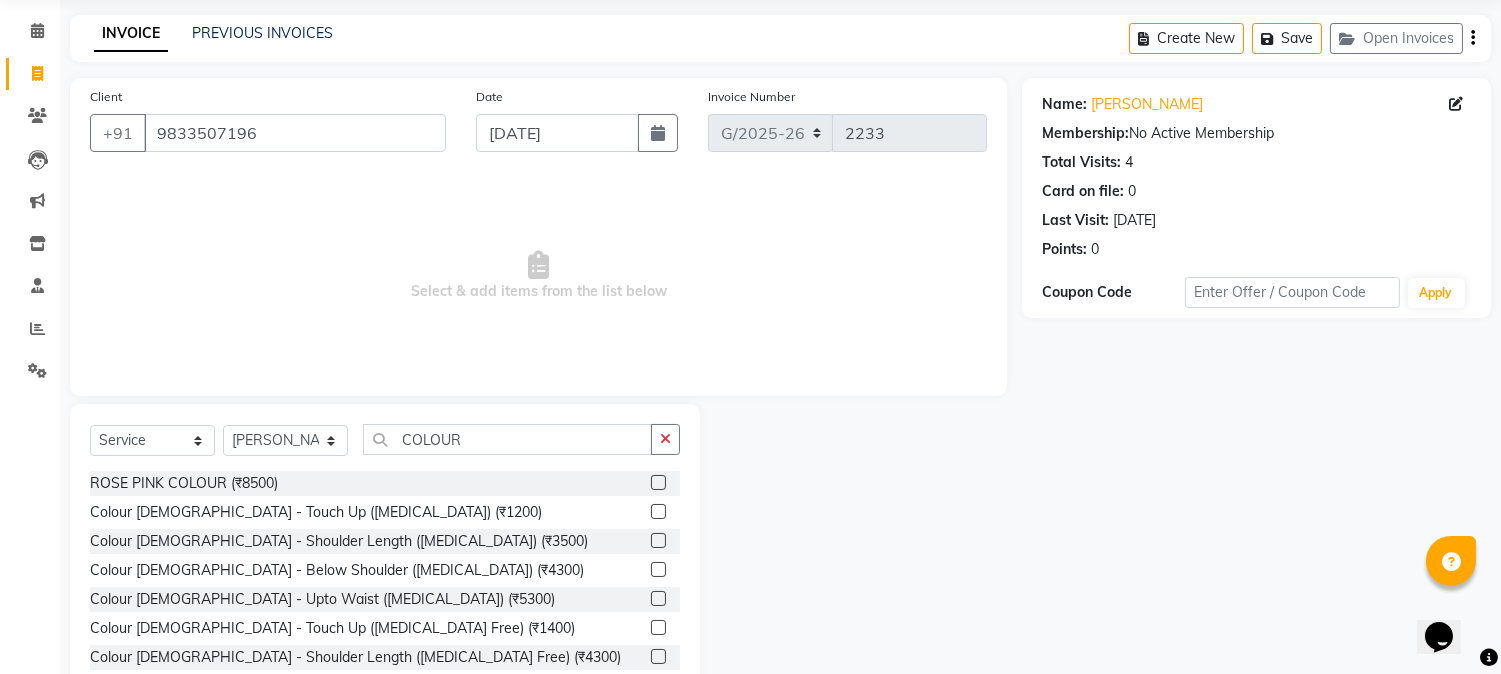 click 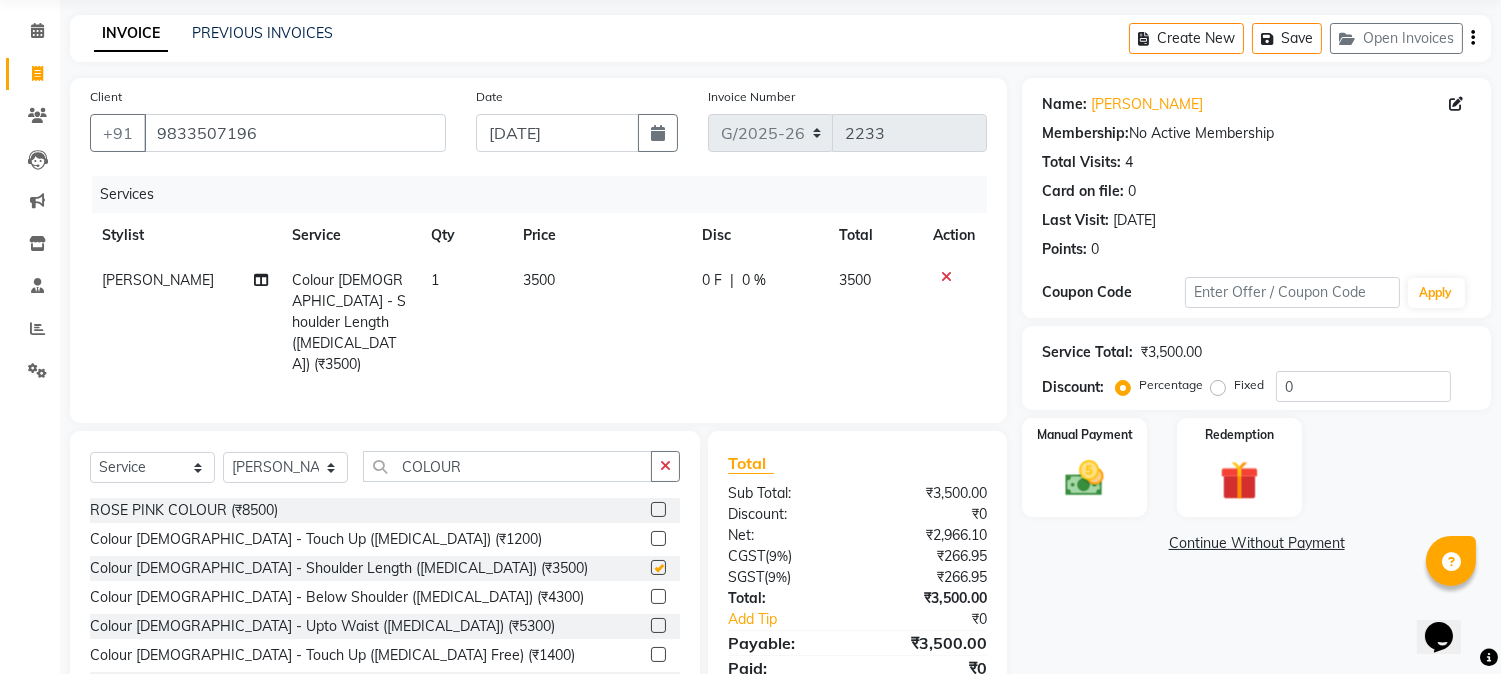 checkbox on "false" 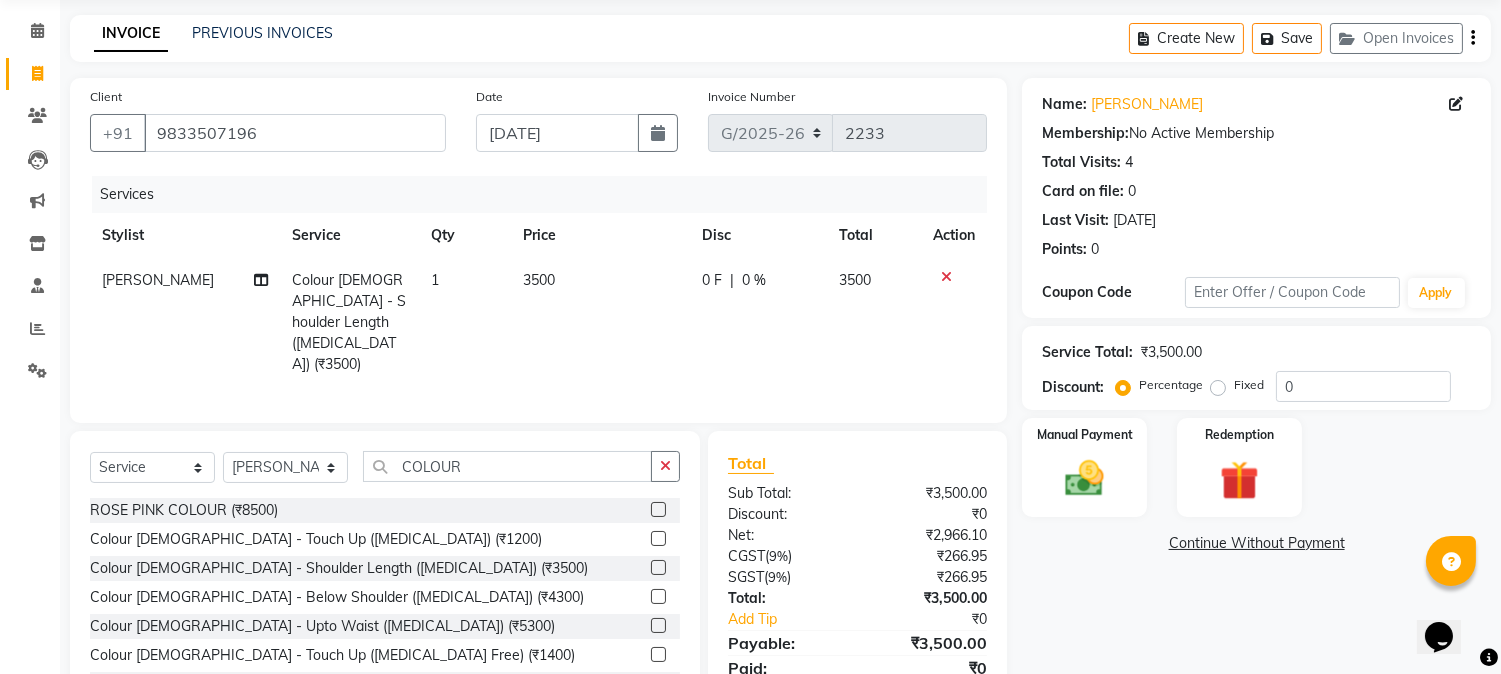 click on "3500" 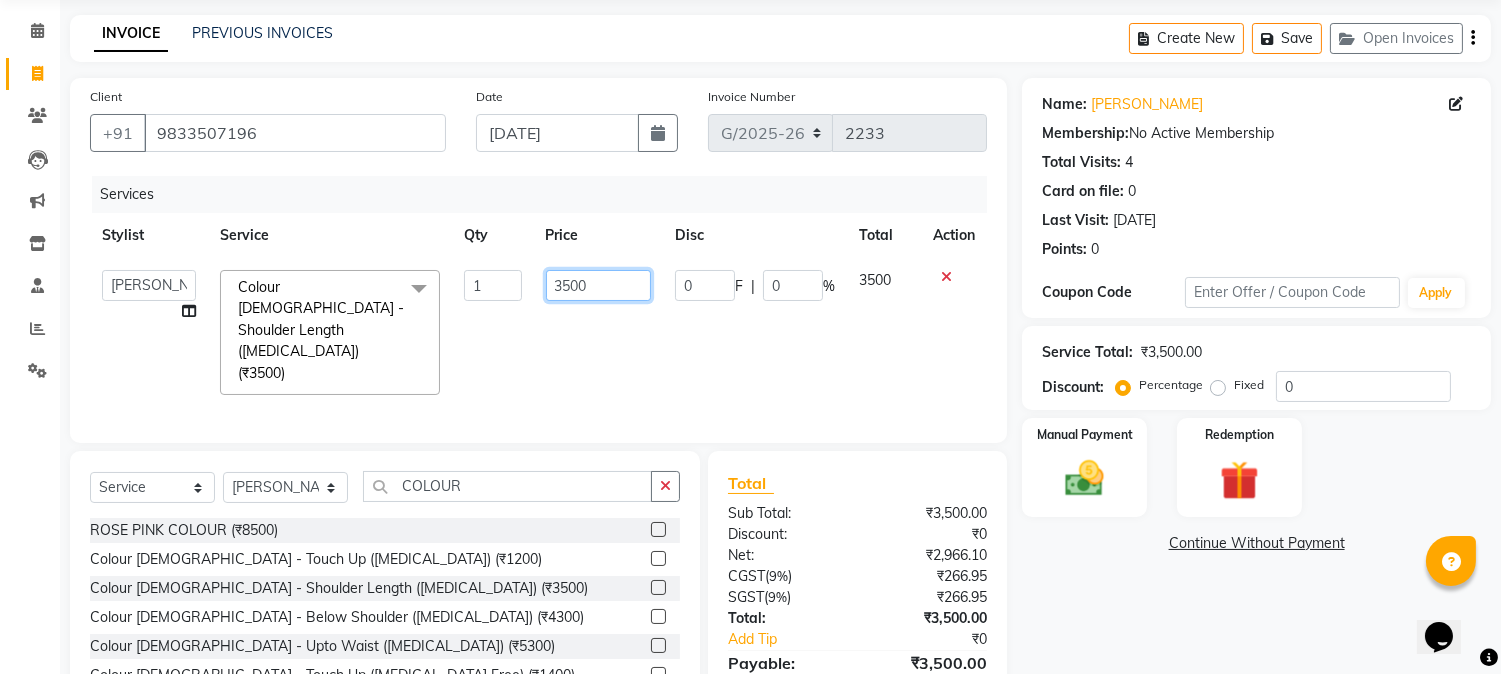 click on "3500" 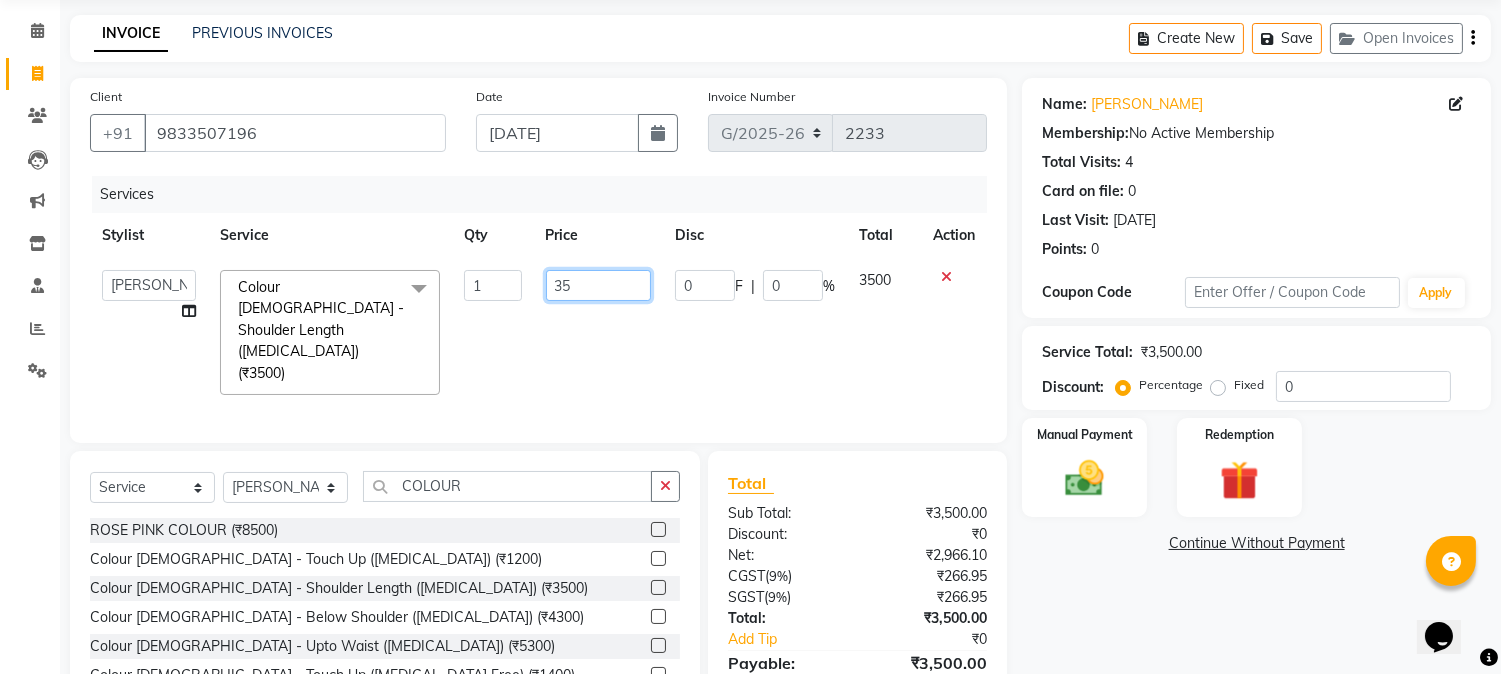 type on "3" 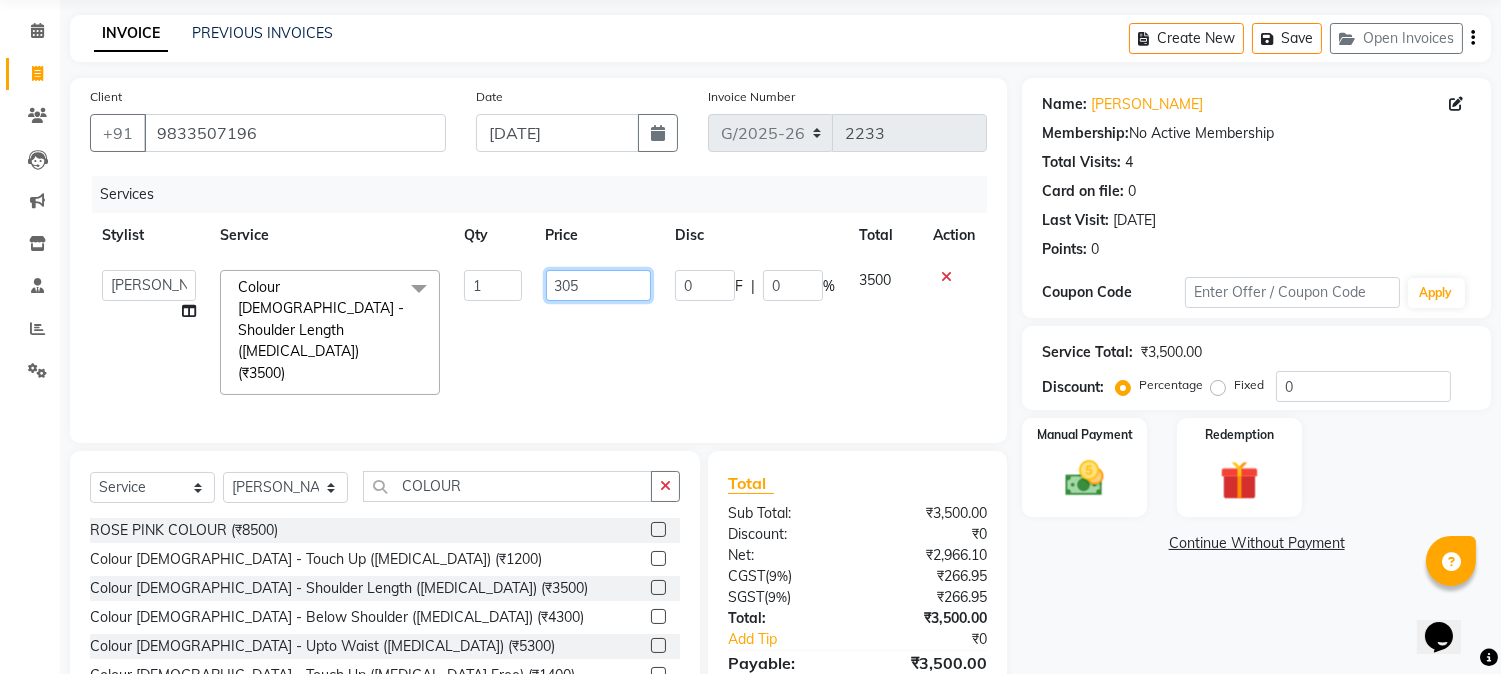 type on "3050" 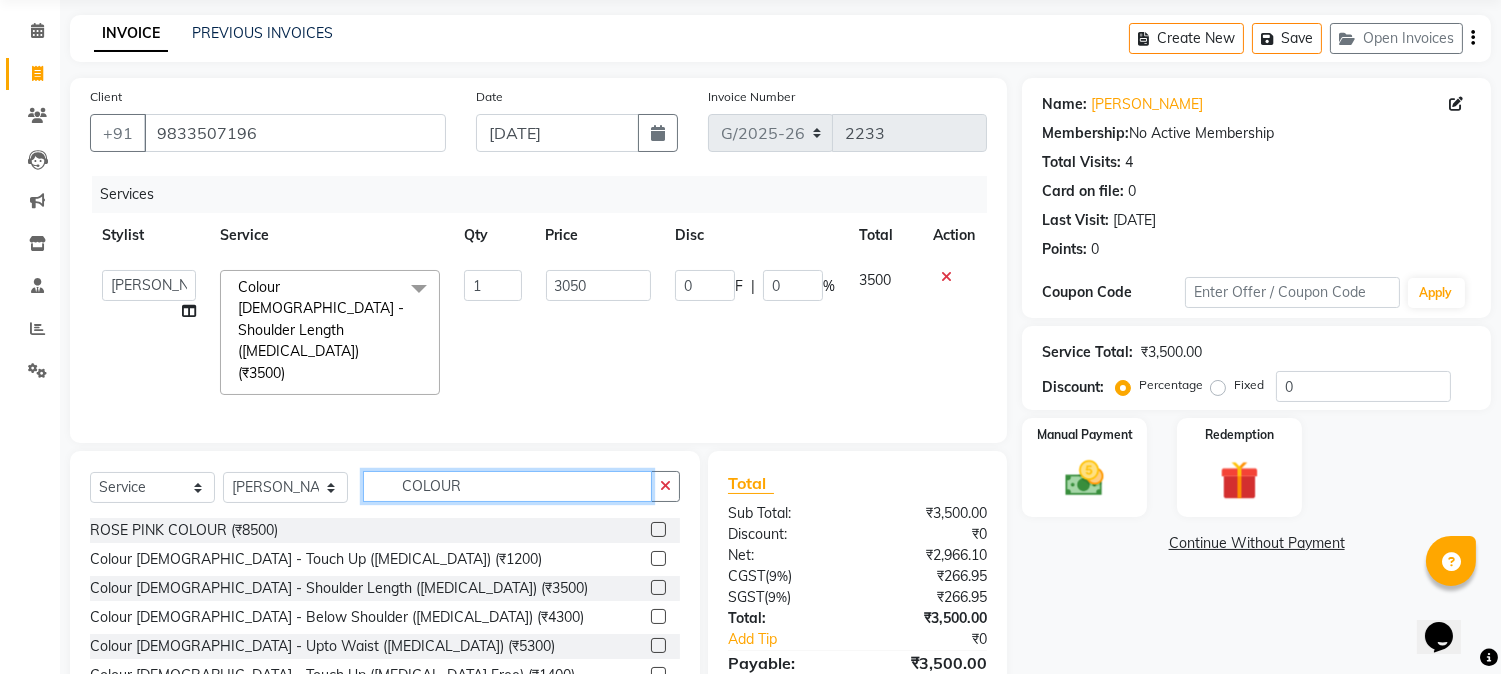 drag, startPoint x: 486, startPoint y: 455, endPoint x: 495, endPoint y: 470, distance: 17.492855 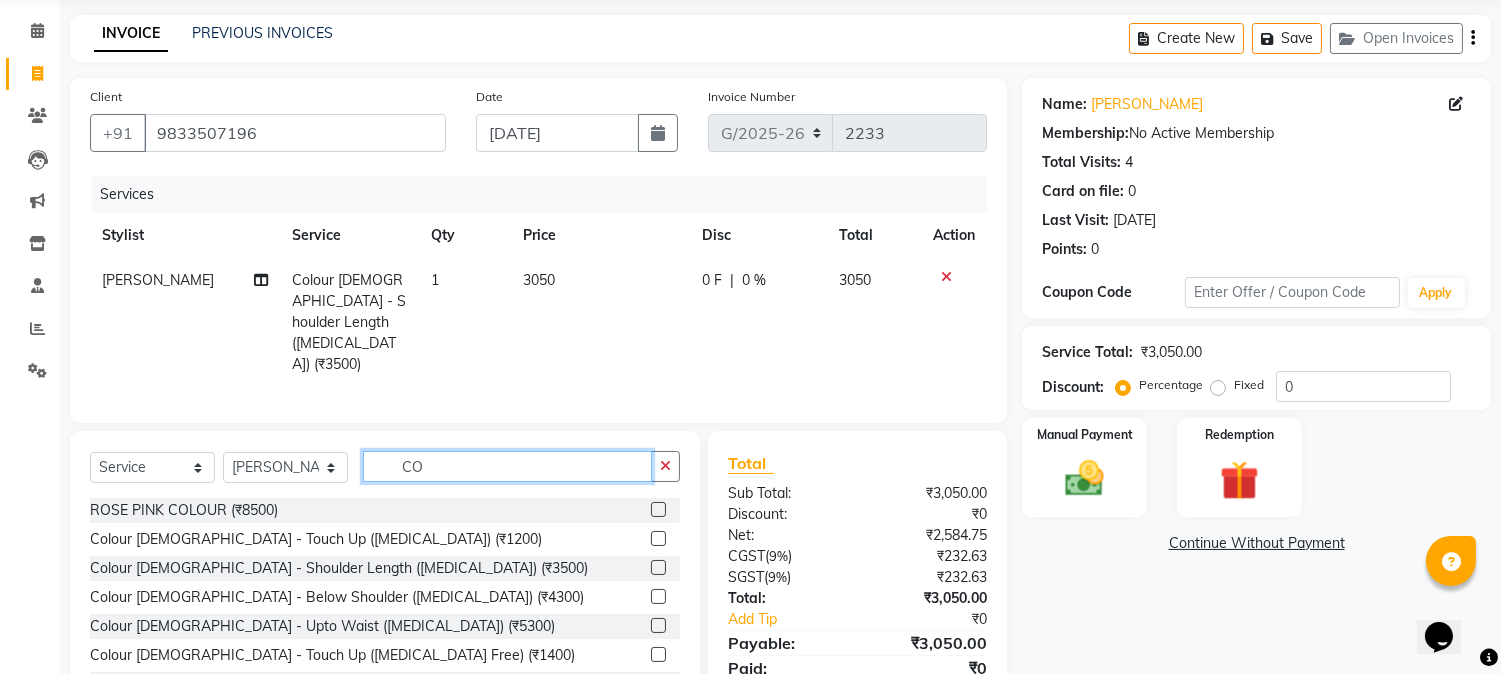 type on "C" 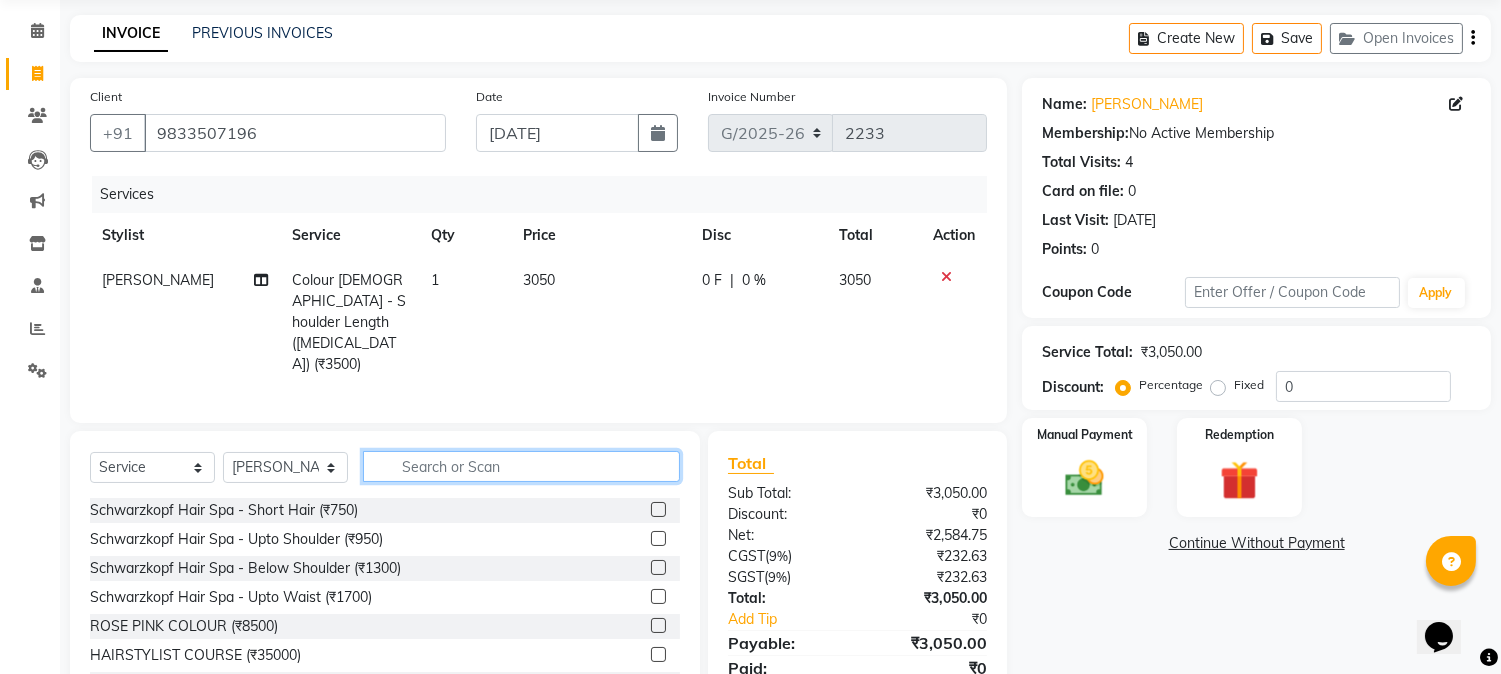 type 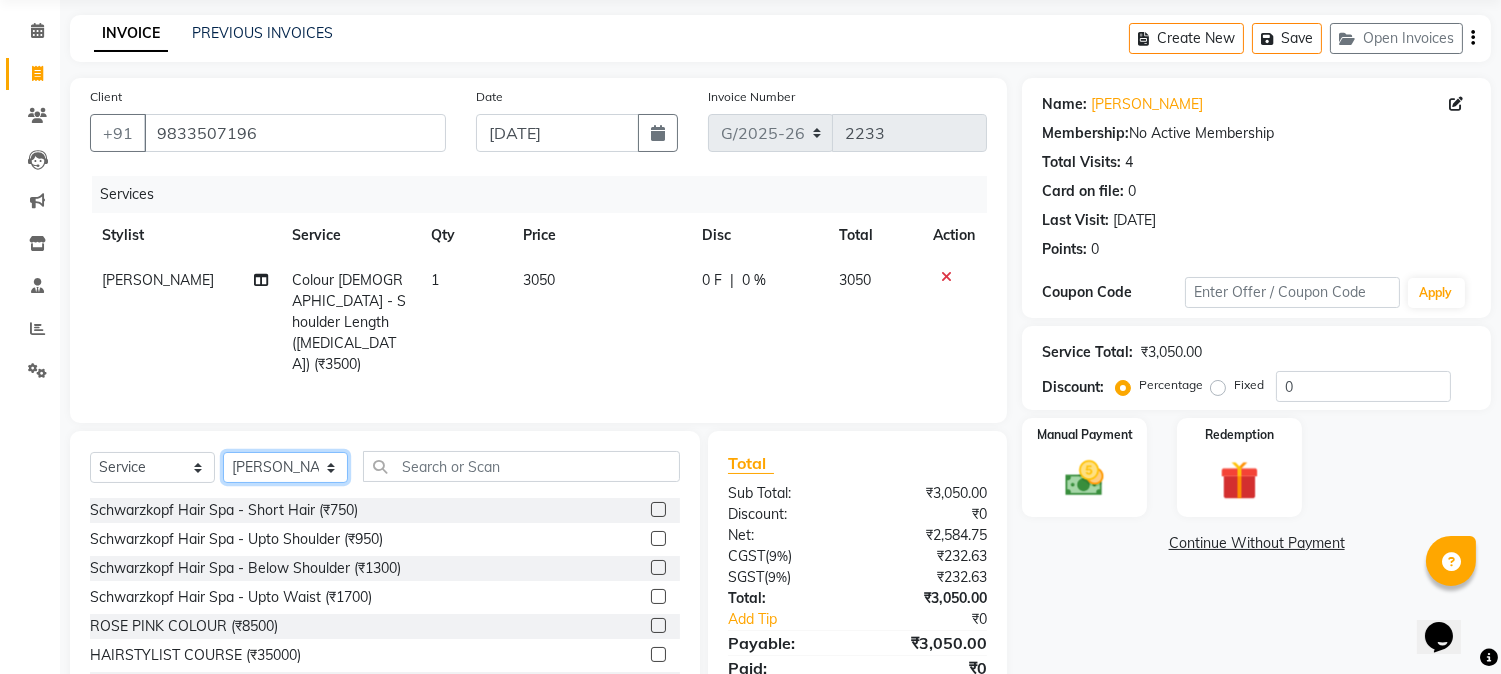 click on "Select Stylist [PERSON_NAME] ANJALI [PERSON_NAME] [PERSON_NAME] Front Desk [PERSON_NAME] IFTESHA [PERSON_NAME] [MEDICAL_DATA][PERSON_NAME] [PERSON_NAME] [PERSON_NAME] [PERSON_NAME] [PERSON_NAME] GALA [PERSON_NAME] [PERSON_NAME] YASH" 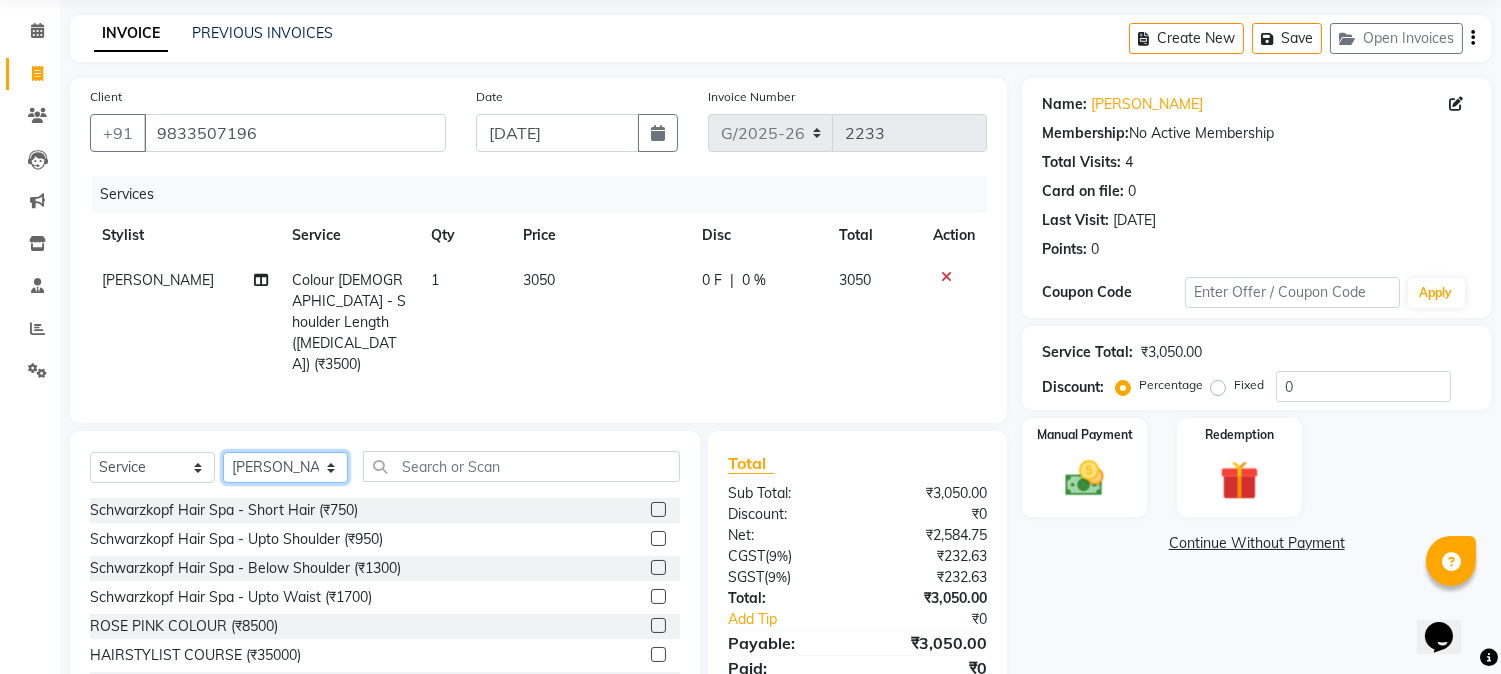 select on "8843" 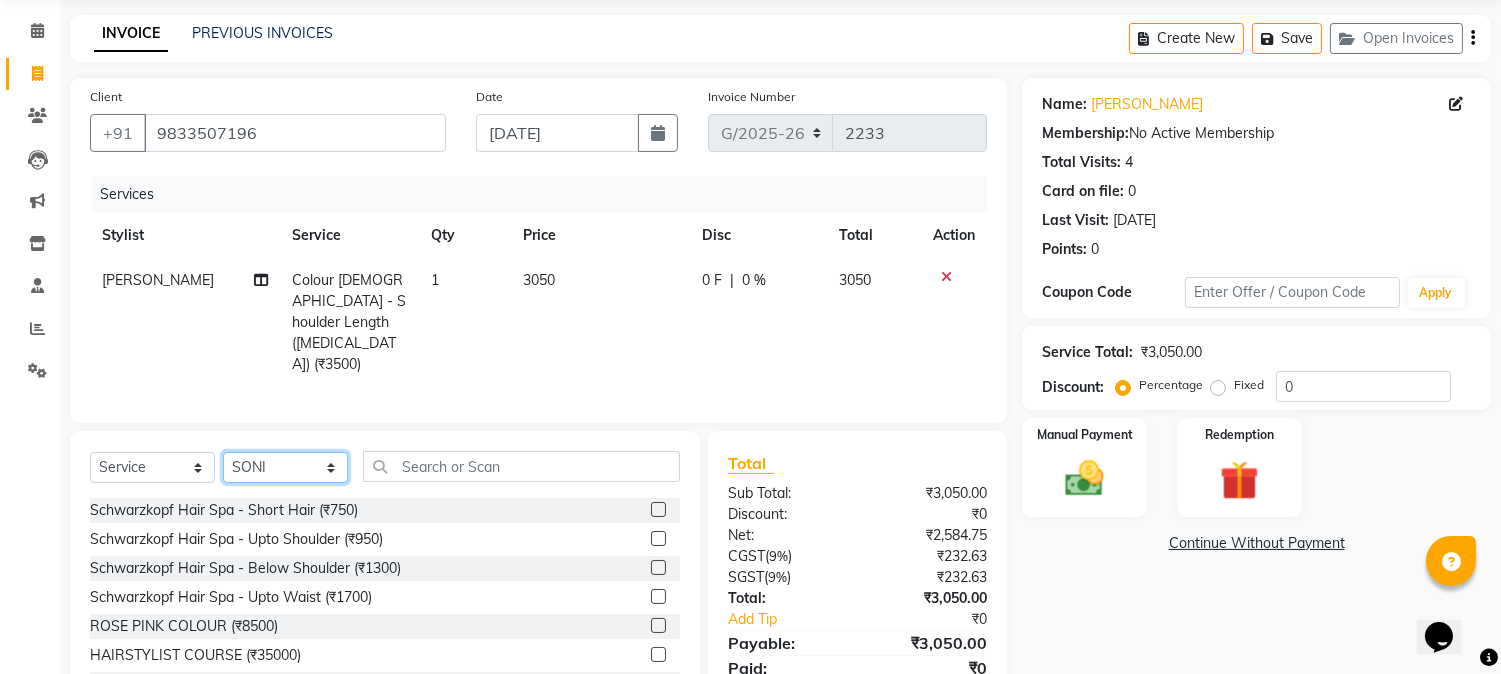 click on "Select Stylist [PERSON_NAME] ANJALI [PERSON_NAME] [PERSON_NAME] Front Desk [PERSON_NAME] IFTESHA [PERSON_NAME] [MEDICAL_DATA][PERSON_NAME] [PERSON_NAME] [PERSON_NAME] [PERSON_NAME] [PERSON_NAME] GALA [PERSON_NAME] [PERSON_NAME] YASH" 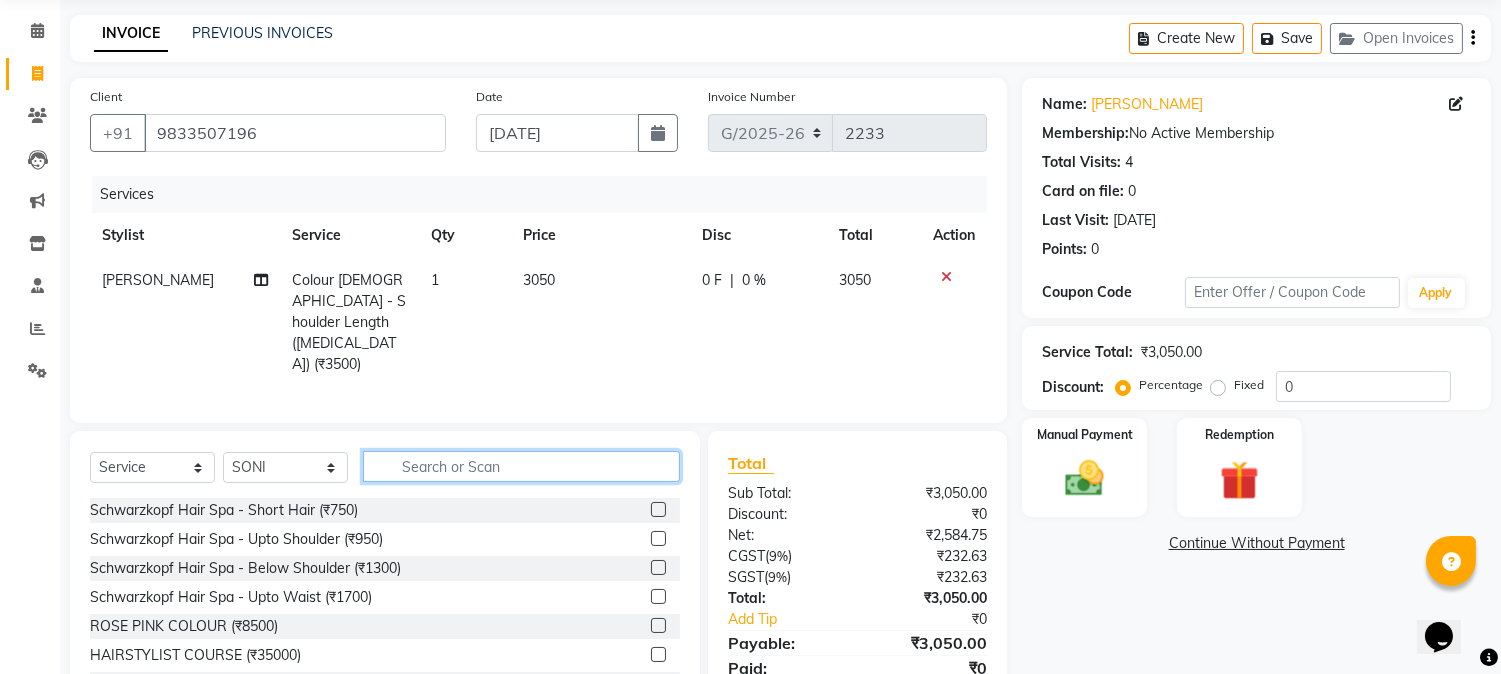 click 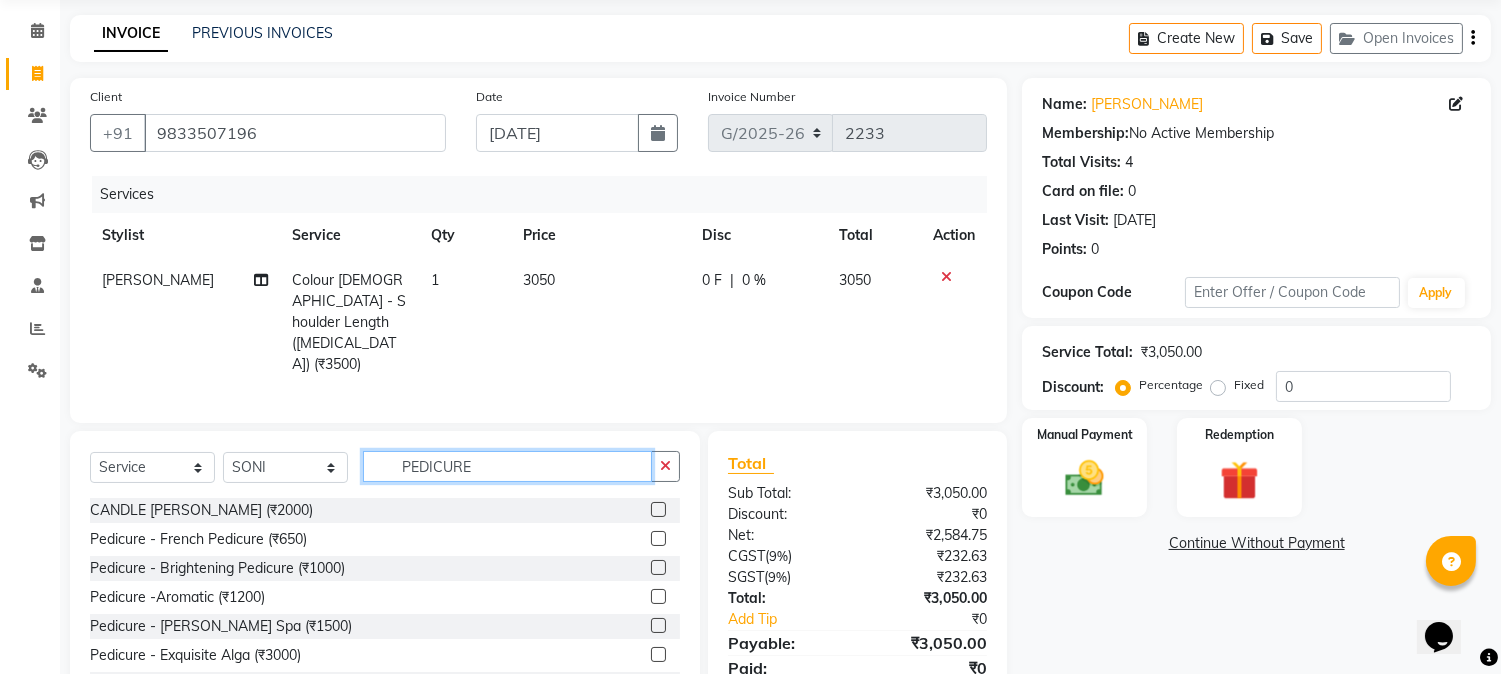 type on "PEDICURE" 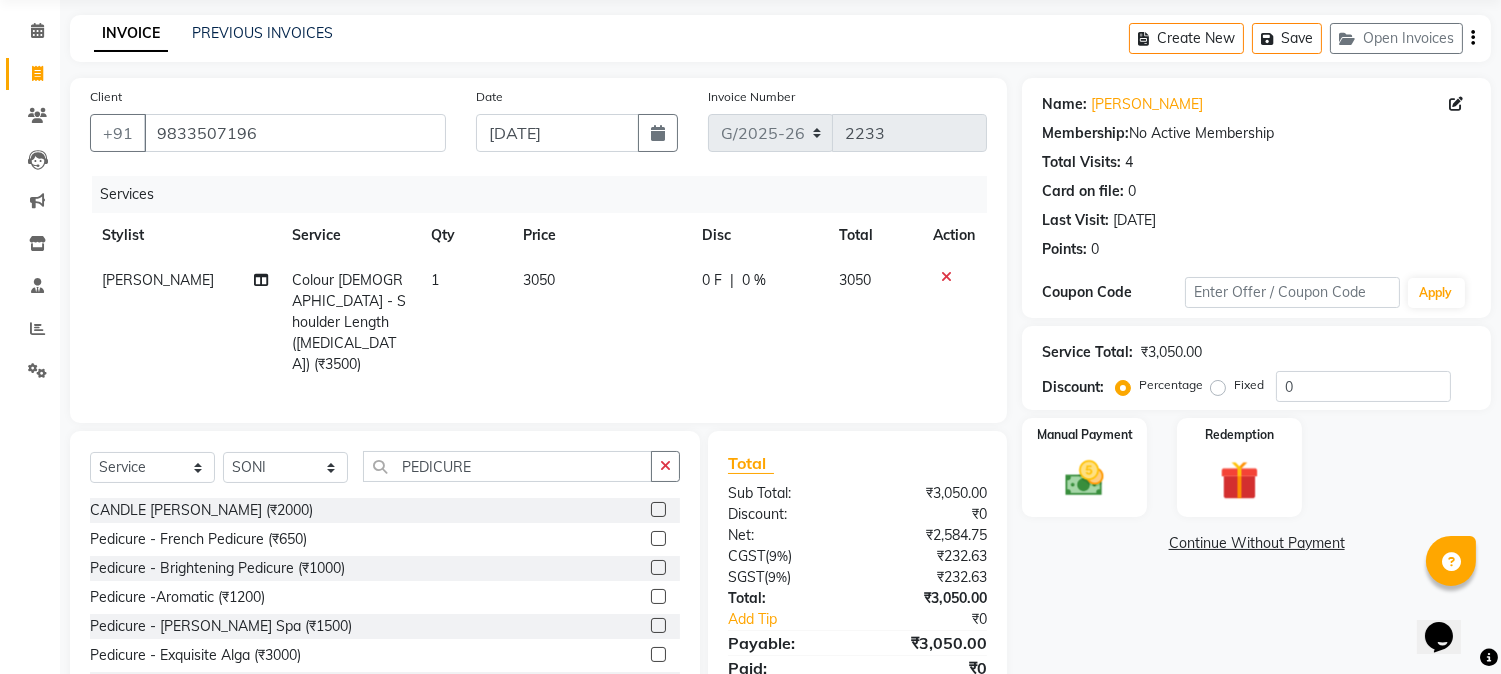 click 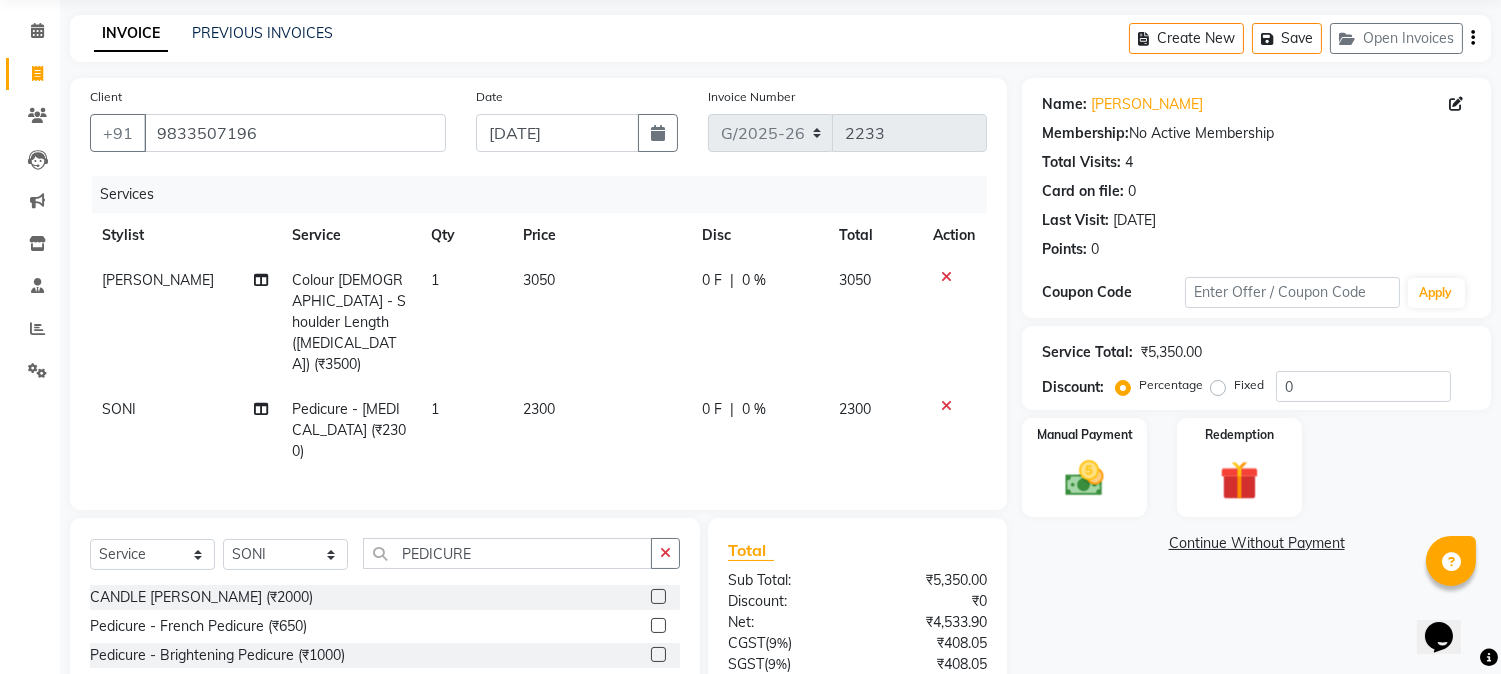 checkbox on "false" 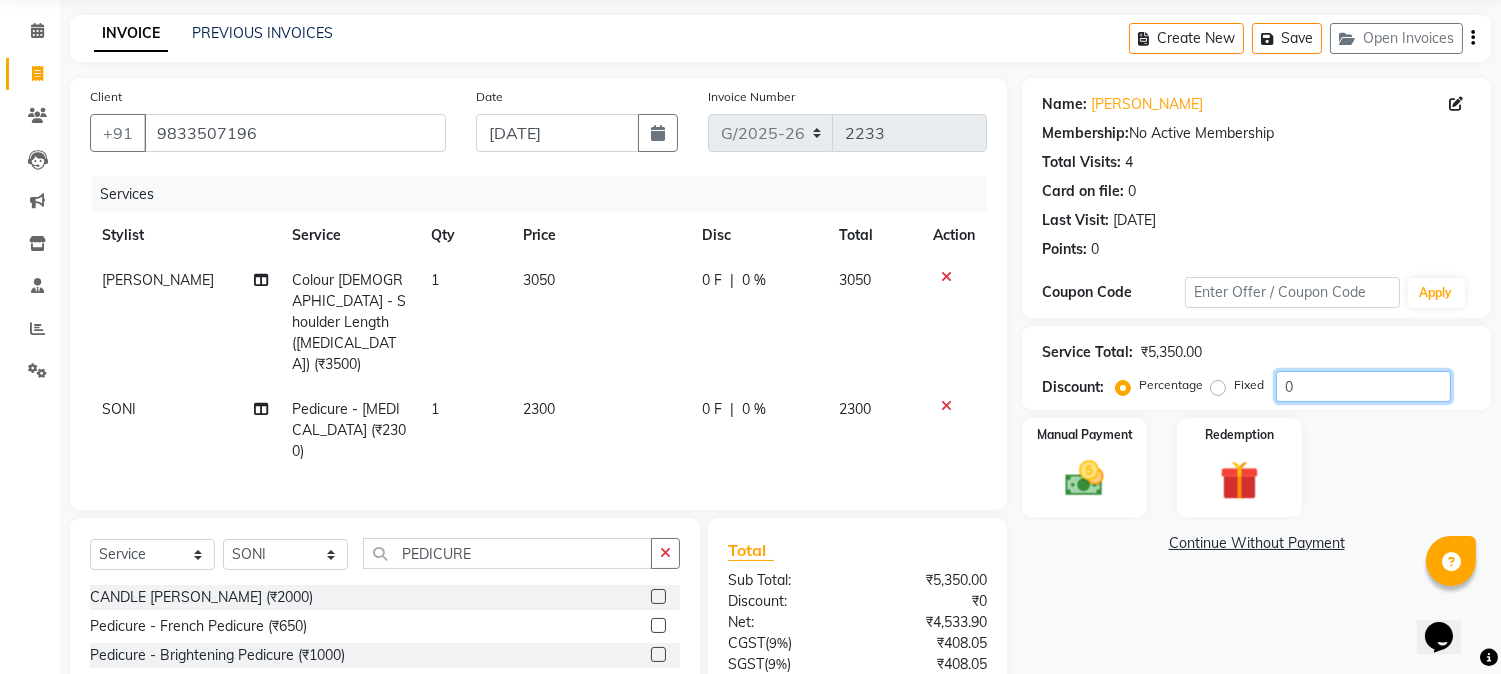click on "0" 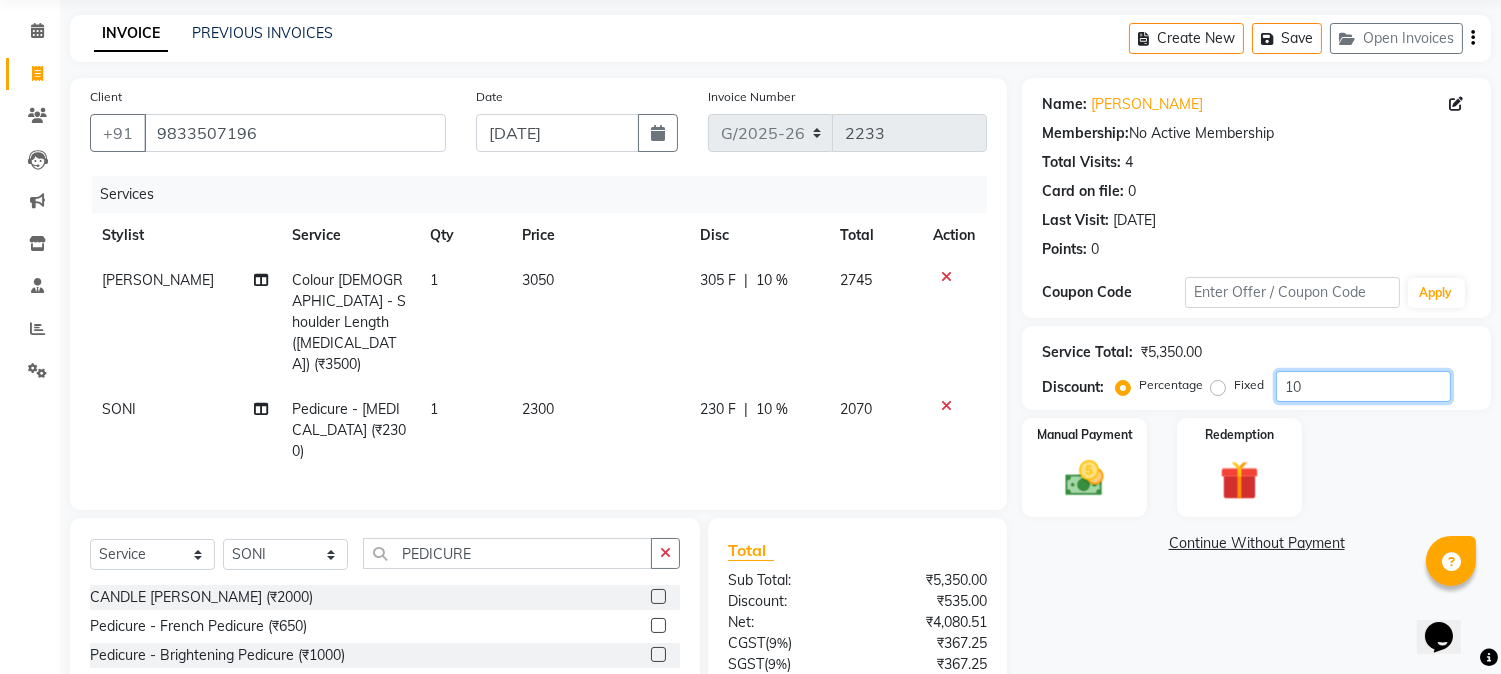 type on "10" 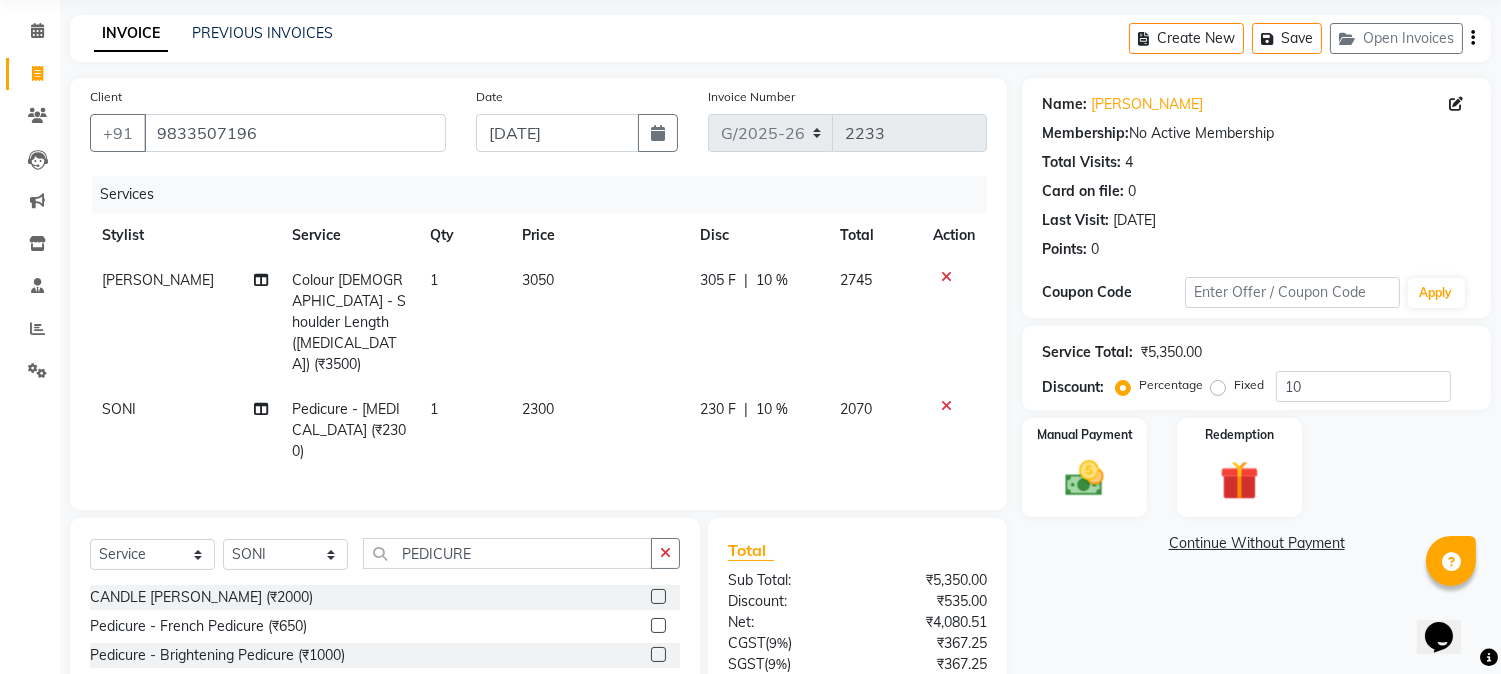 click on "10 %" 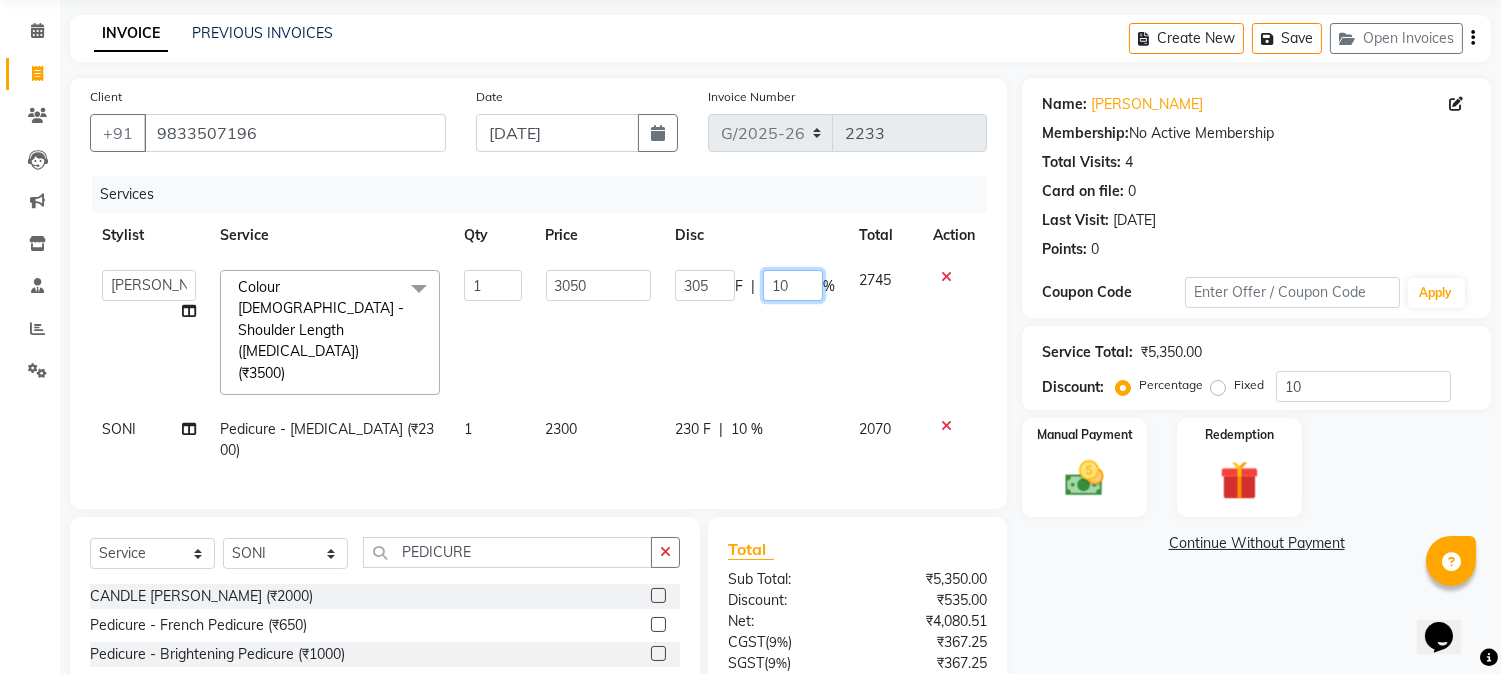 click on "10" 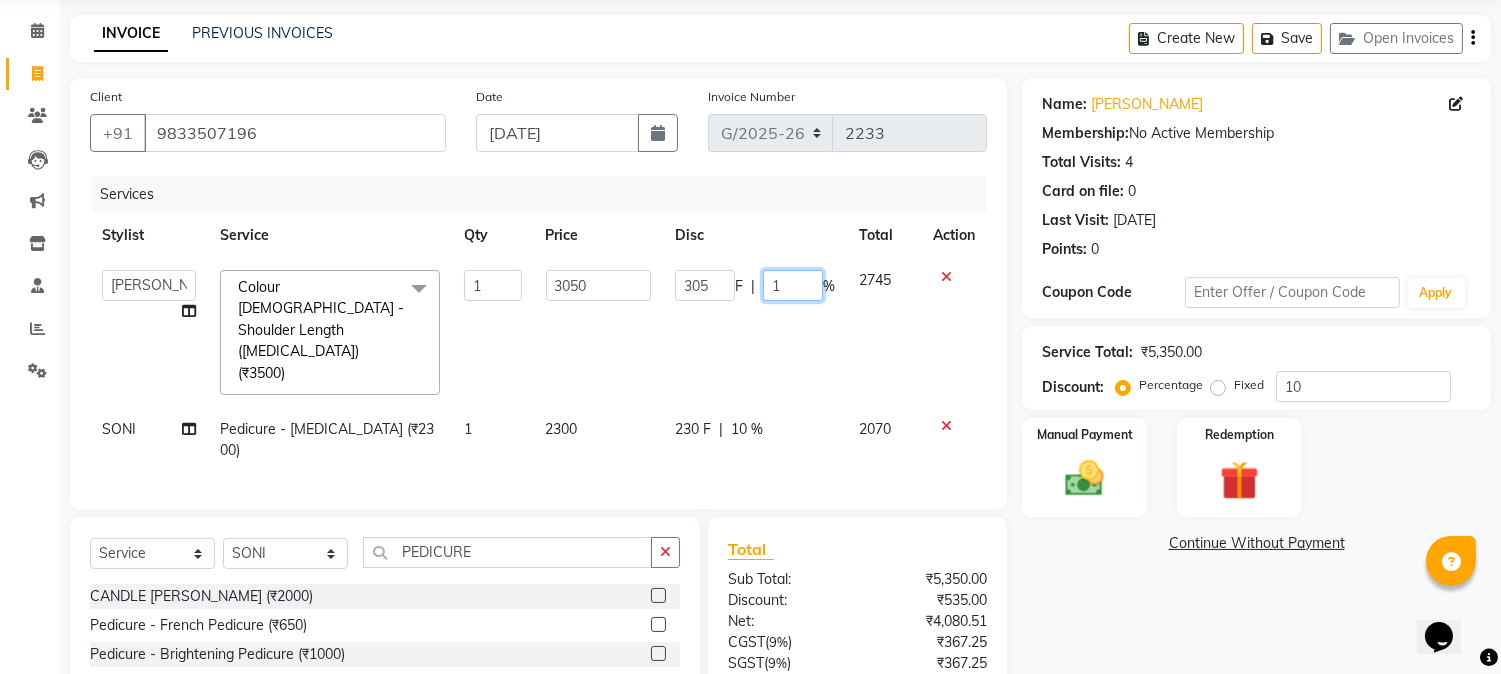 type 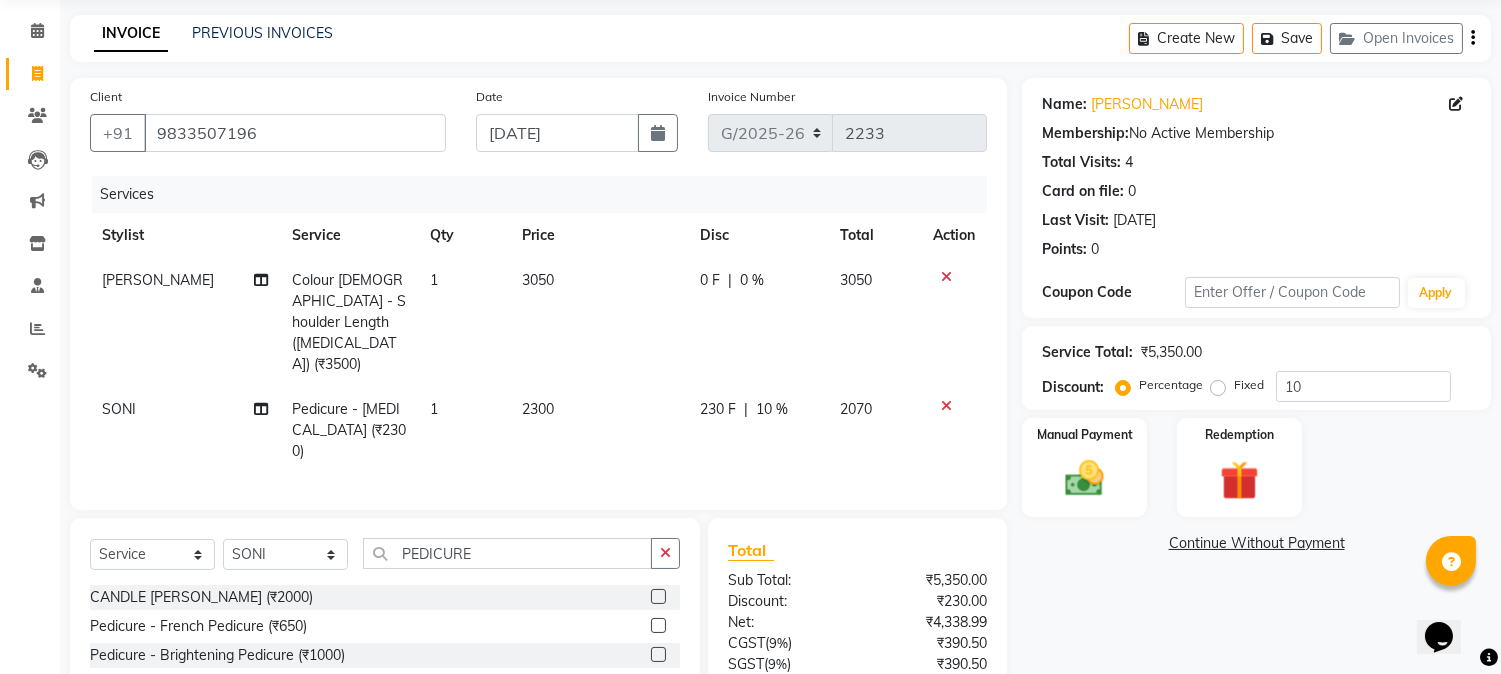 click on "230 F | 10 %" 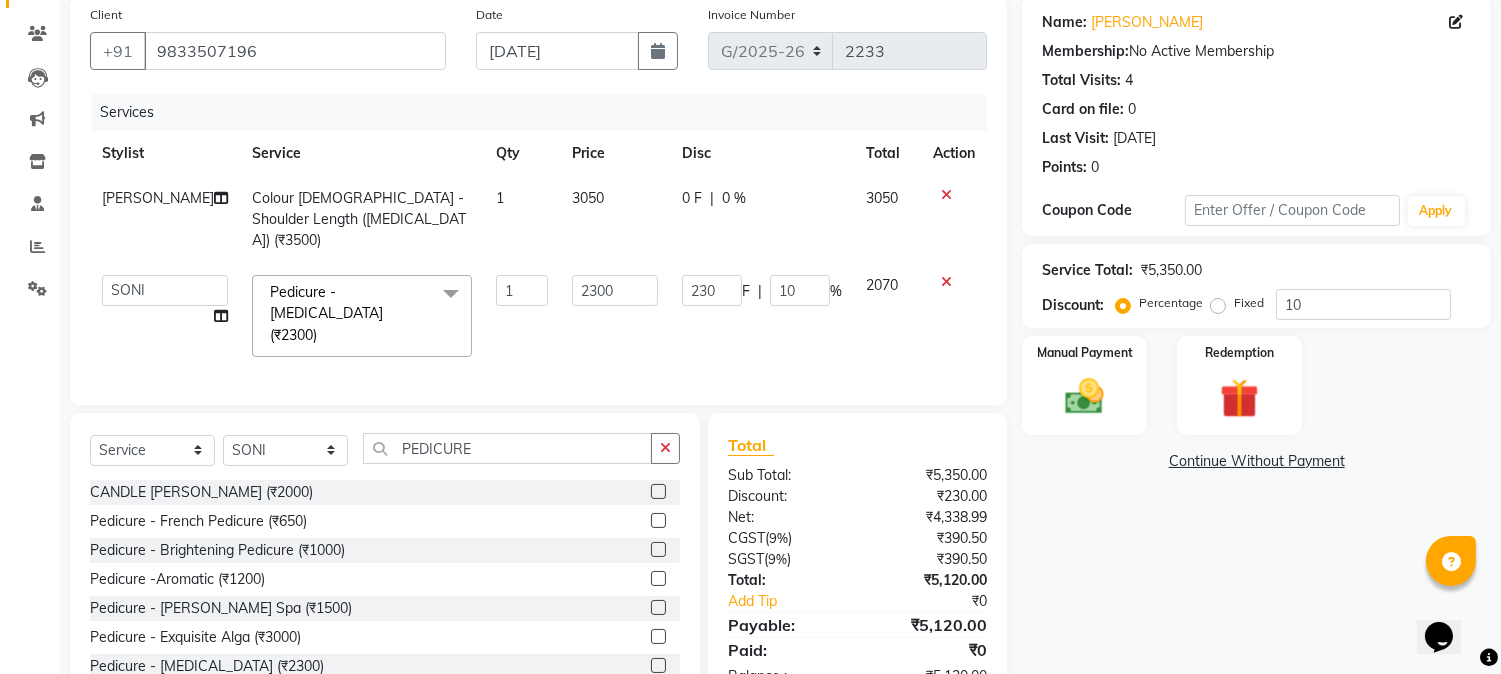 scroll, scrollTop: 192, scrollLeft: 0, axis: vertical 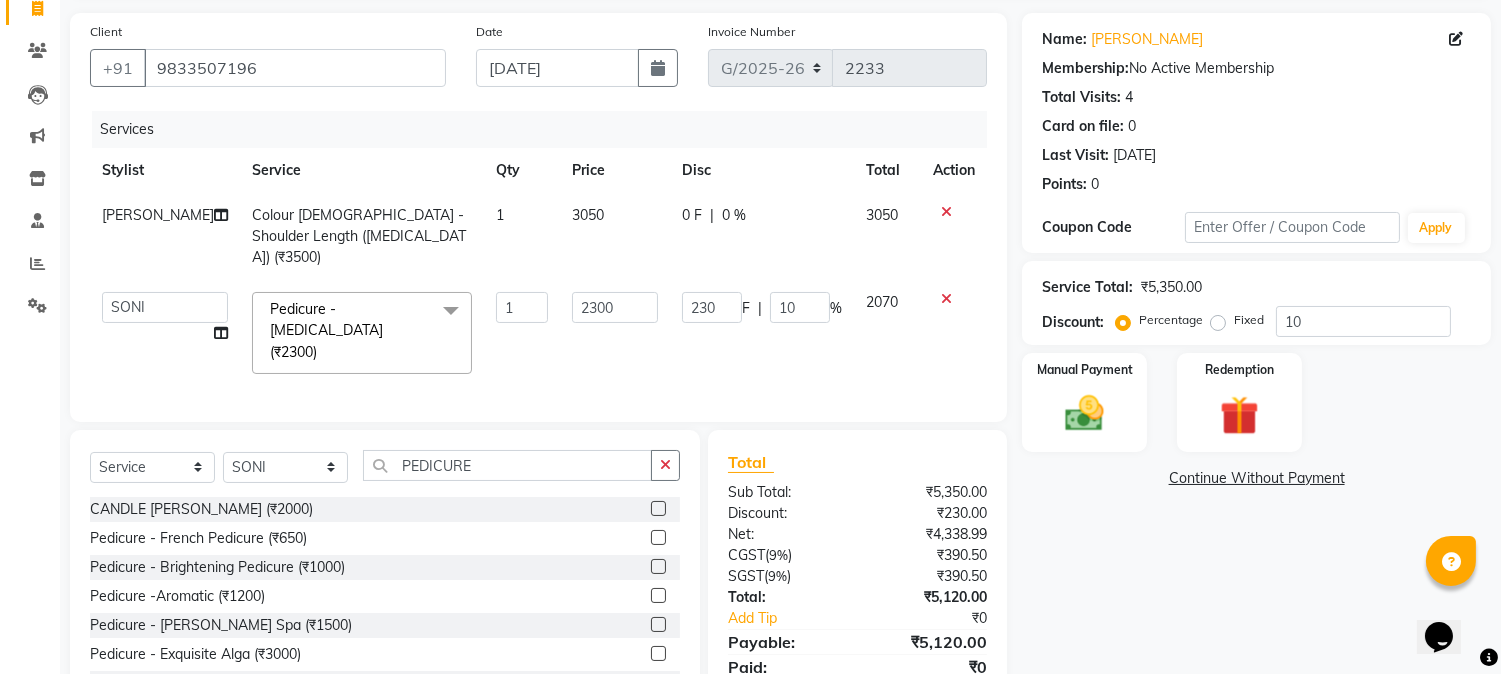 click on "3050" 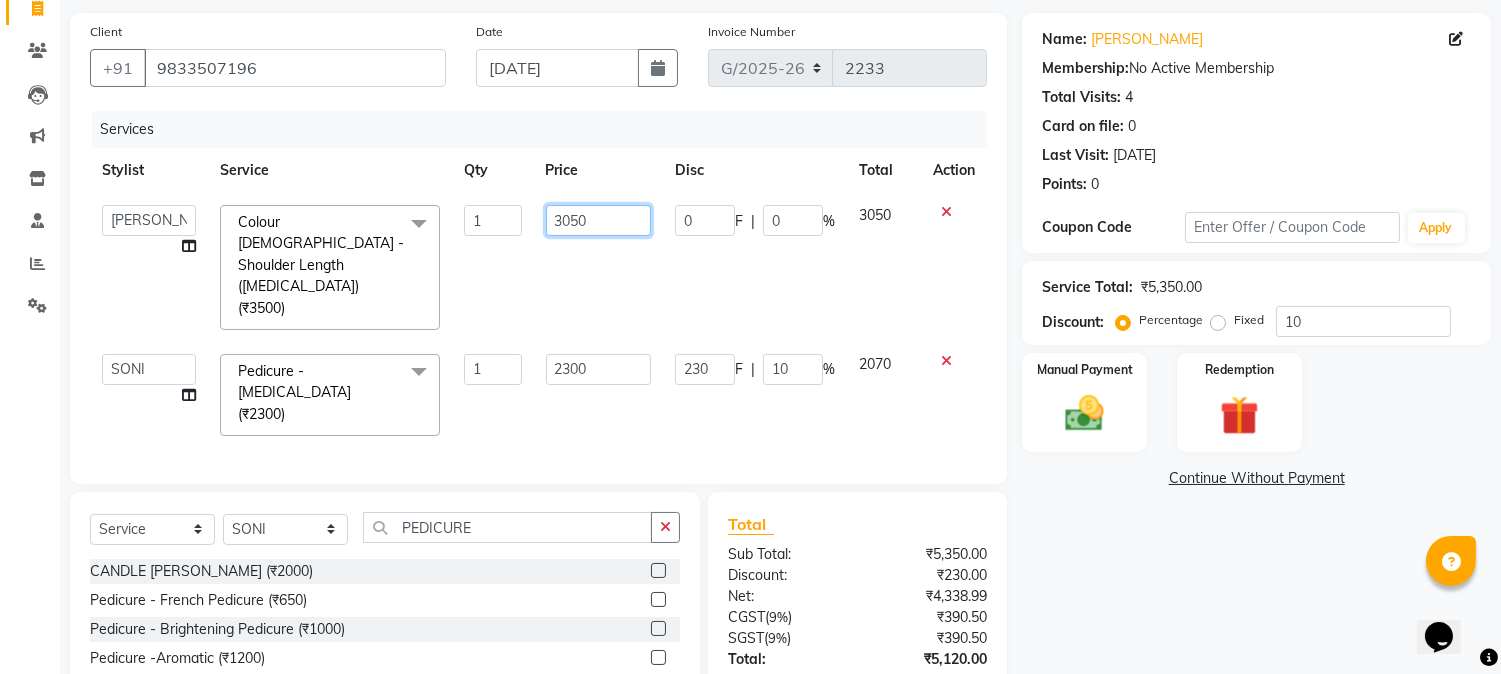 drag, startPoint x: 590, startPoint y: 210, endPoint x: 611, endPoint y: 227, distance: 27.018513 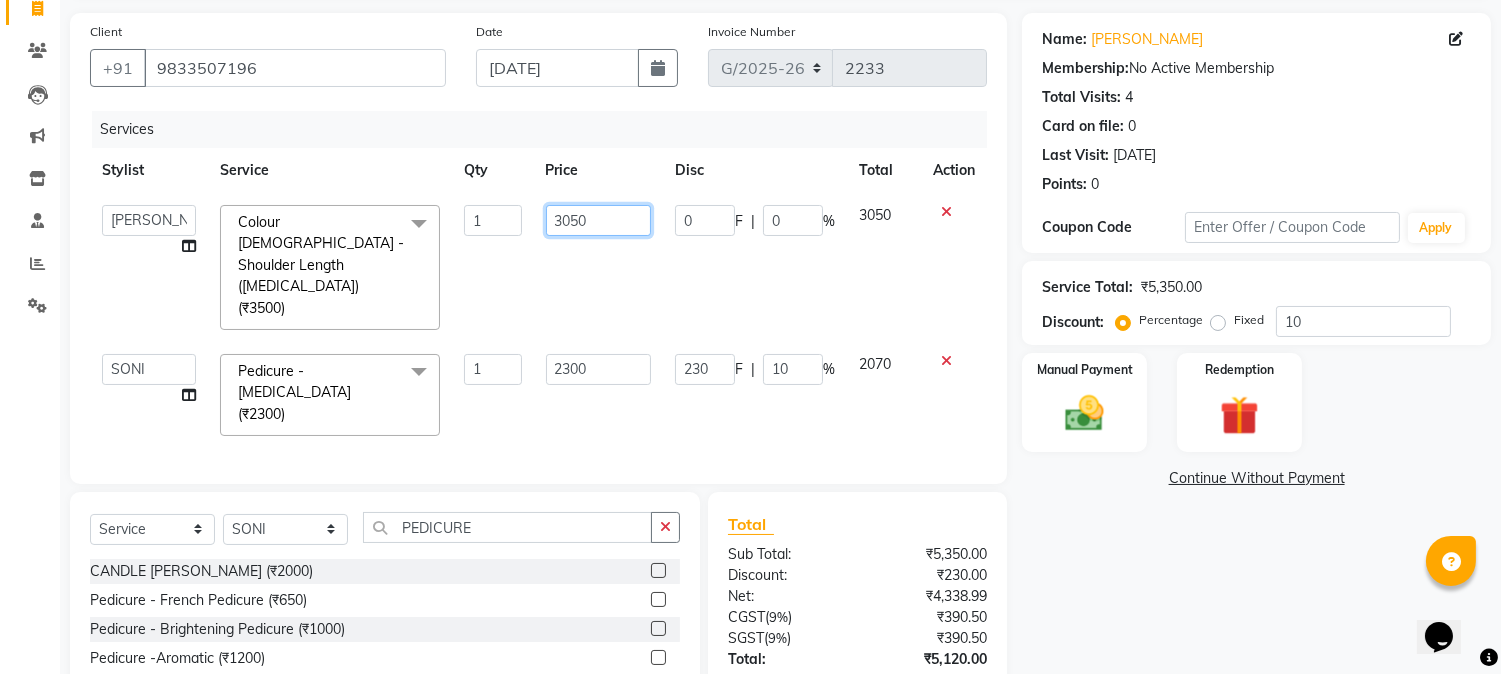 click on "3050" 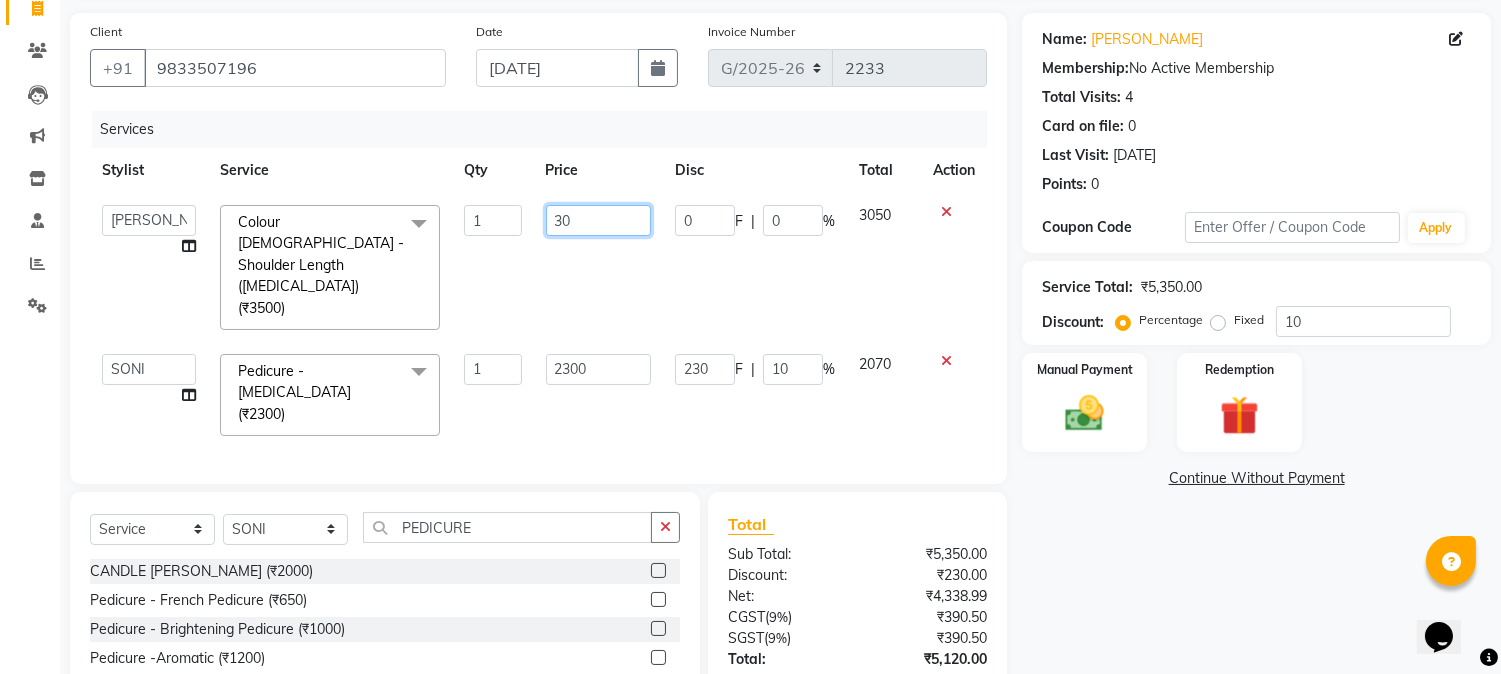 type on "3" 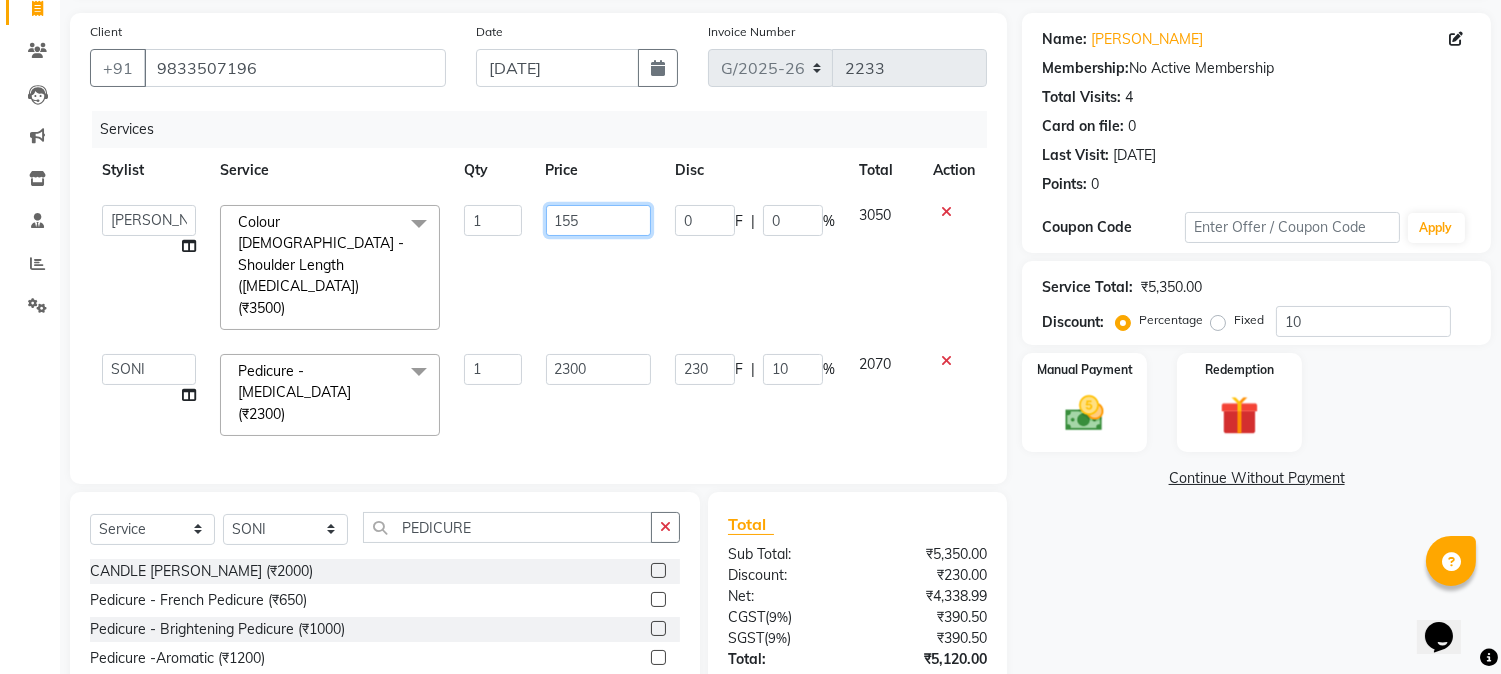 type on "1550" 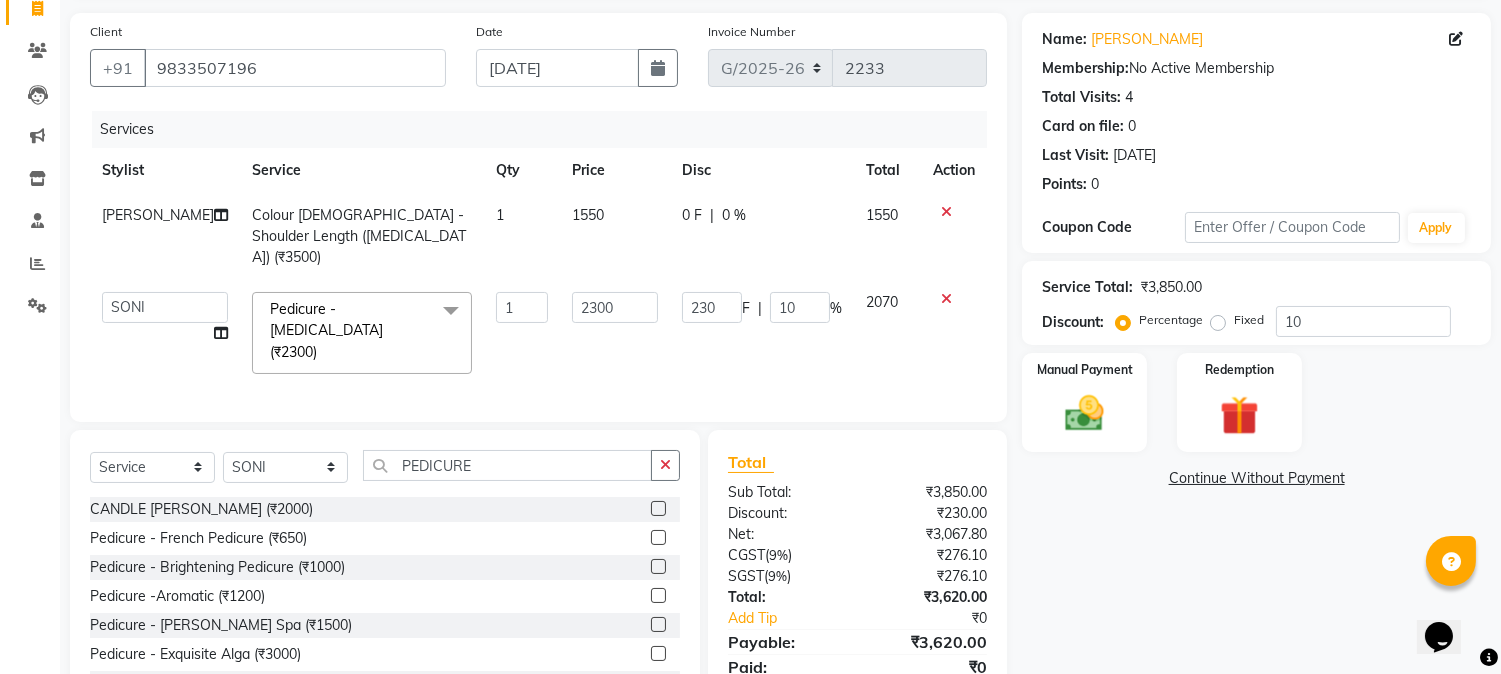 click 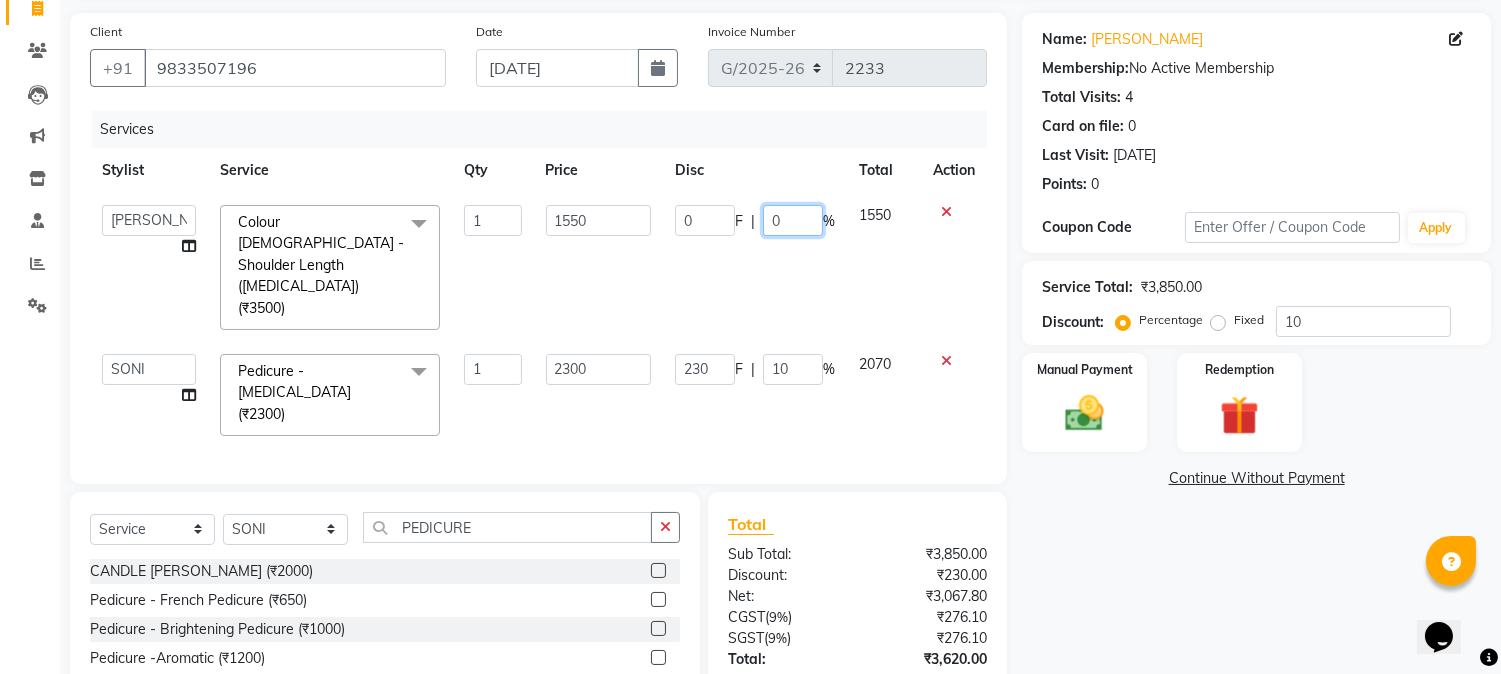 click on "0" 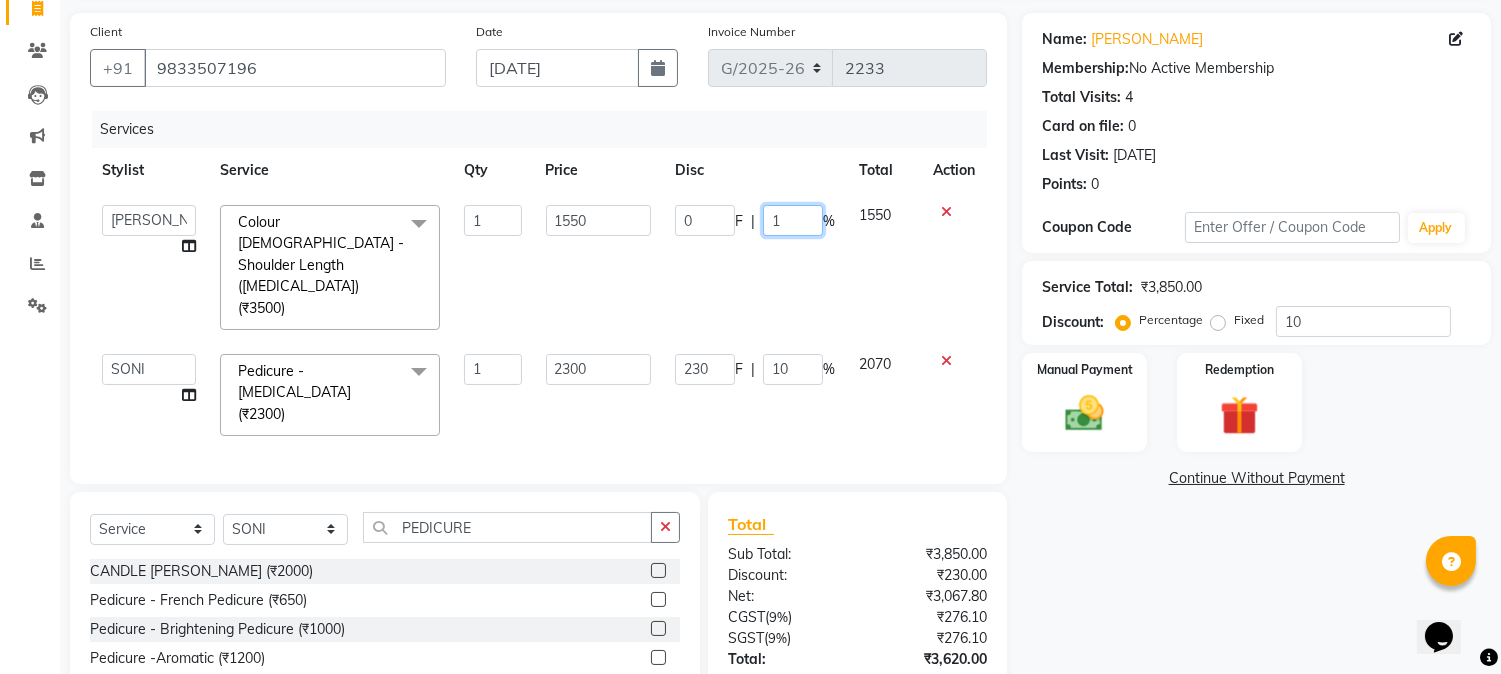 type on "10" 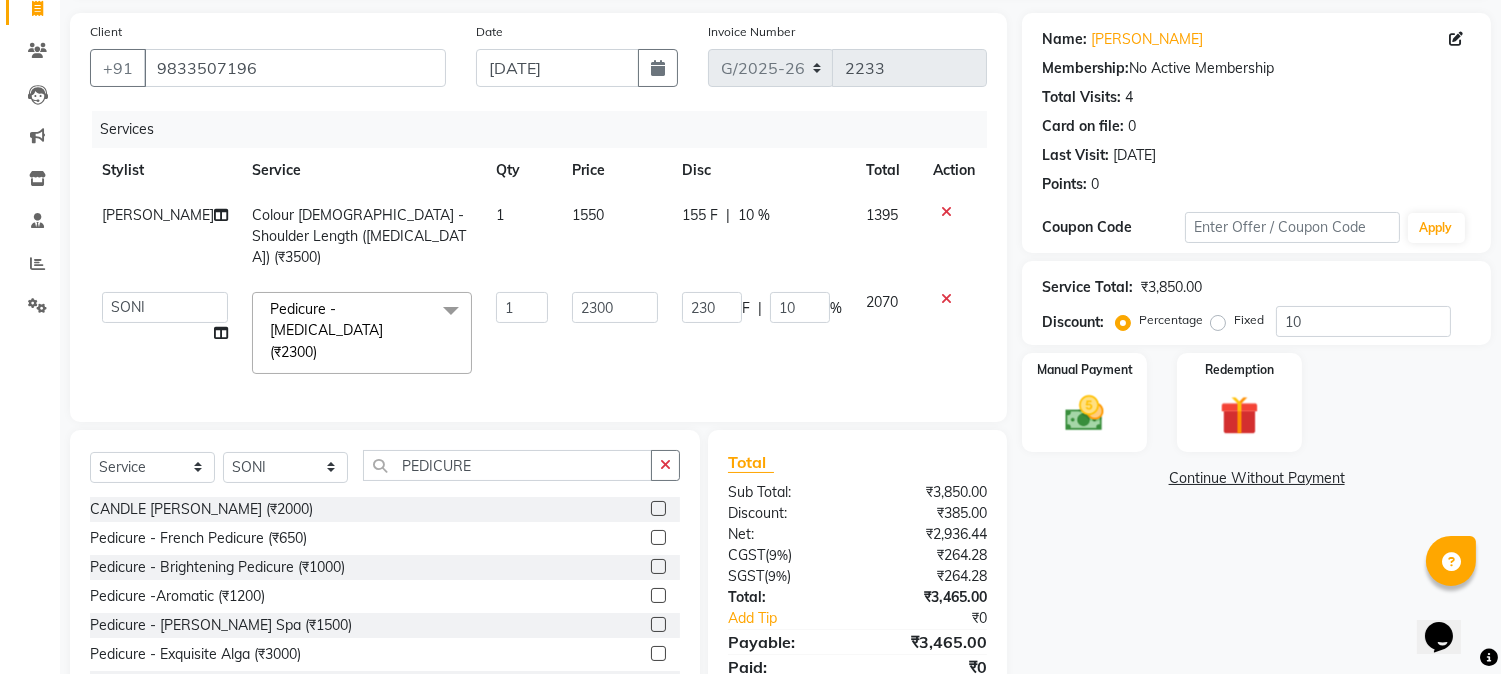 click on "Name: [PERSON_NAME]  Membership:  No Active Membership  Total Visits:  4 Card on file:  0 Last Visit:   [DATE] Points:   0  Coupon Code Apply Service Total:  ₹3,850.00  Discount:  Percentage   Fixed  10 Manual Payment Redemption  Continue Without Payment" 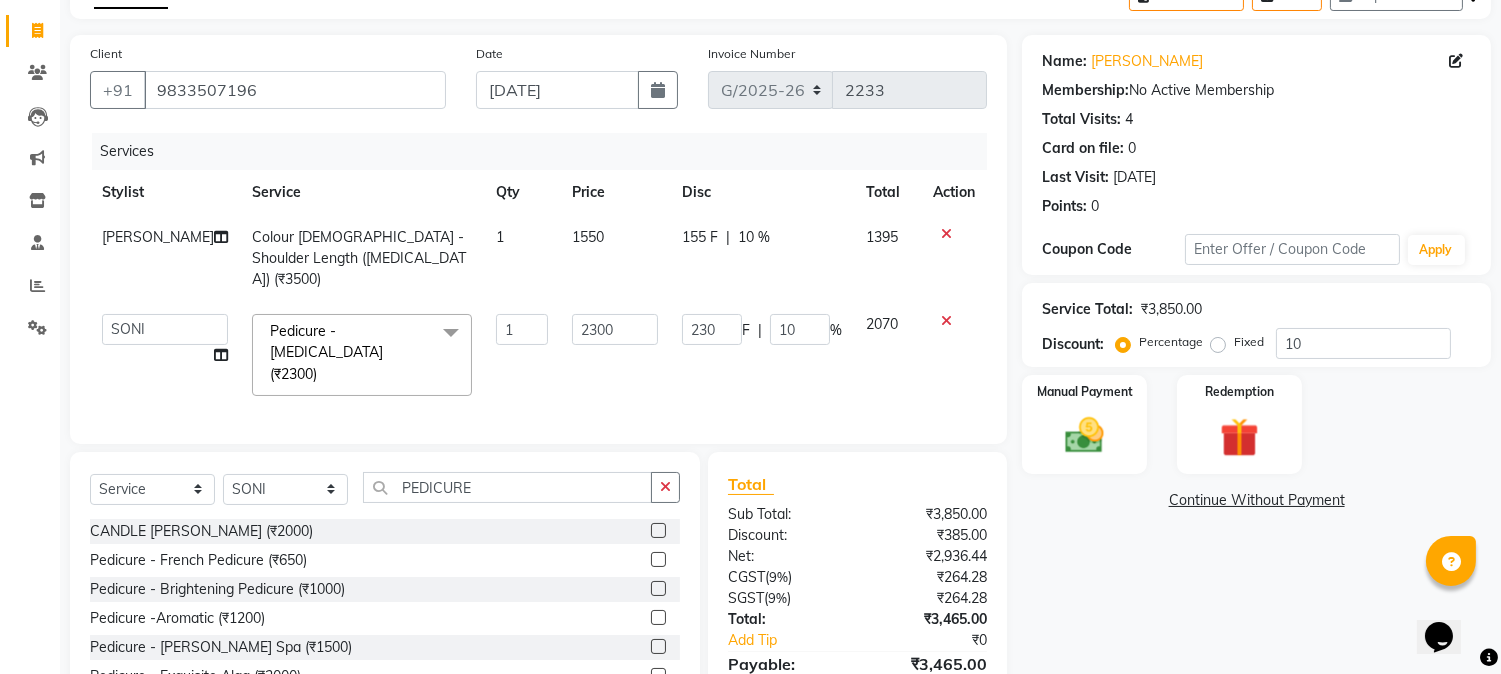scroll, scrollTop: 111, scrollLeft: 0, axis: vertical 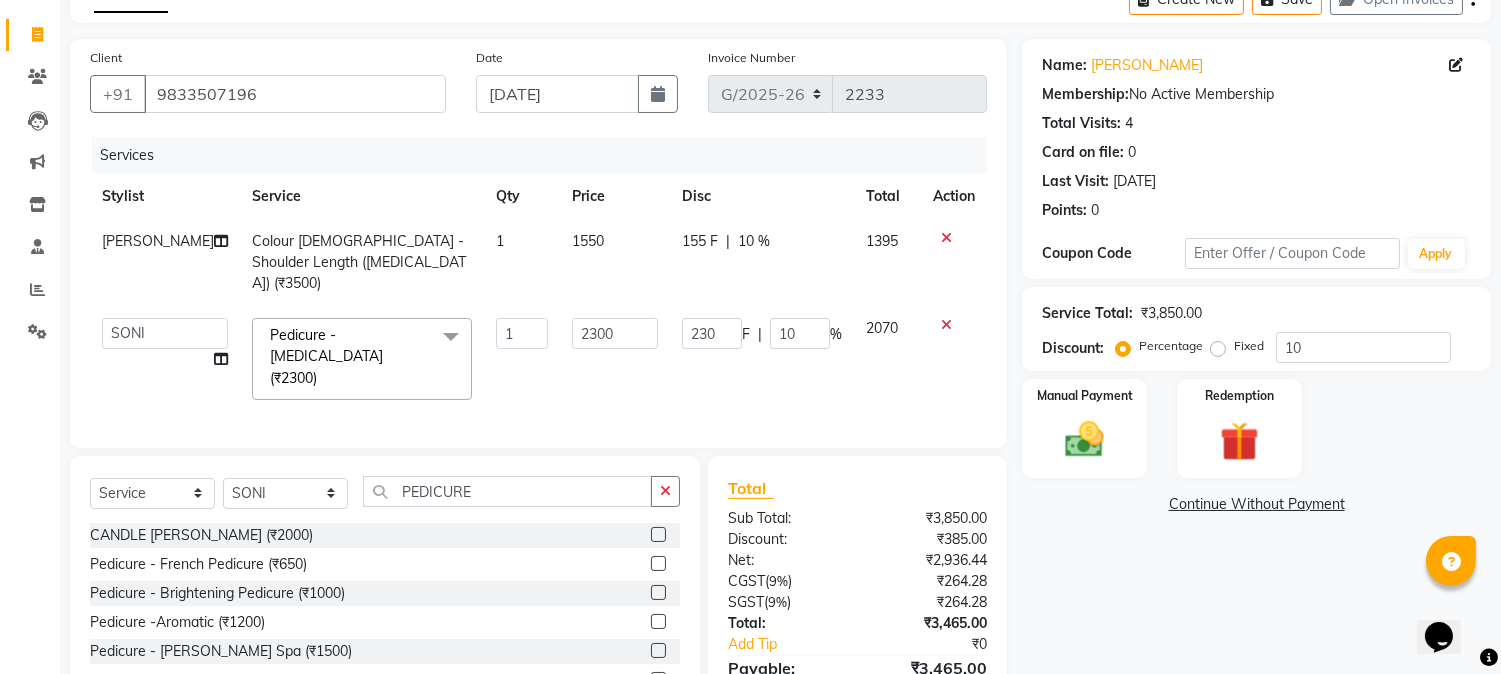drag, startPoint x: 1500, startPoint y: 315, endPoint x: 1516, endPoint y: 652, distance: 337.3796 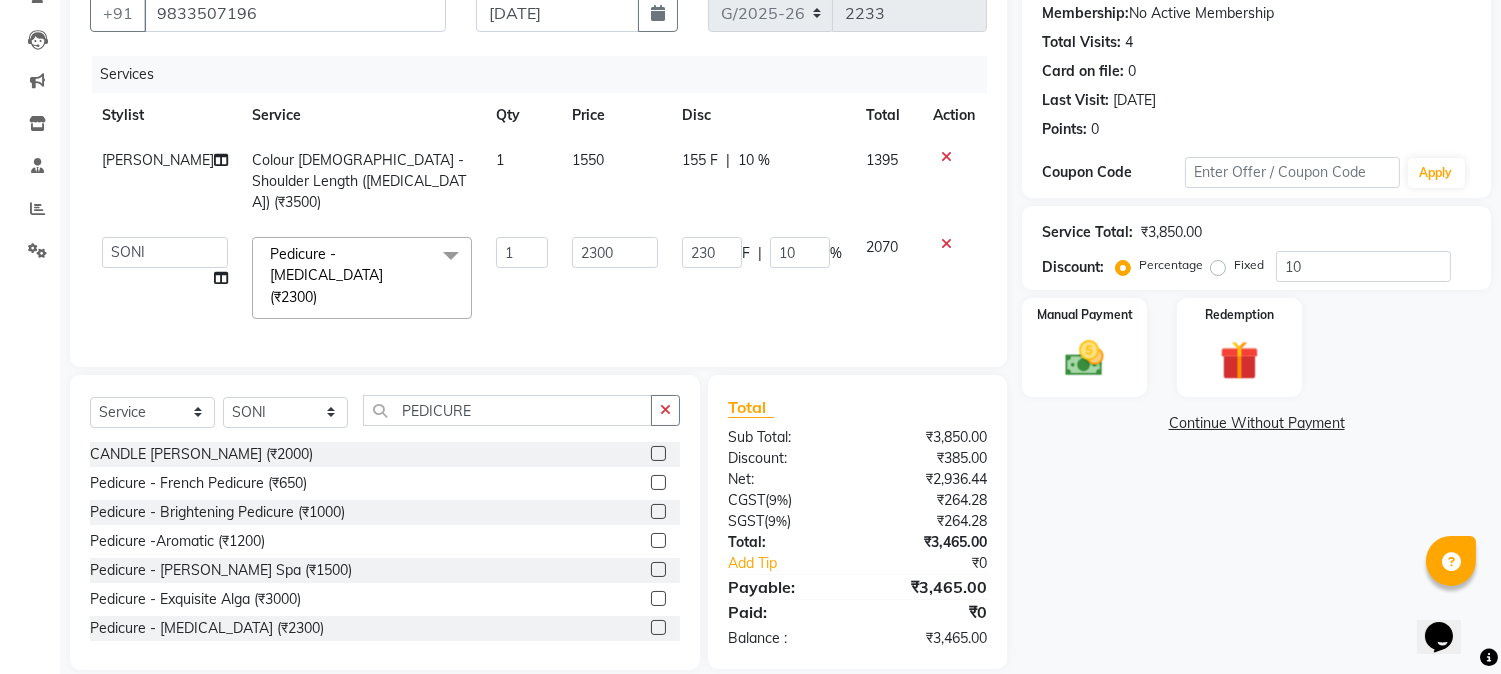 click on "Name: [PERSON_NAME]  Membership:  No Active Membership  Total Visits:  4 Card on file:  0 Last Visit:   [DATE] Points:   0  Coupon Code Apply Service Total:  ₹3,850.00  Discount:  Percentage   Fixed  10 Manual Payment Redemption  Continue Without Payment" 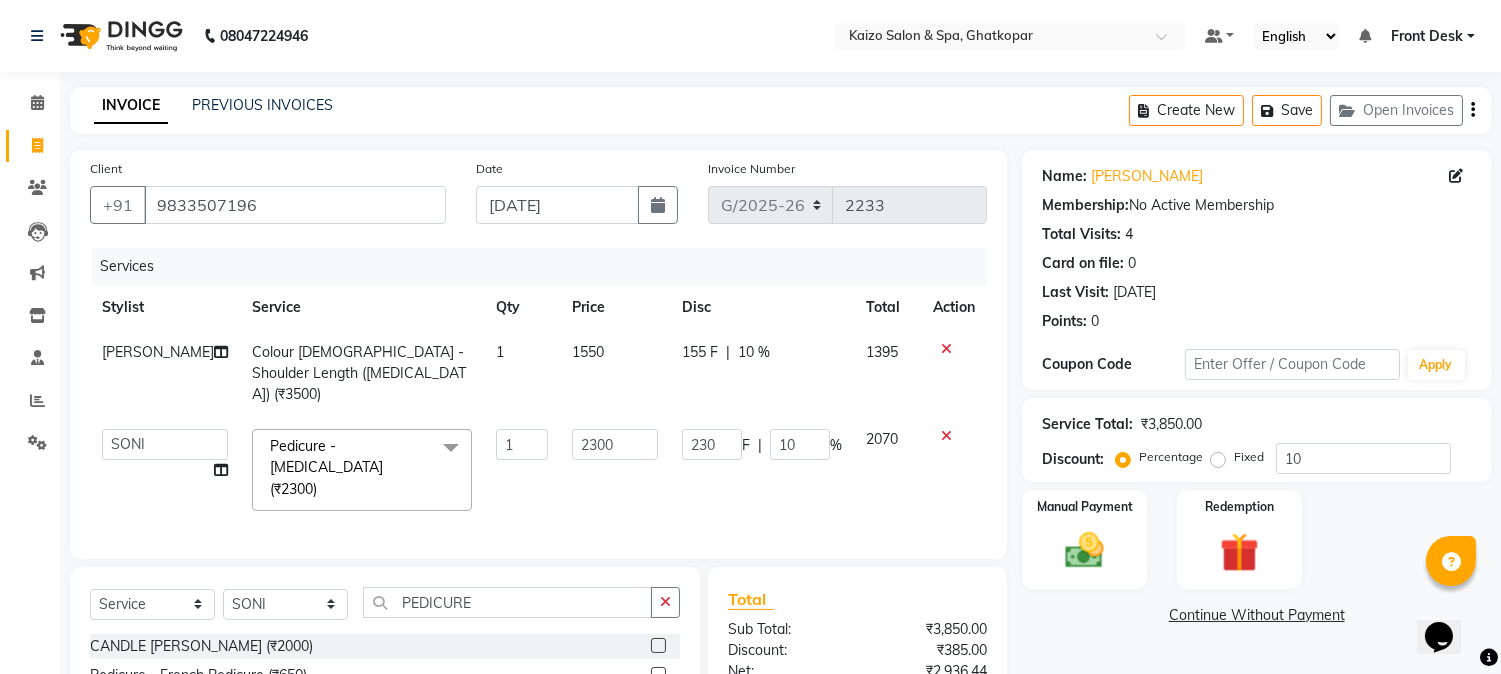 scroll, scrollTop: 192, scrollLeft: 0, axis: vertical 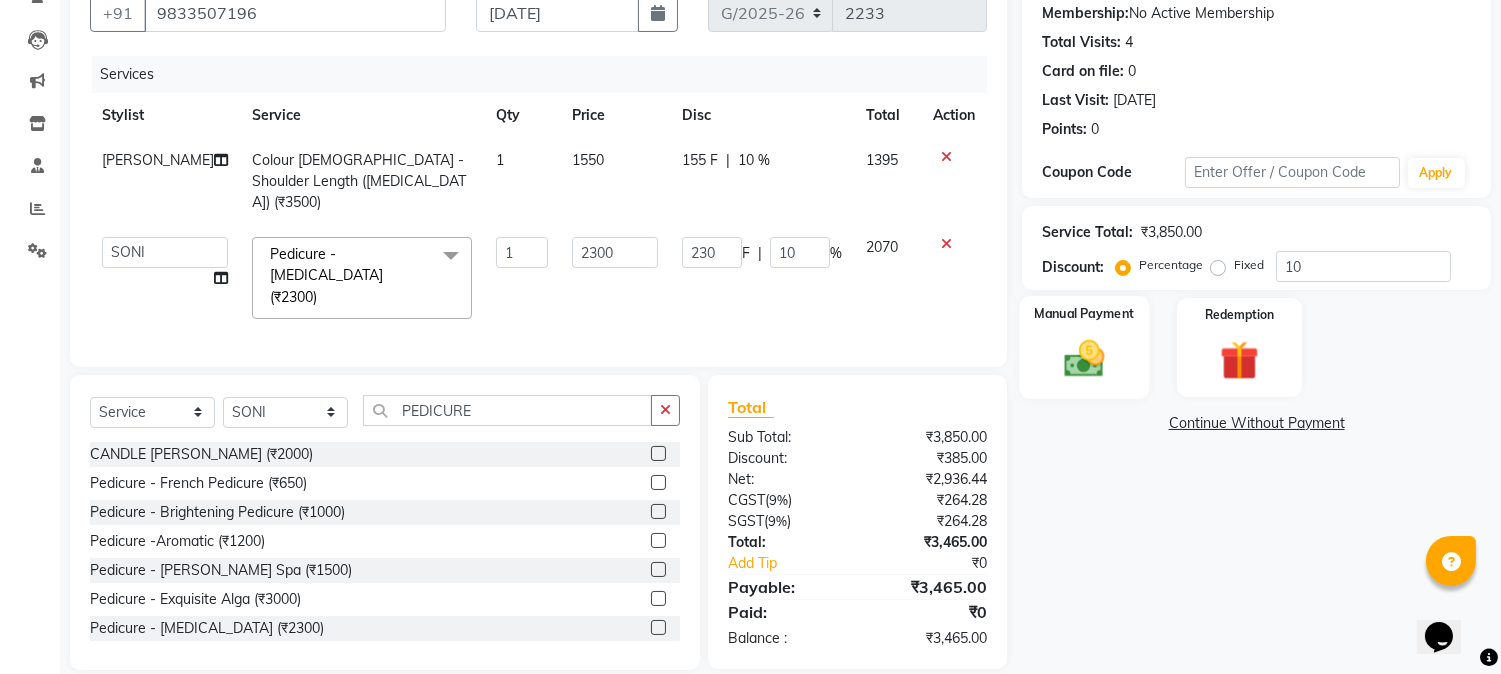click 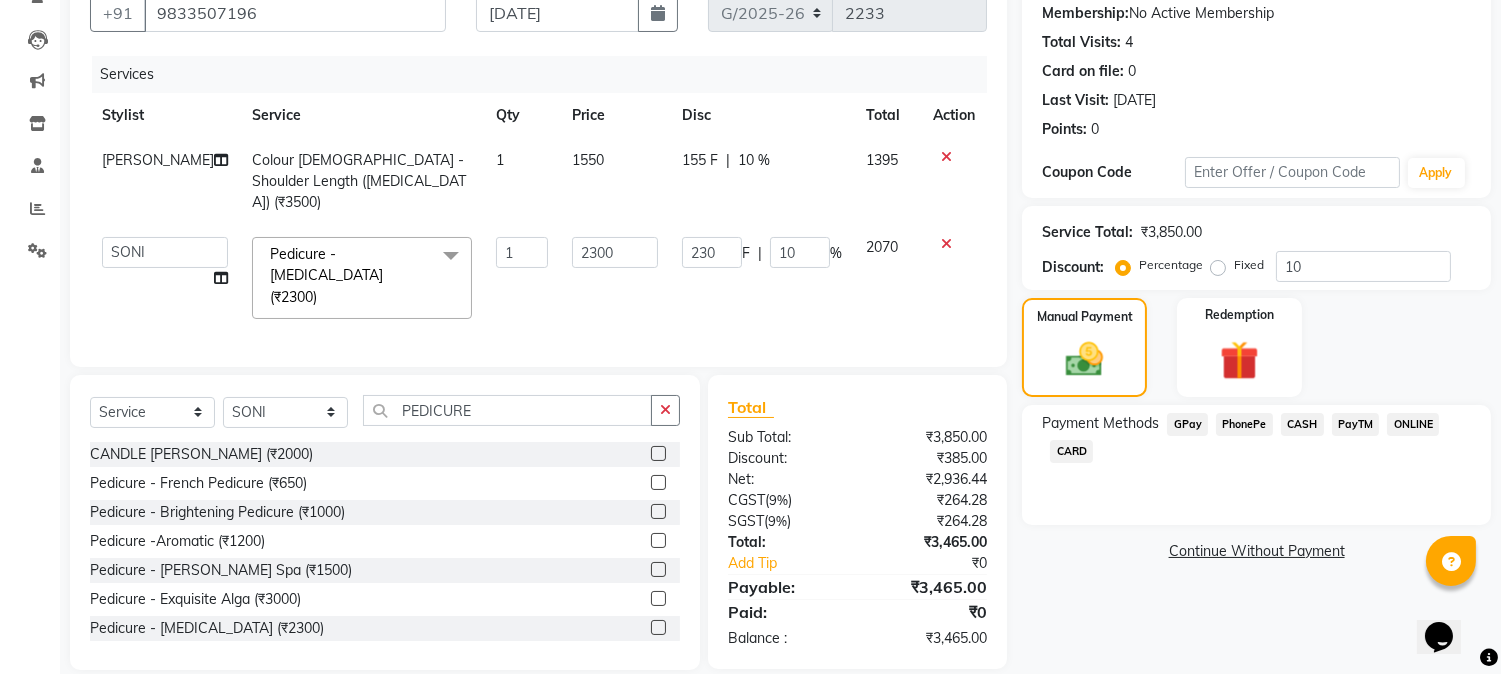 click on "CARD" 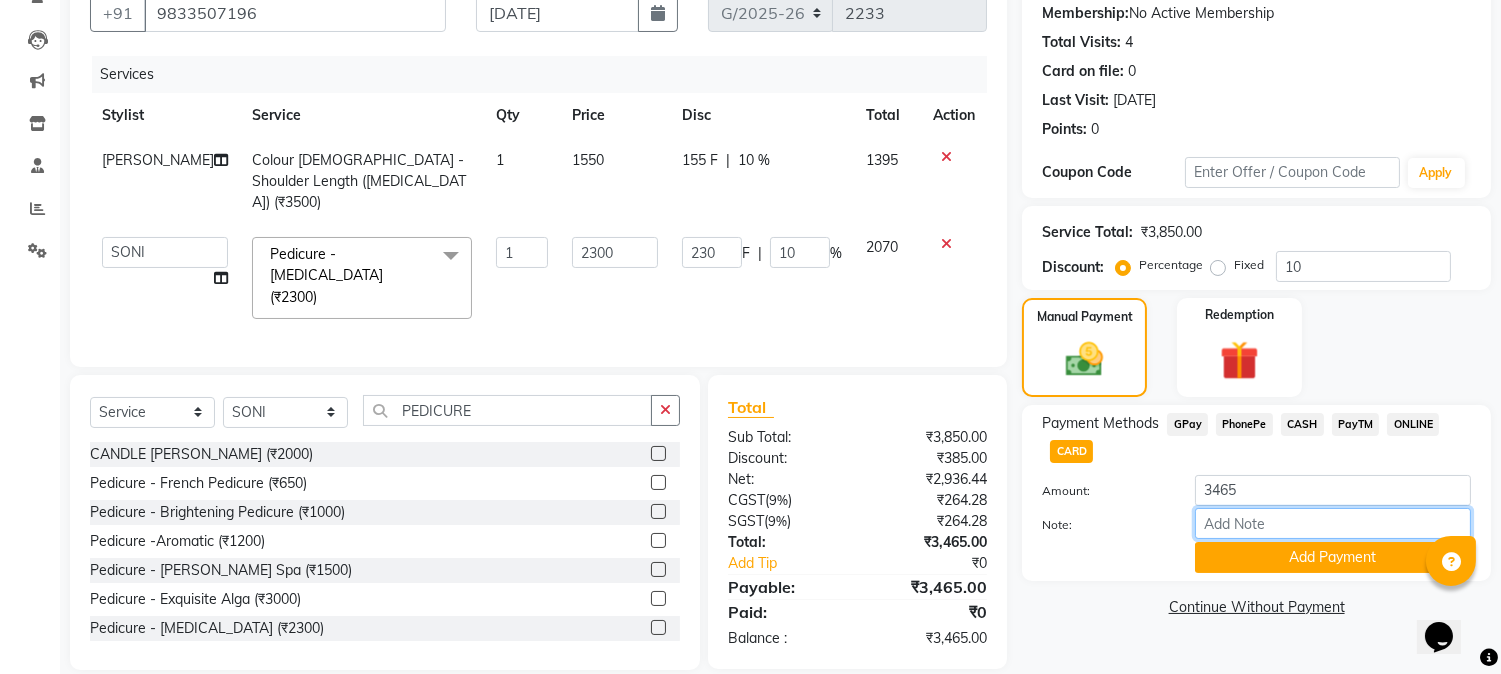 click on "Note:" 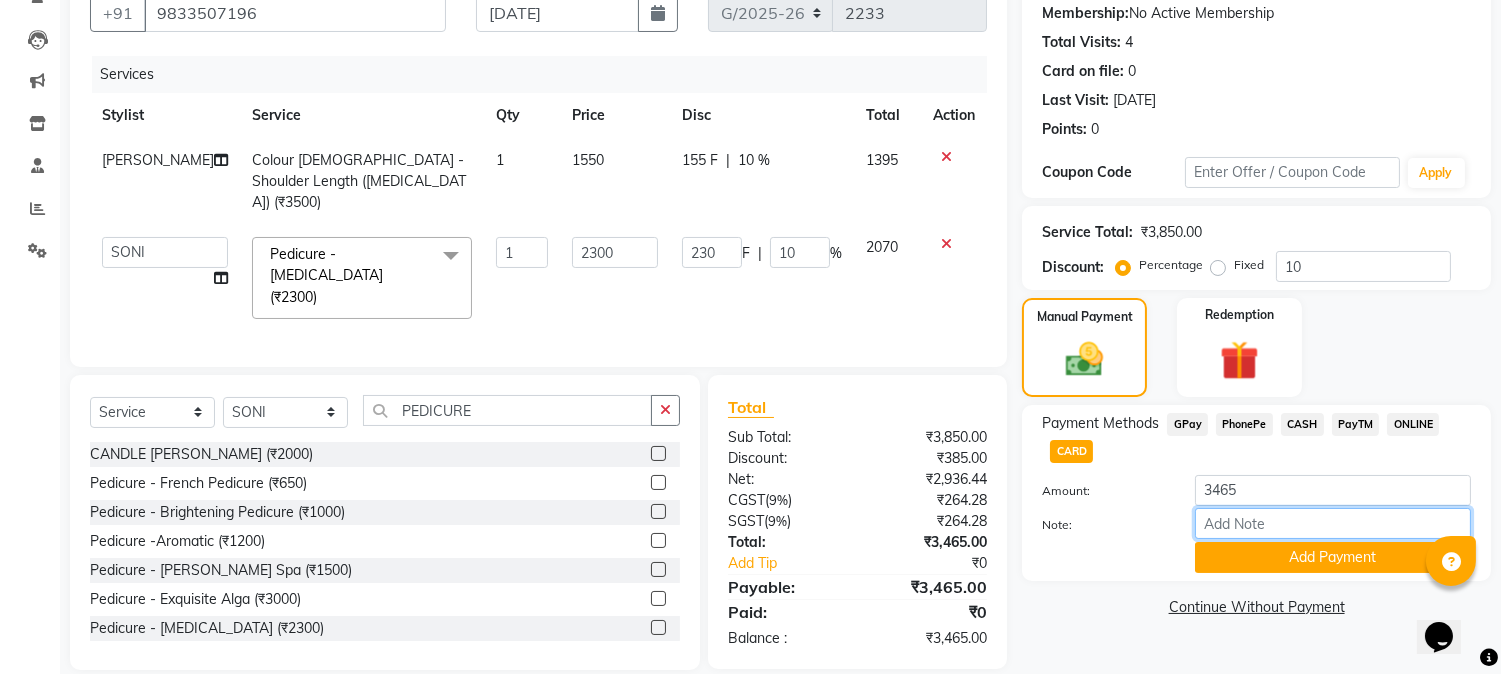 type on "BLNS PAID" 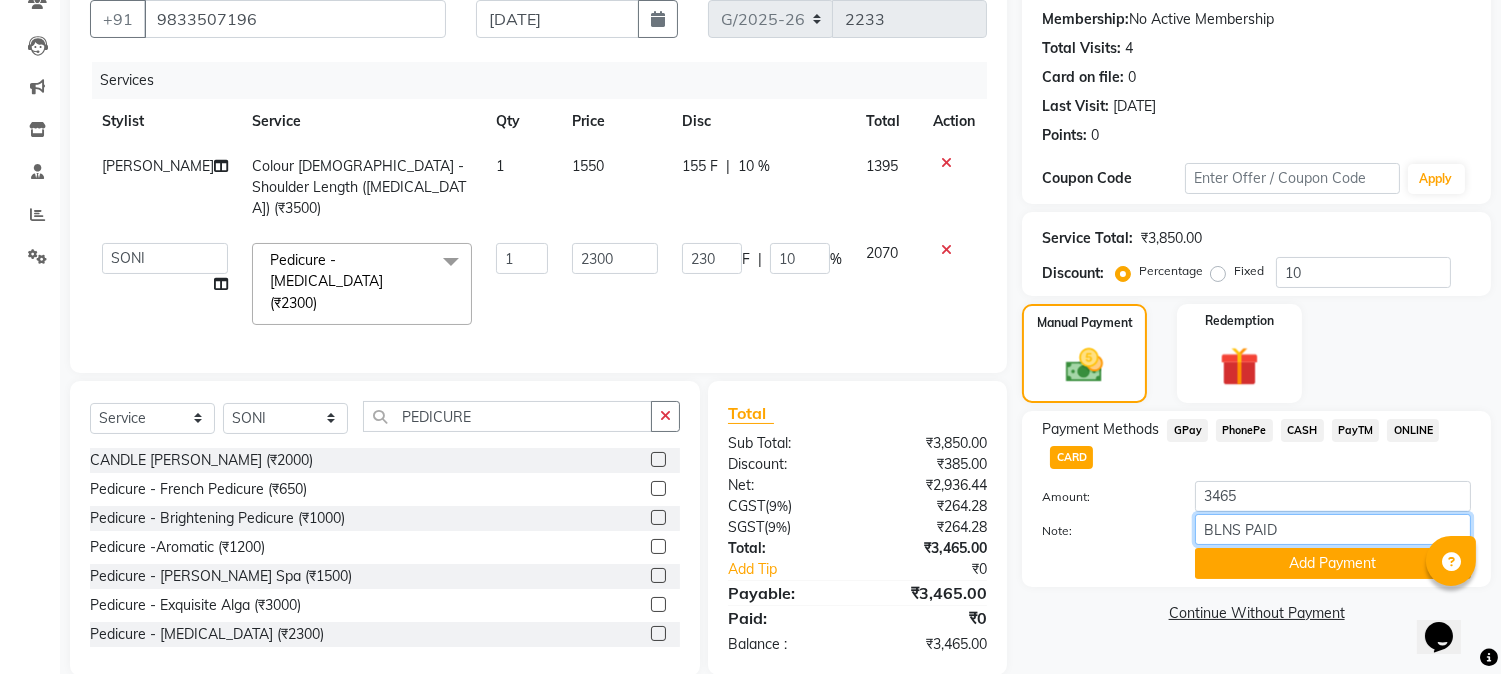 scroll, scrollTop: 192, scrollLeft: 0, axis: vertical 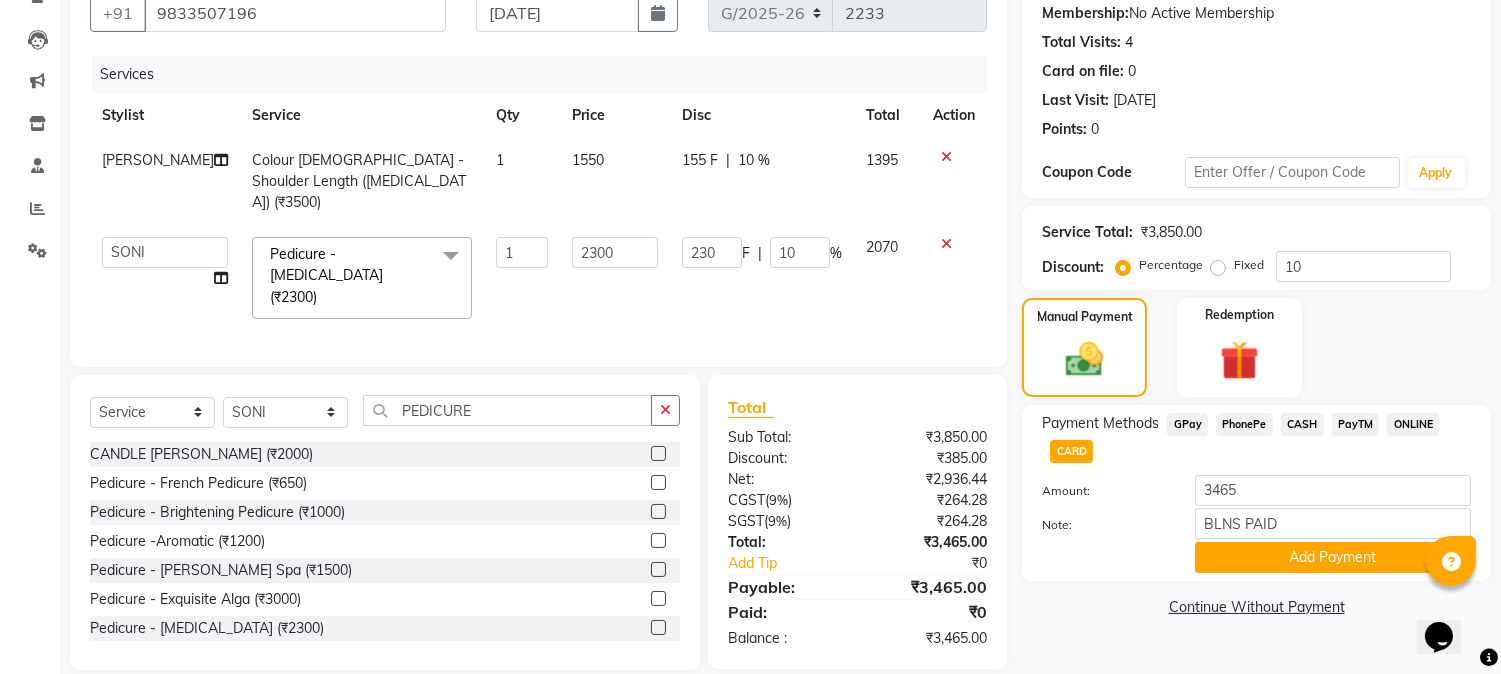 click on "CARD" 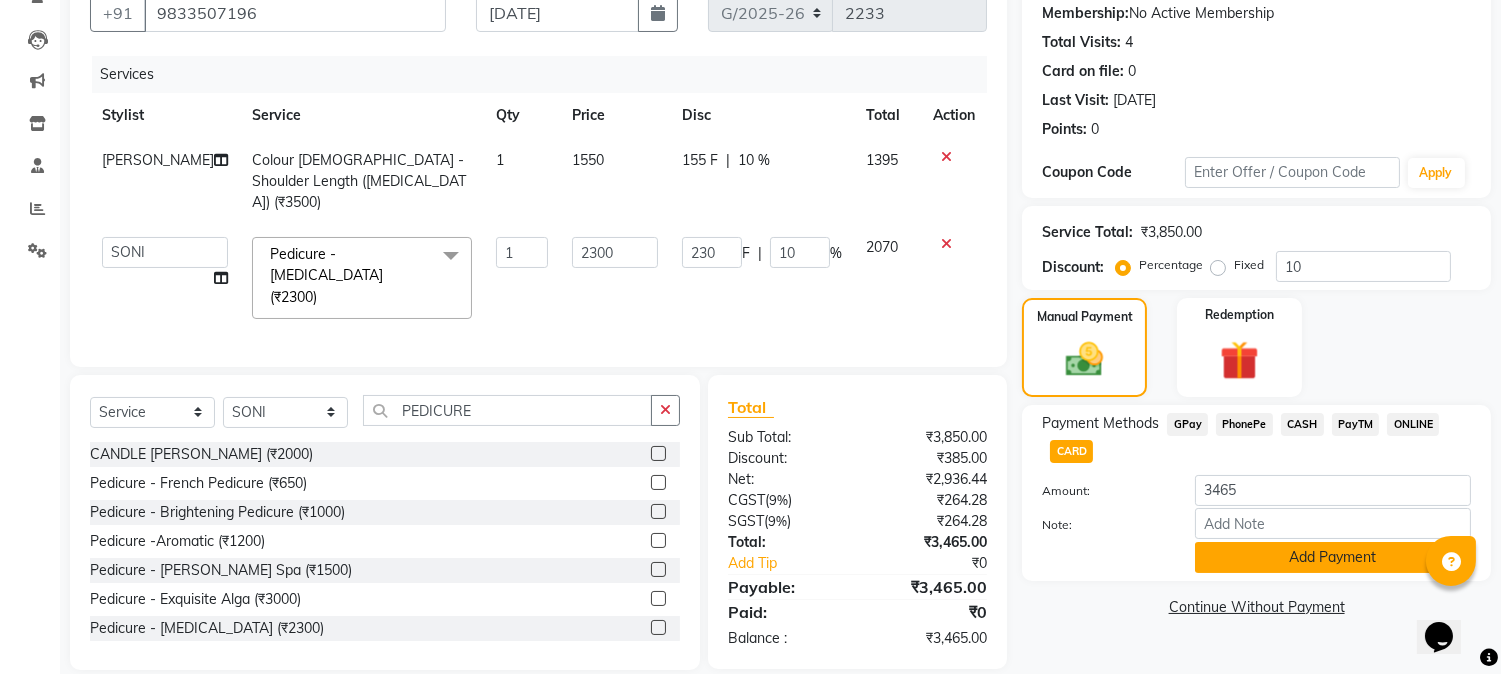click on "Add Payment" 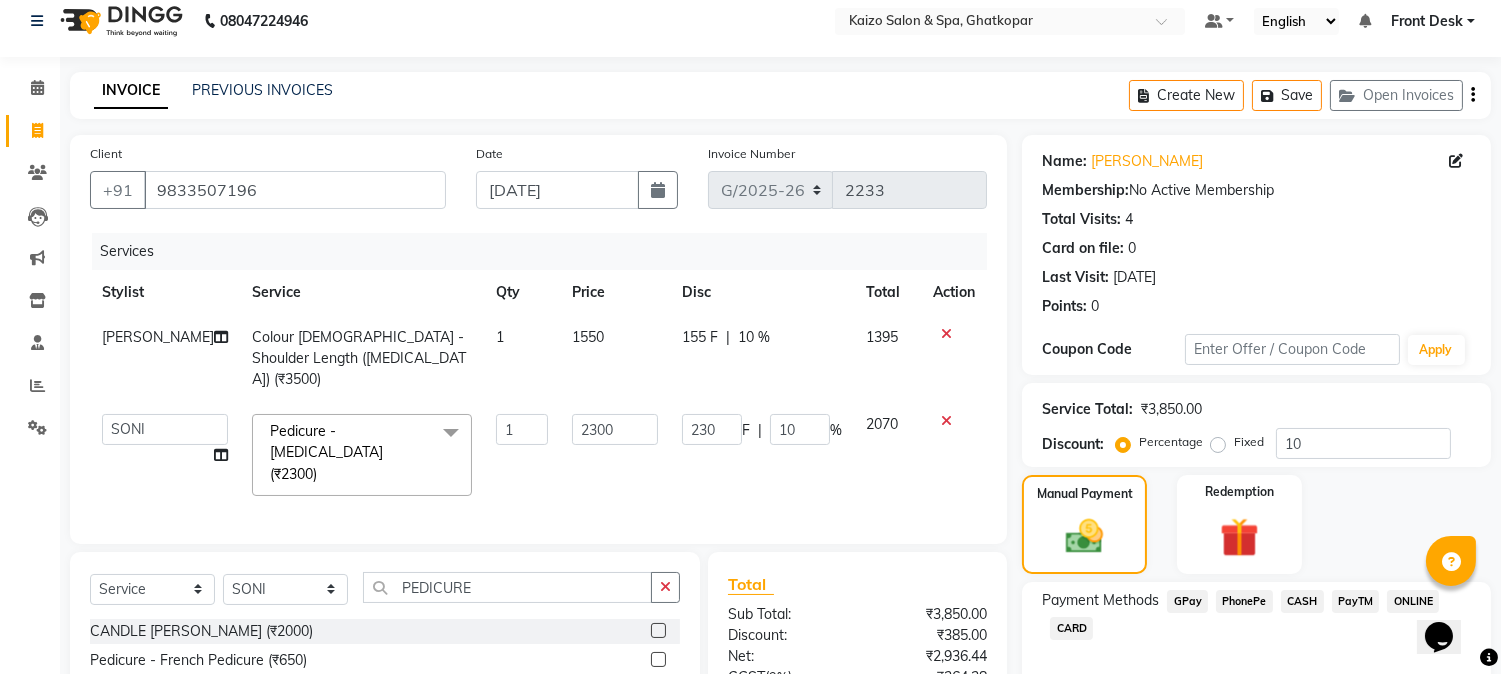 scroll, scrollTop: 0, scrollLeft: 0, axis: both 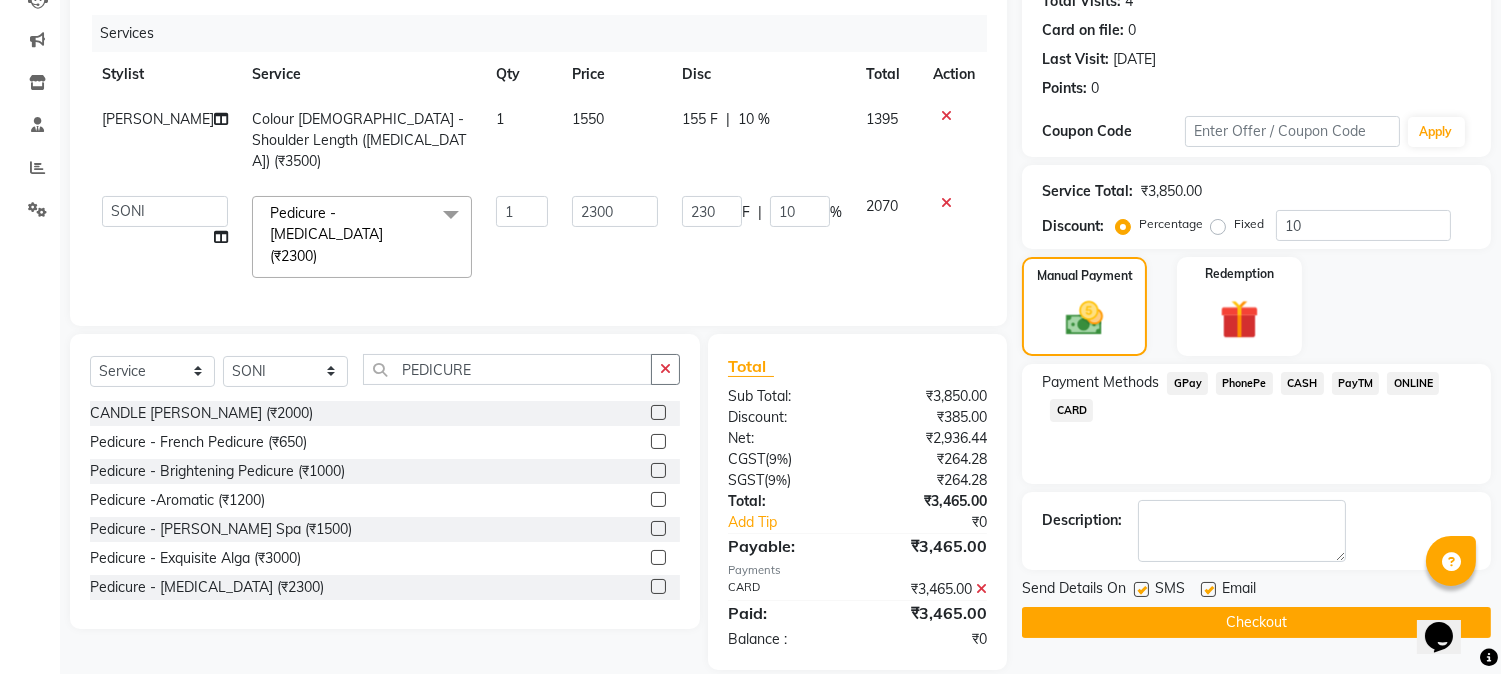 click on "CARD" 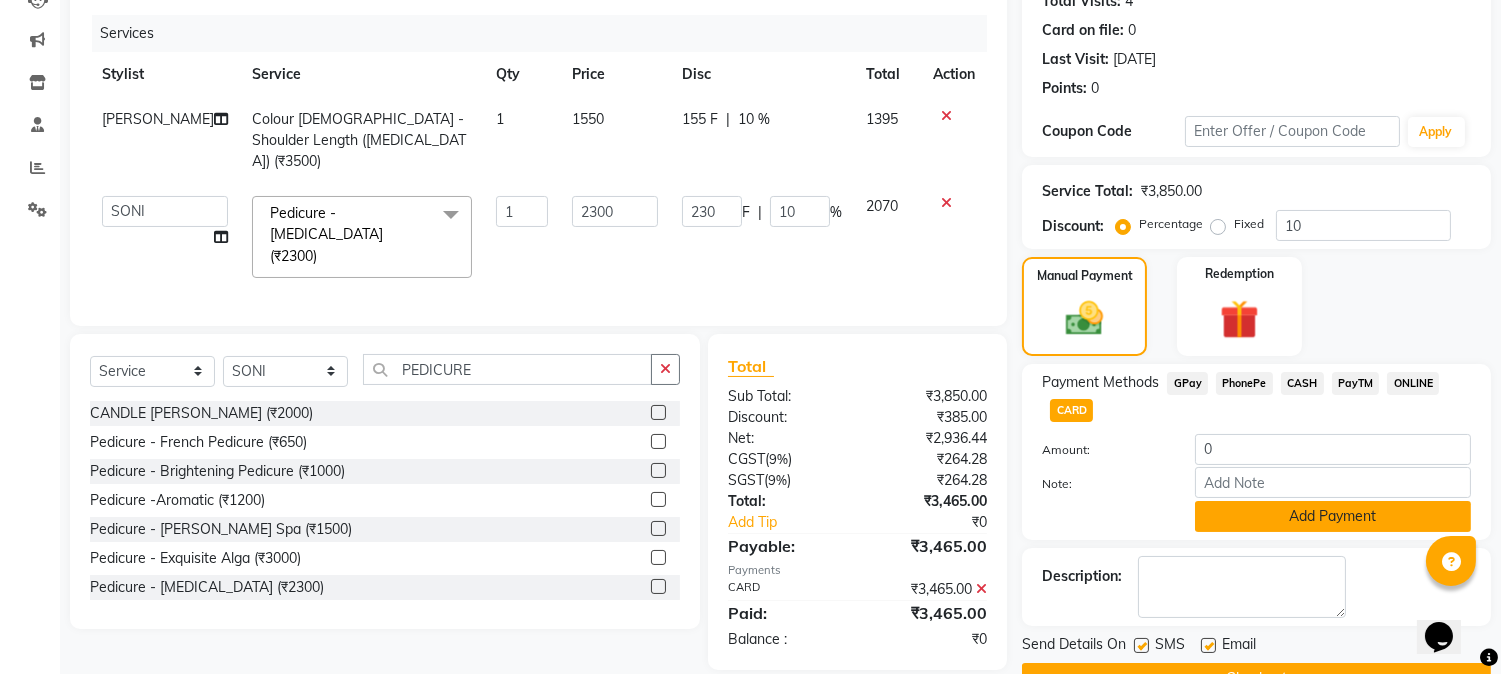 click on "Add Payment" 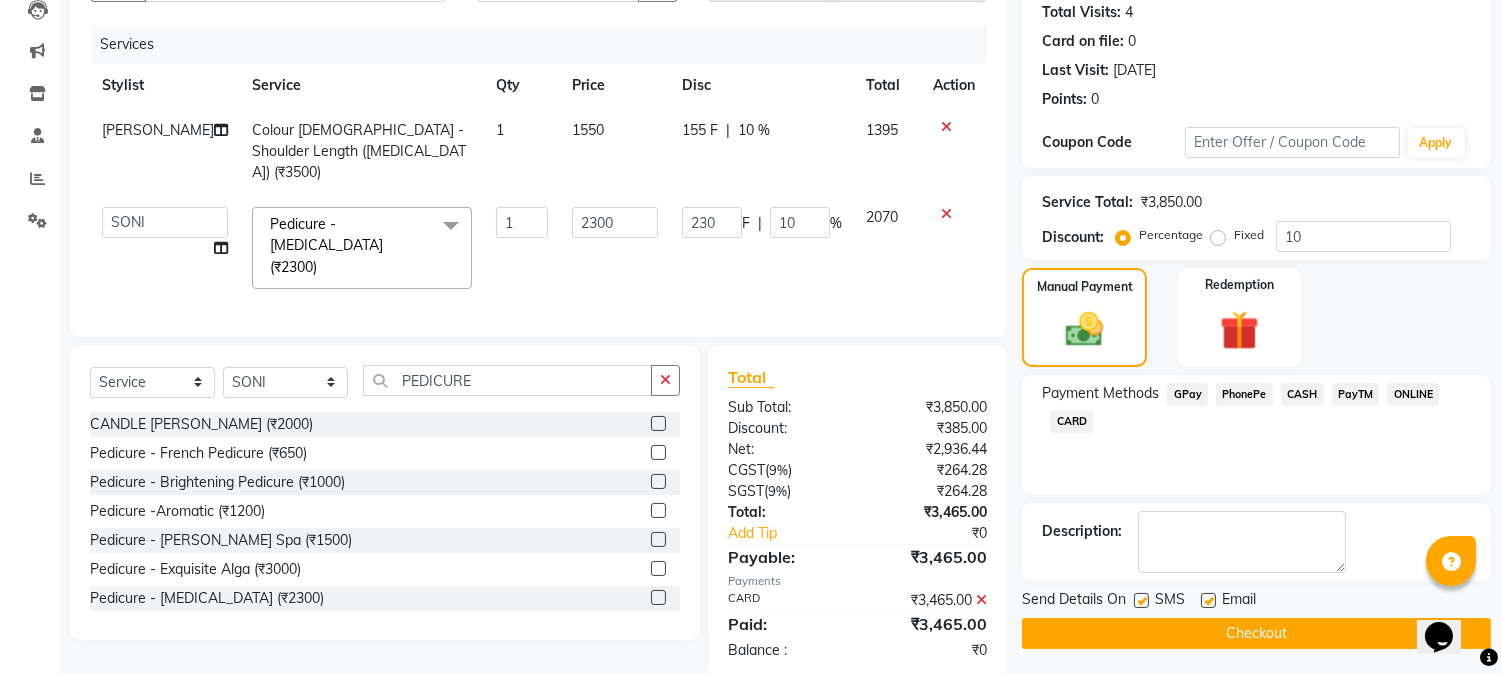 scroll, scrollTop: 233, scrollLeft: 0, axis: vertical 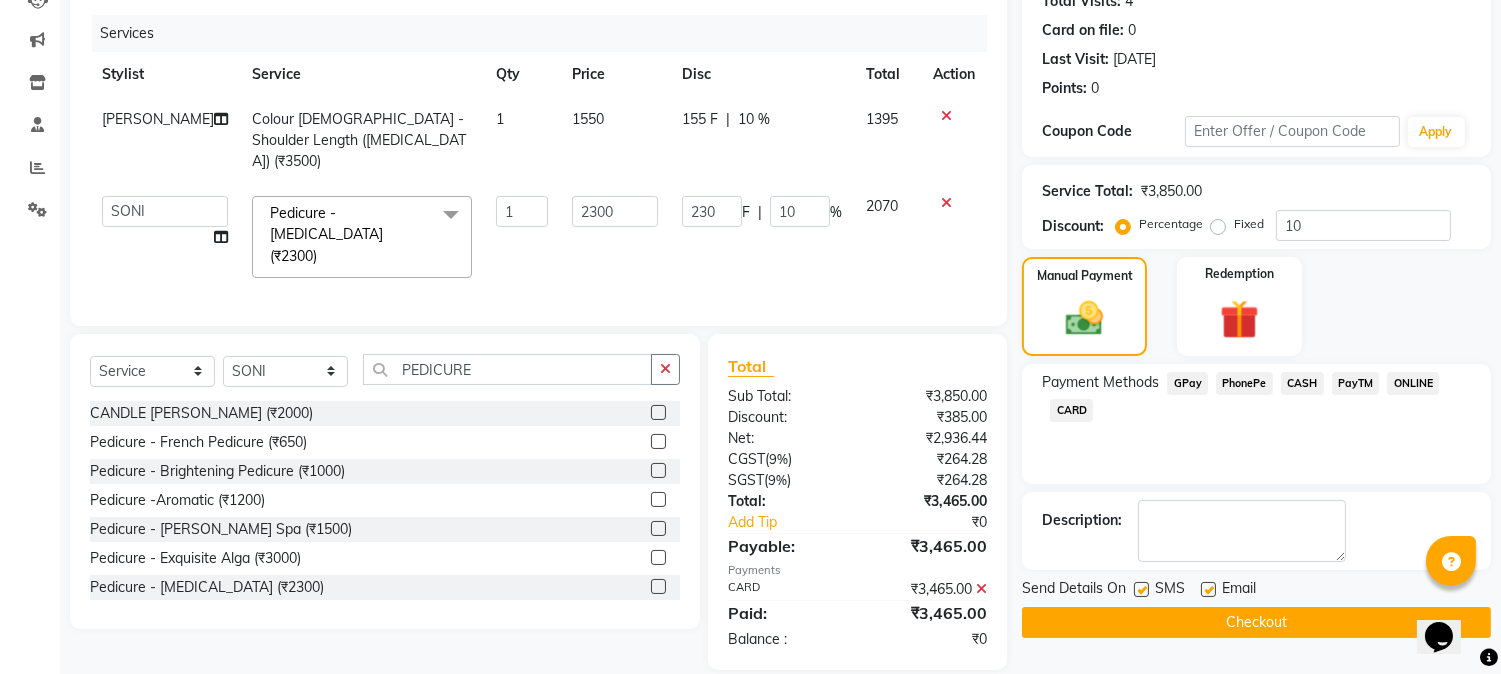 click 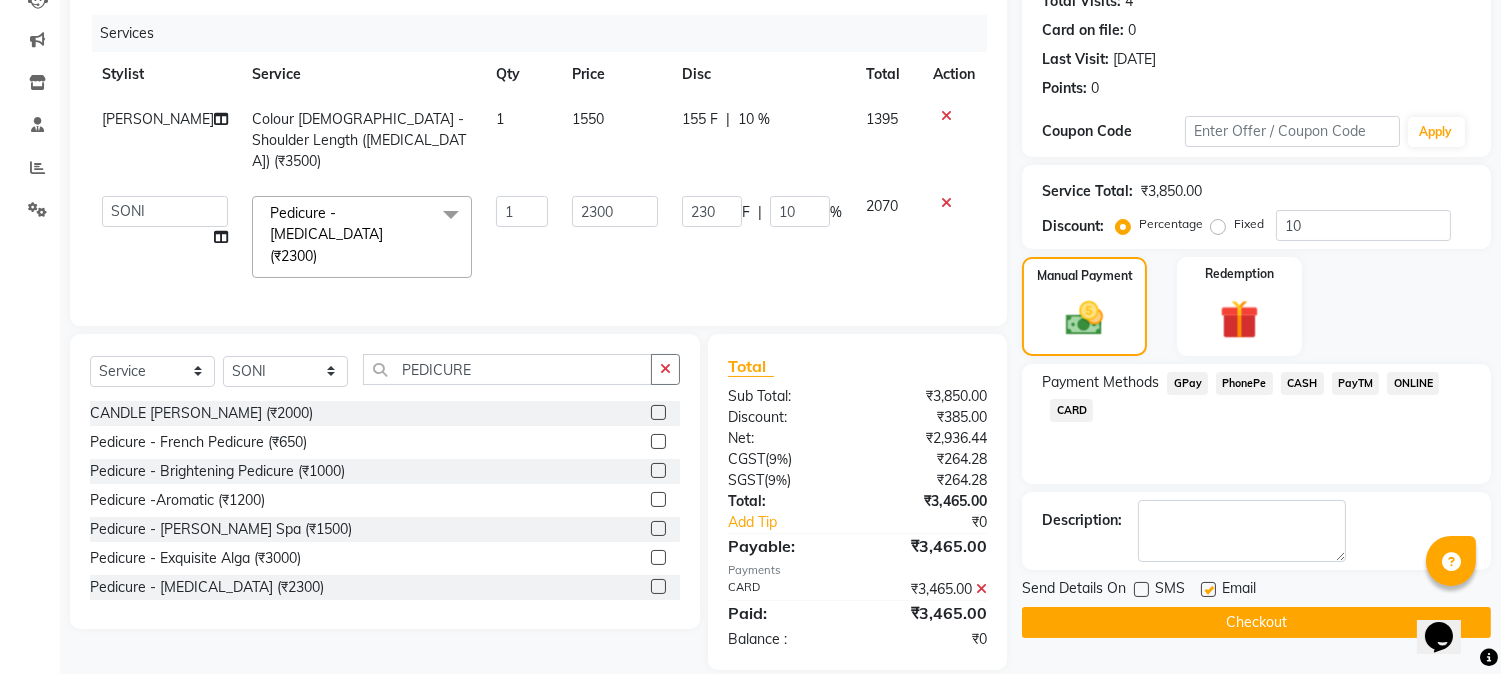 click on "Email" 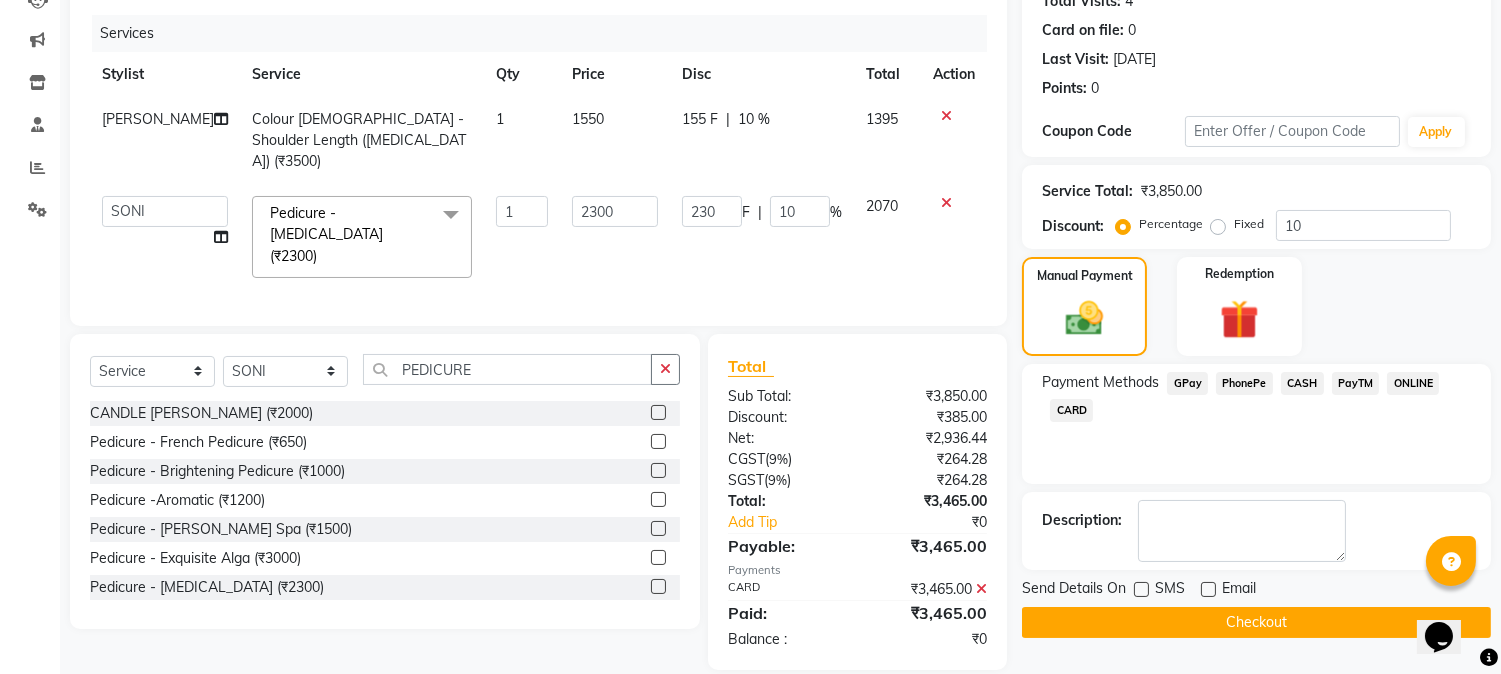 click on "Checkout" 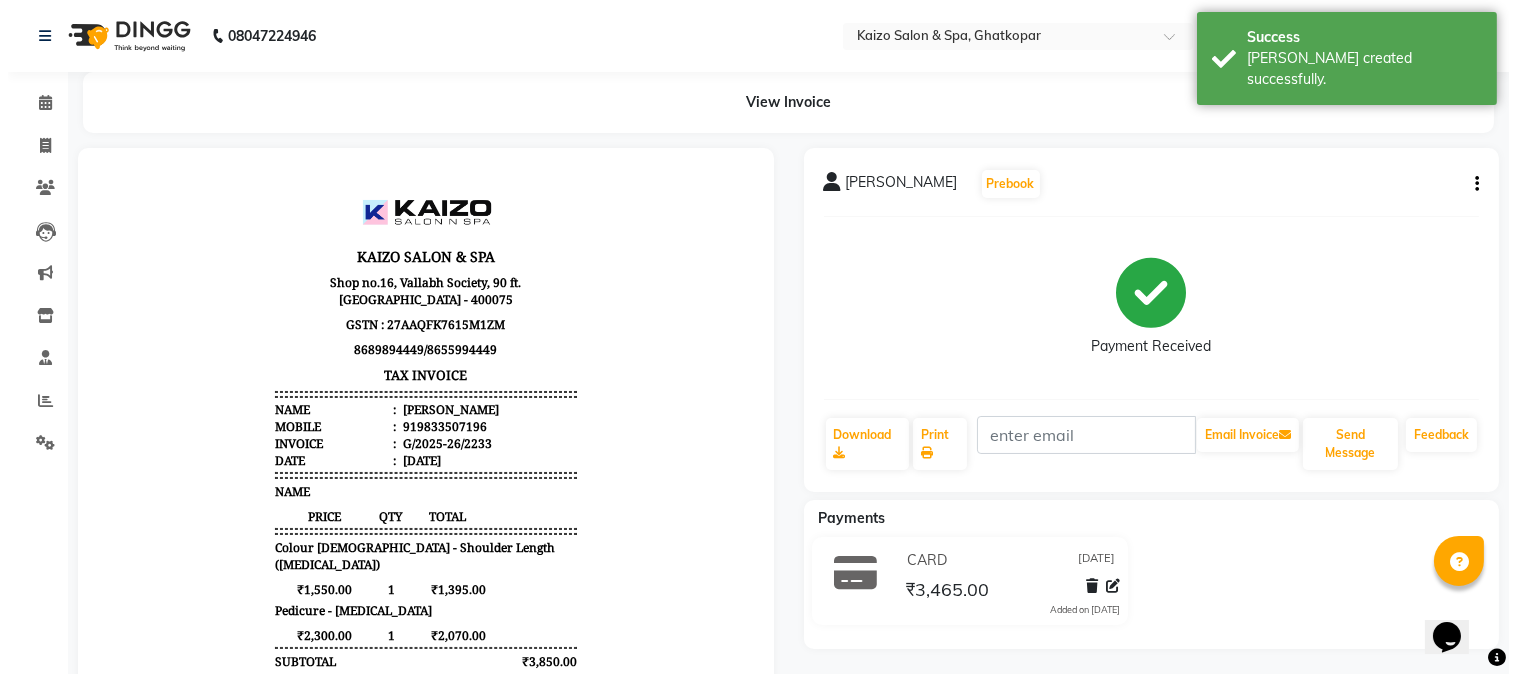 scroll, scrollTop: 0, scrollLeft: 0, axis: both 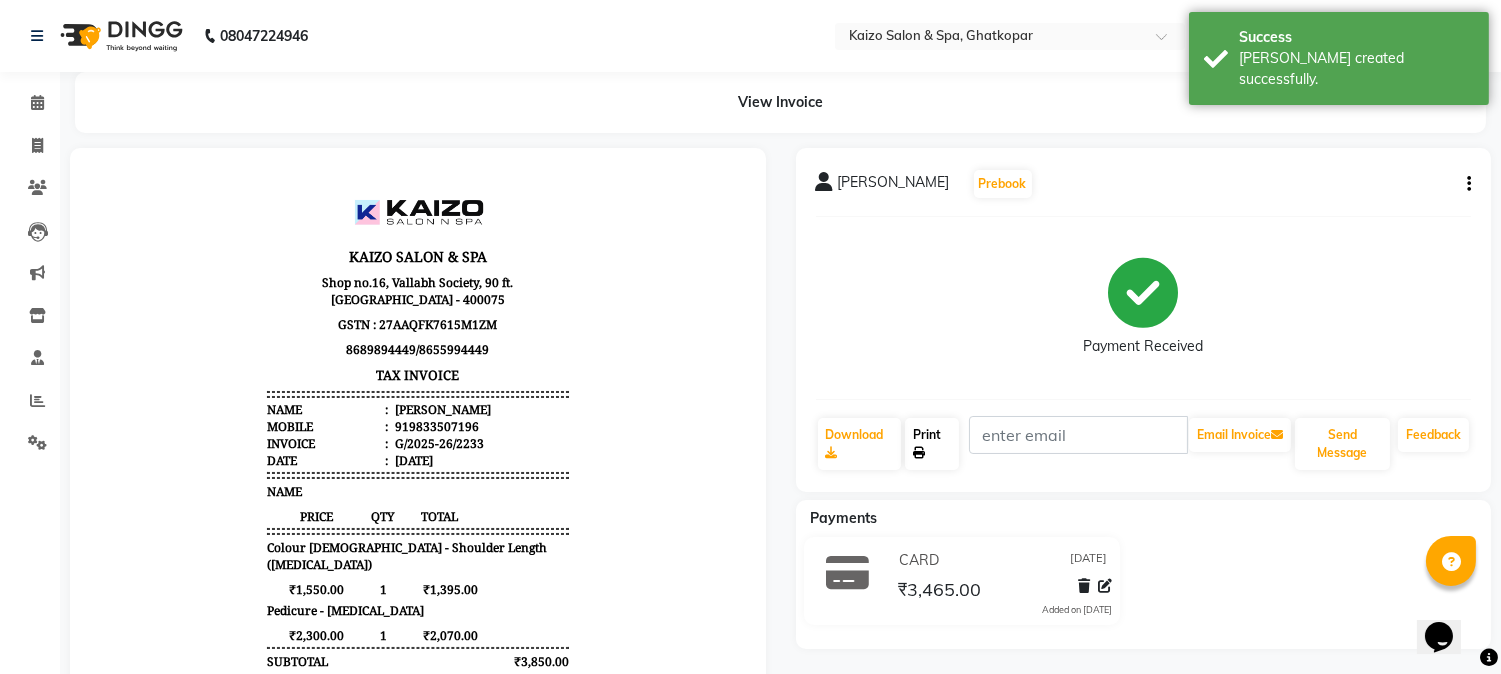 click on "Print" 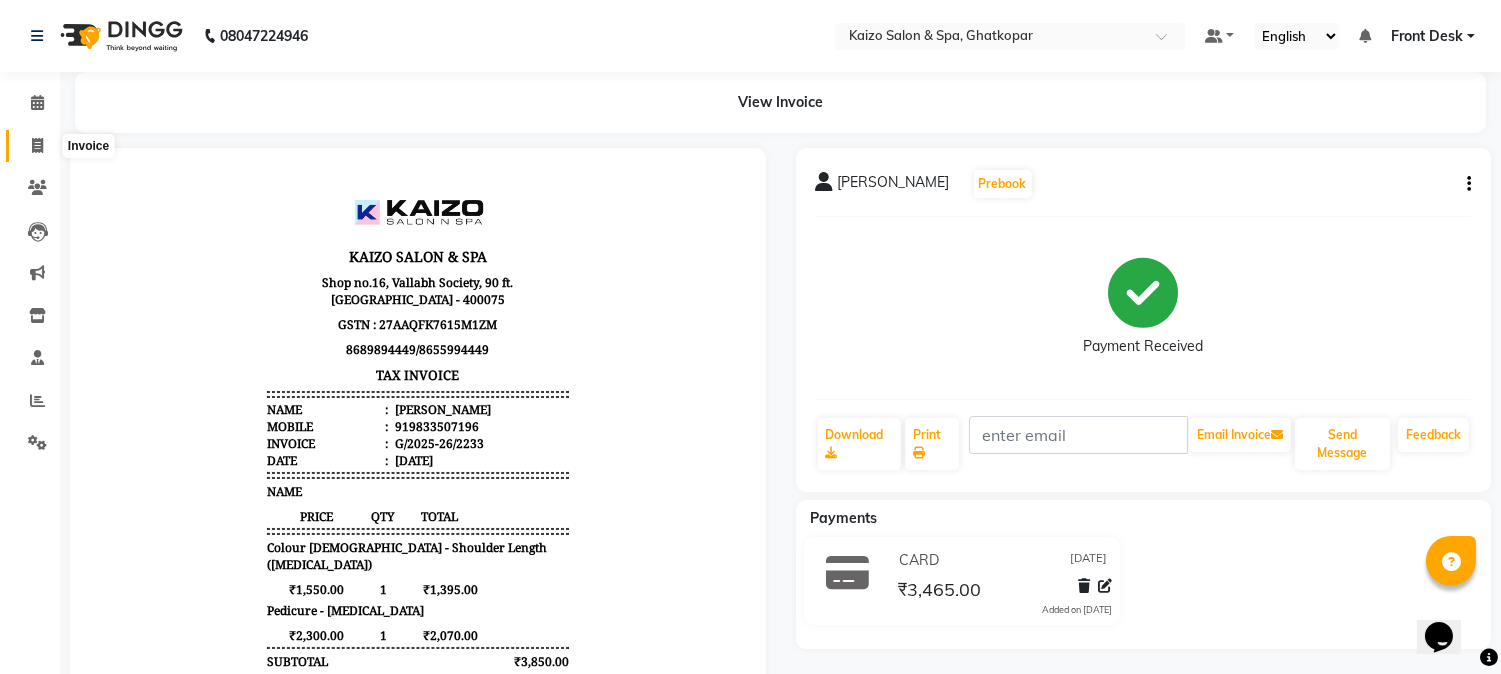 click 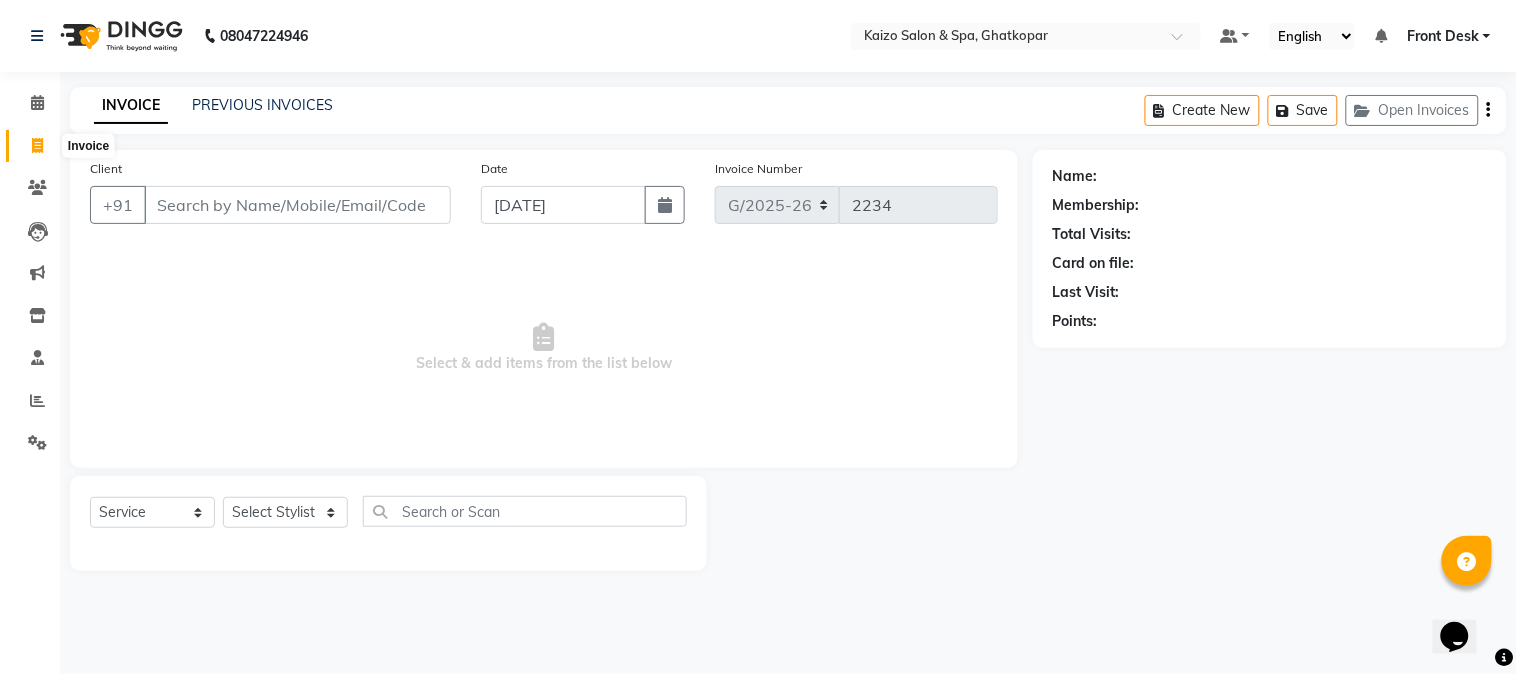 click 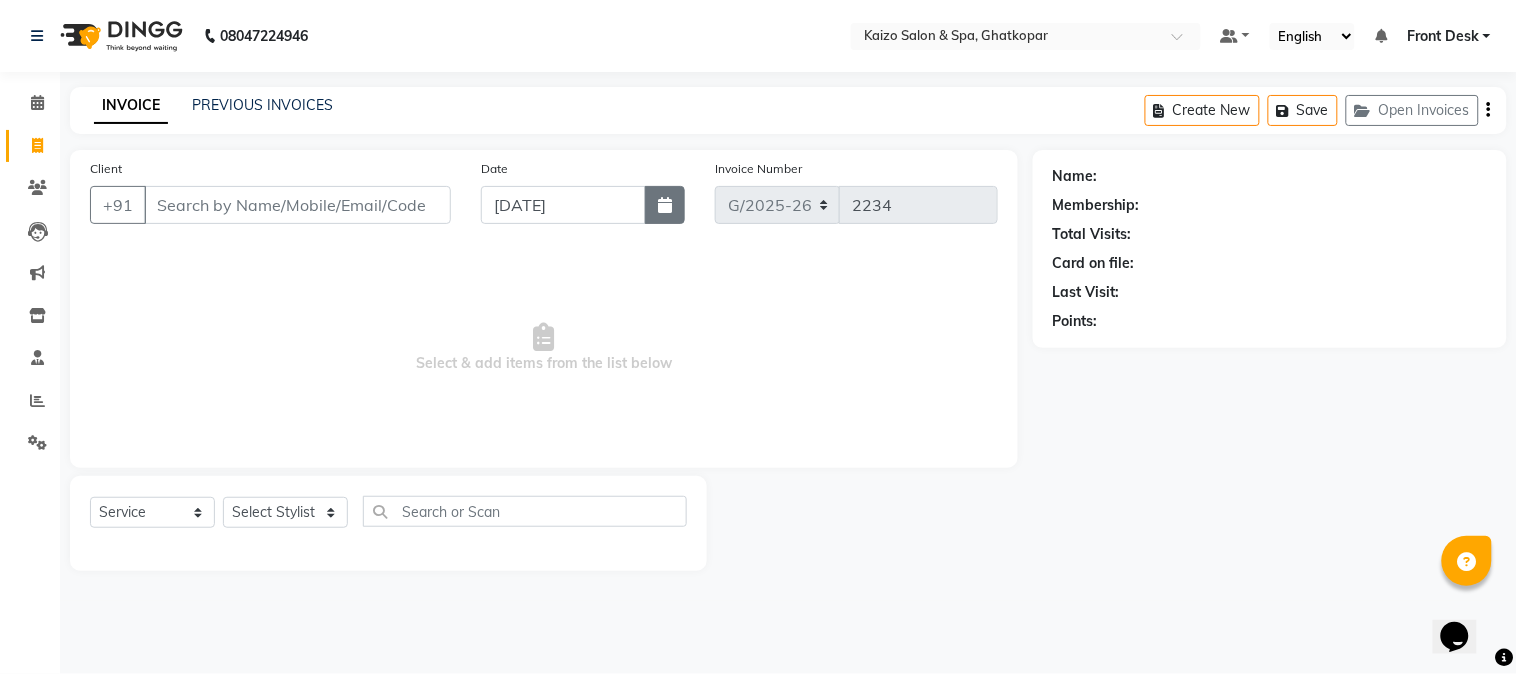 click 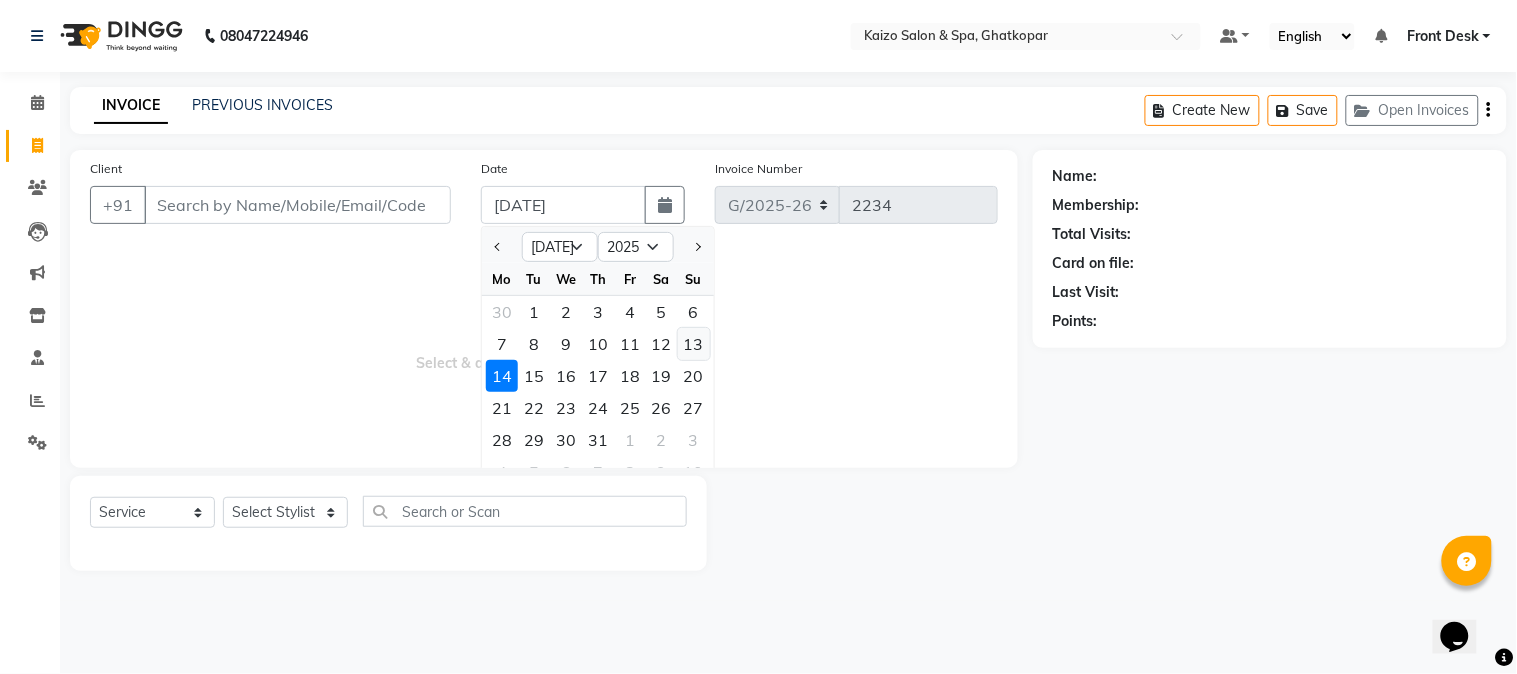 click on "13" 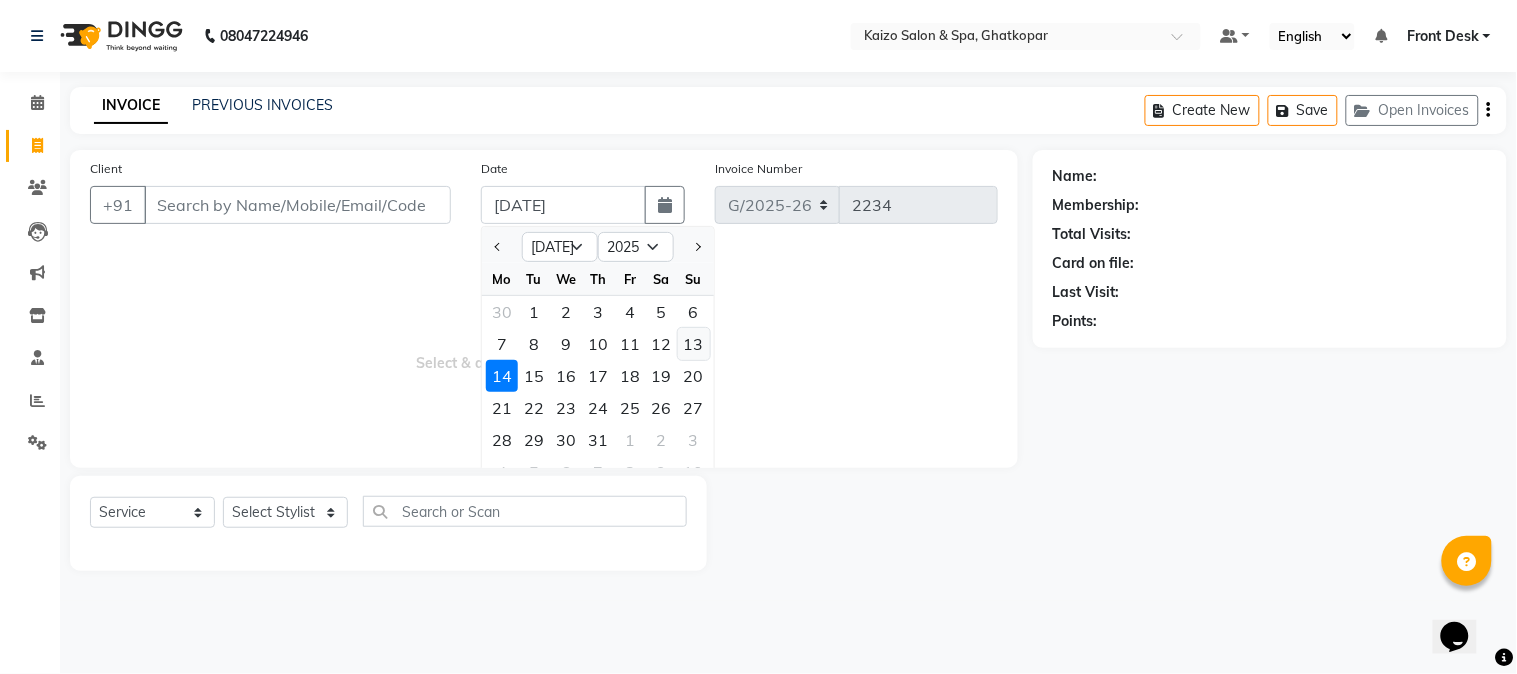 type on "[DATE]" 